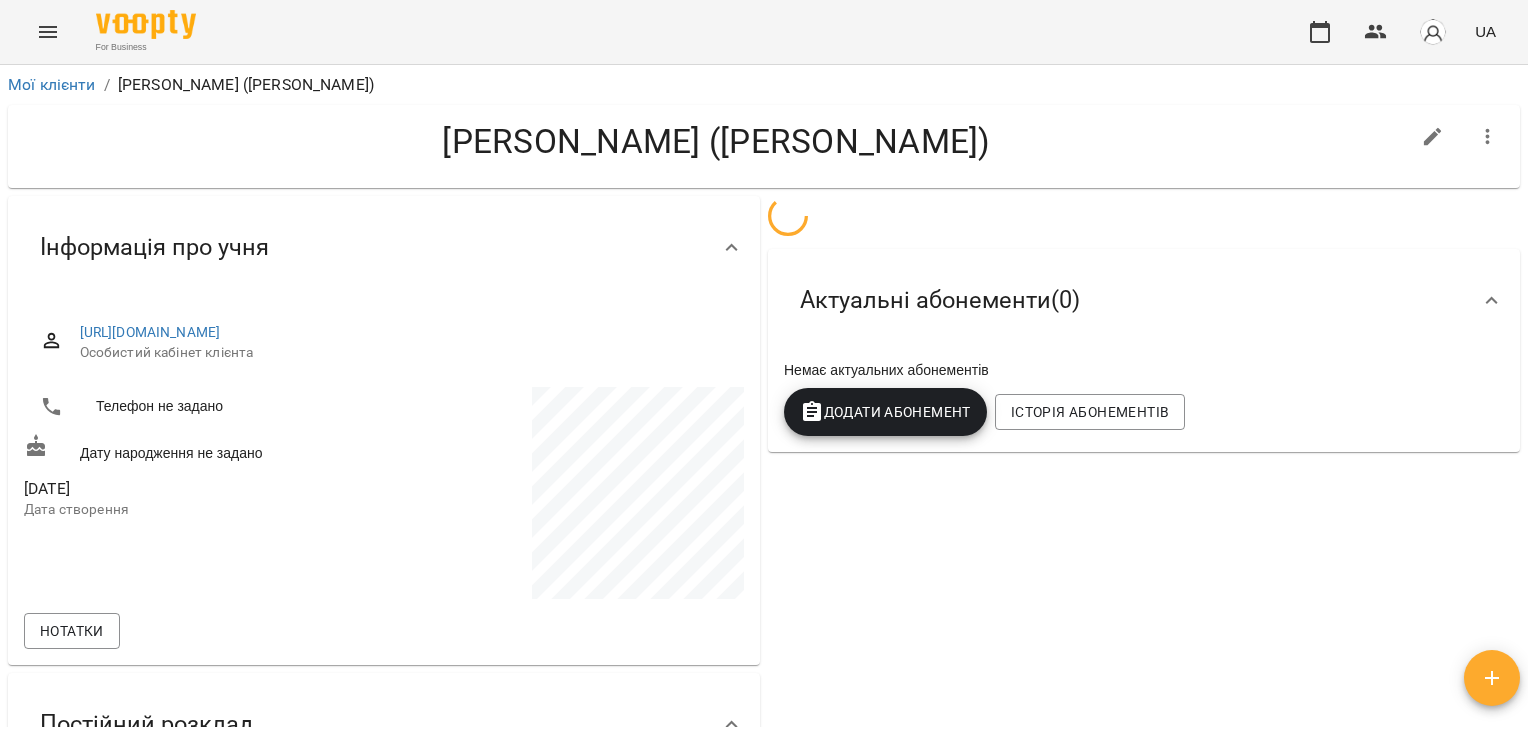 scroll, scrollTop: 0, scrollLeft: 0, axis: both 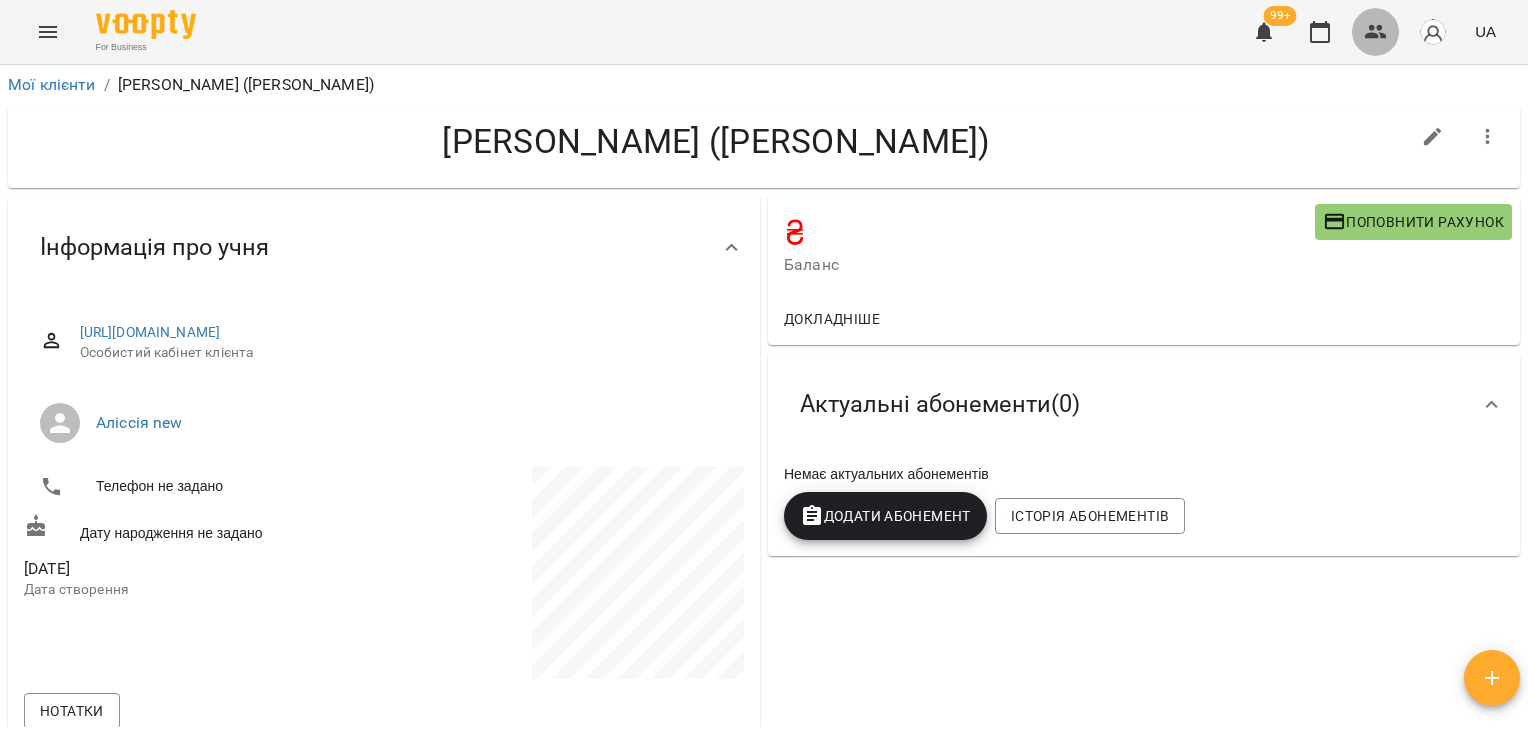 click 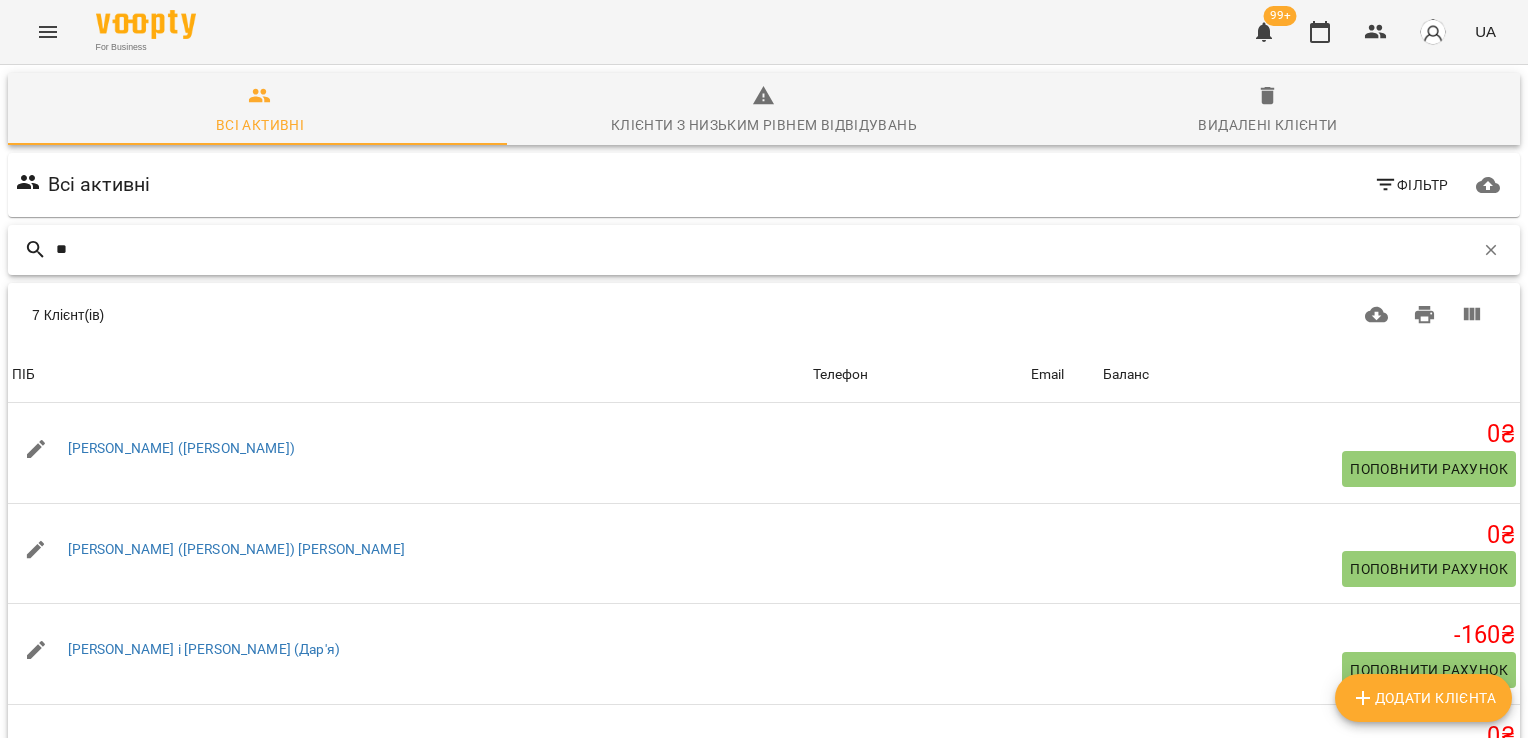 type on "*" 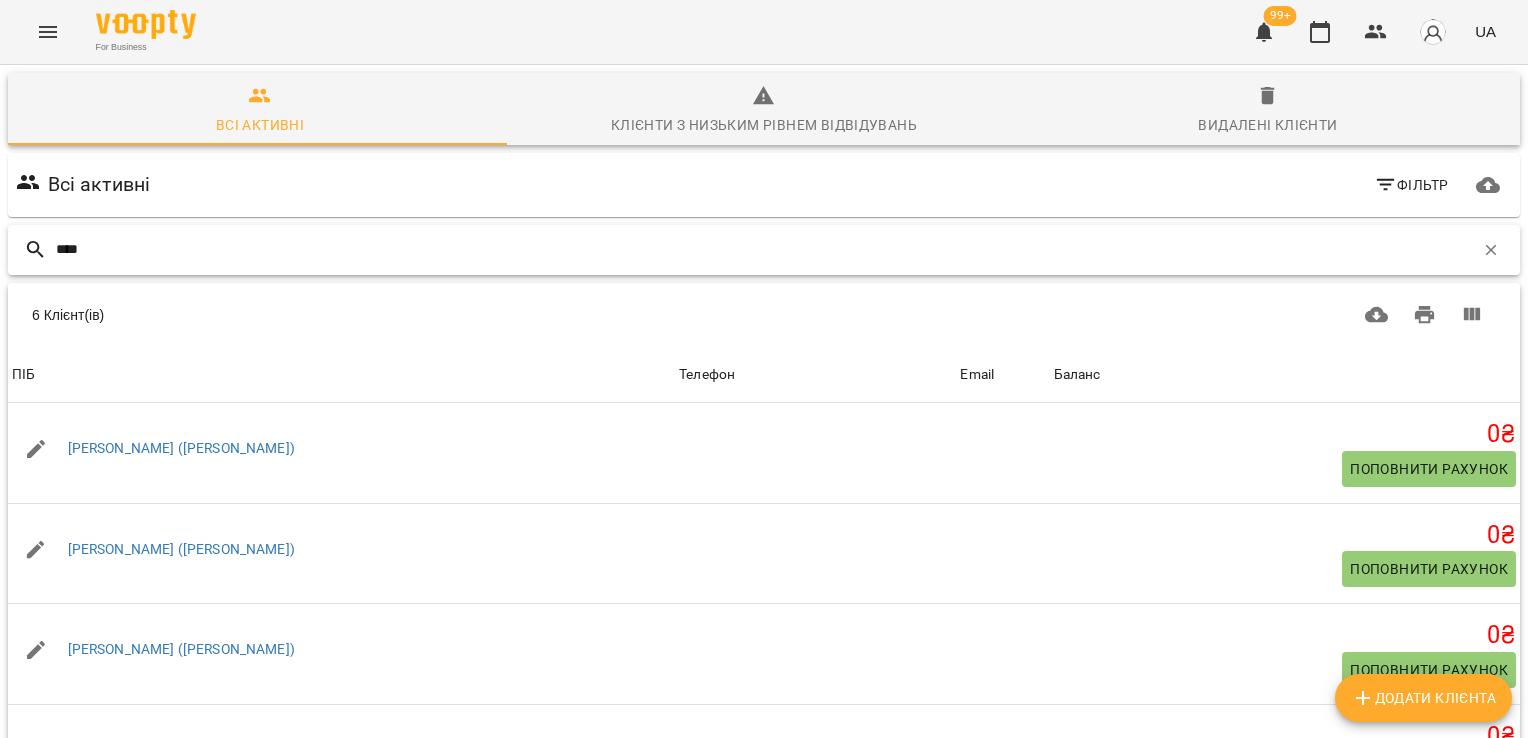 scroll, scrollTop: 229, scrollLeft: 0, axis: vertical 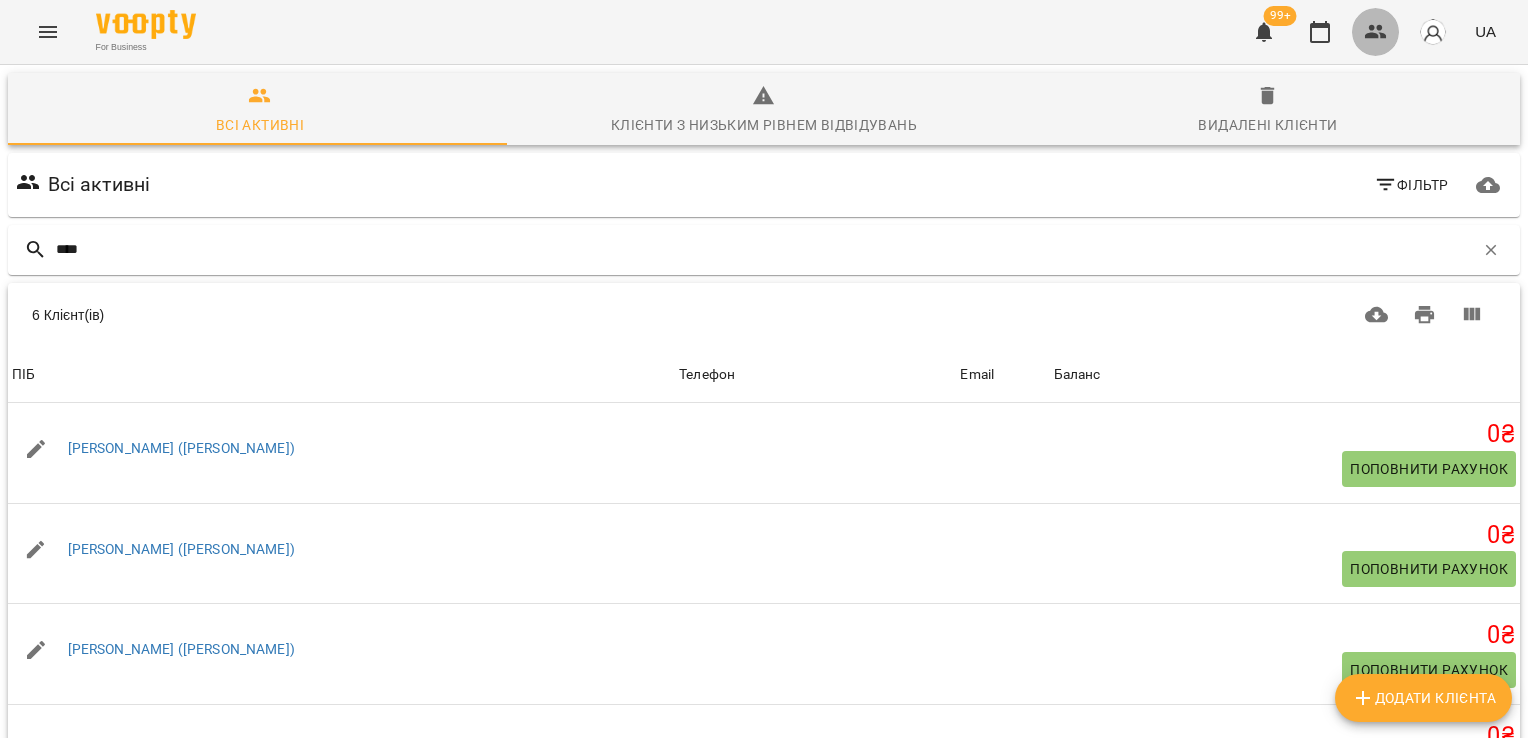 click at bounding box center [1376, 32] 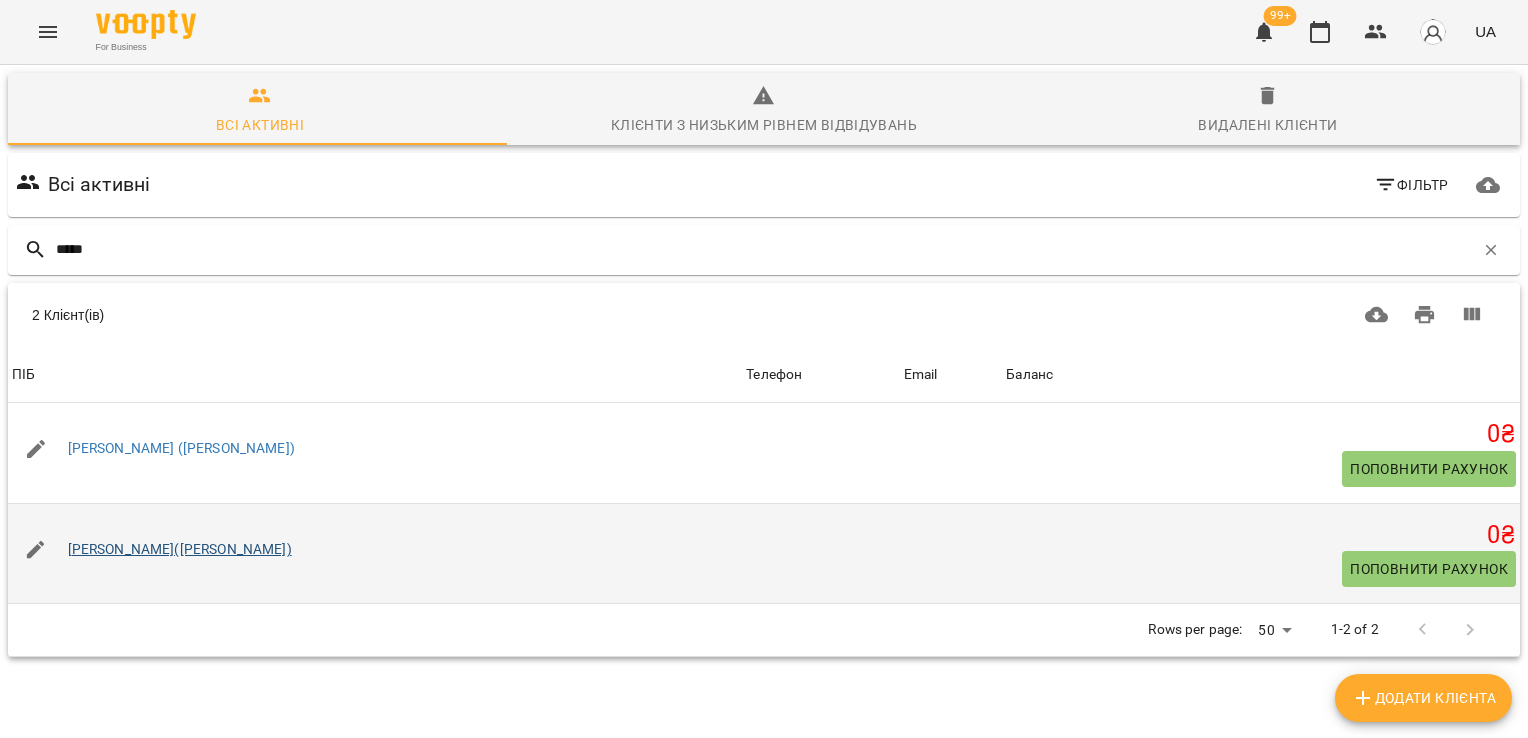 type on "*****" 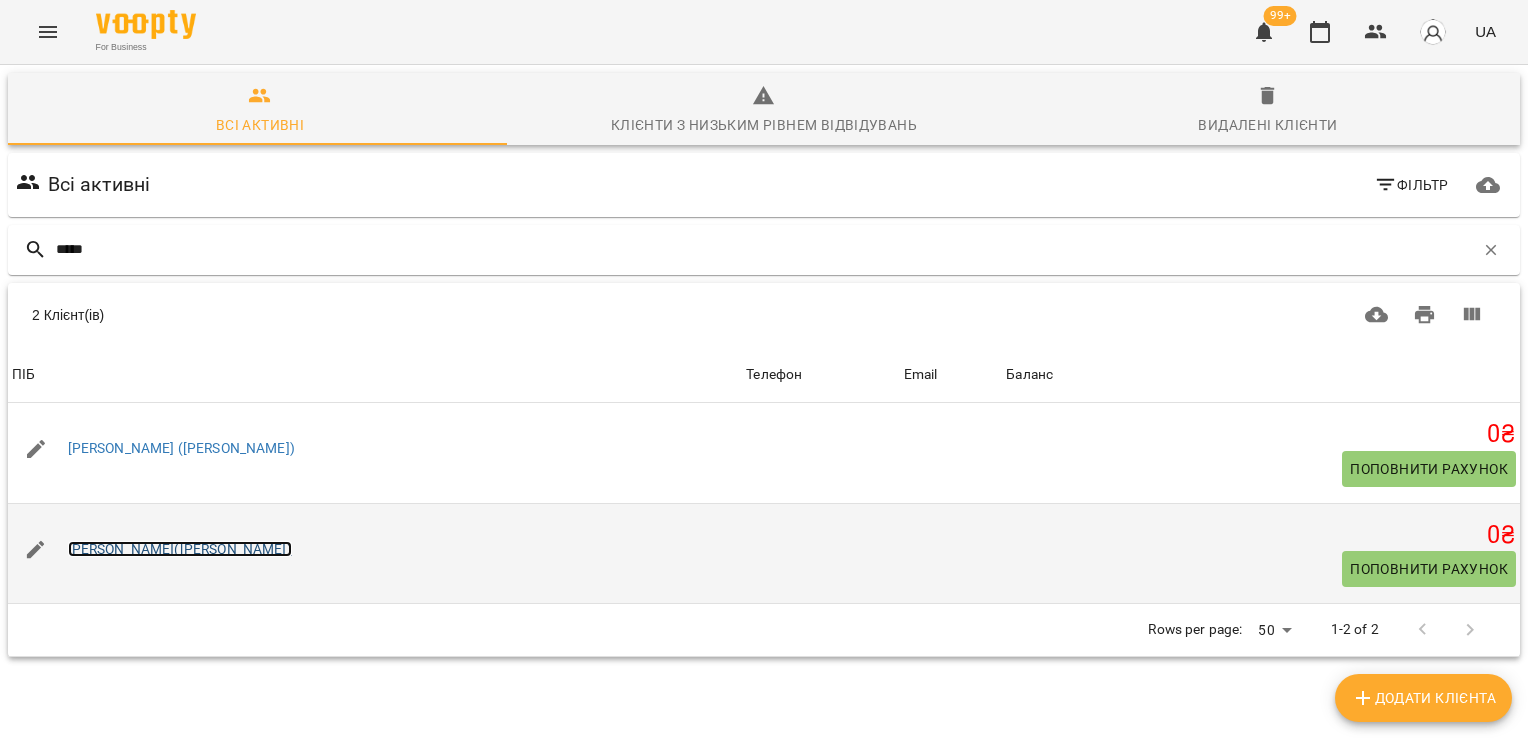 click on "[PERSON_NAME]([PERSON_NAME])" at bounding box center (180, 549) 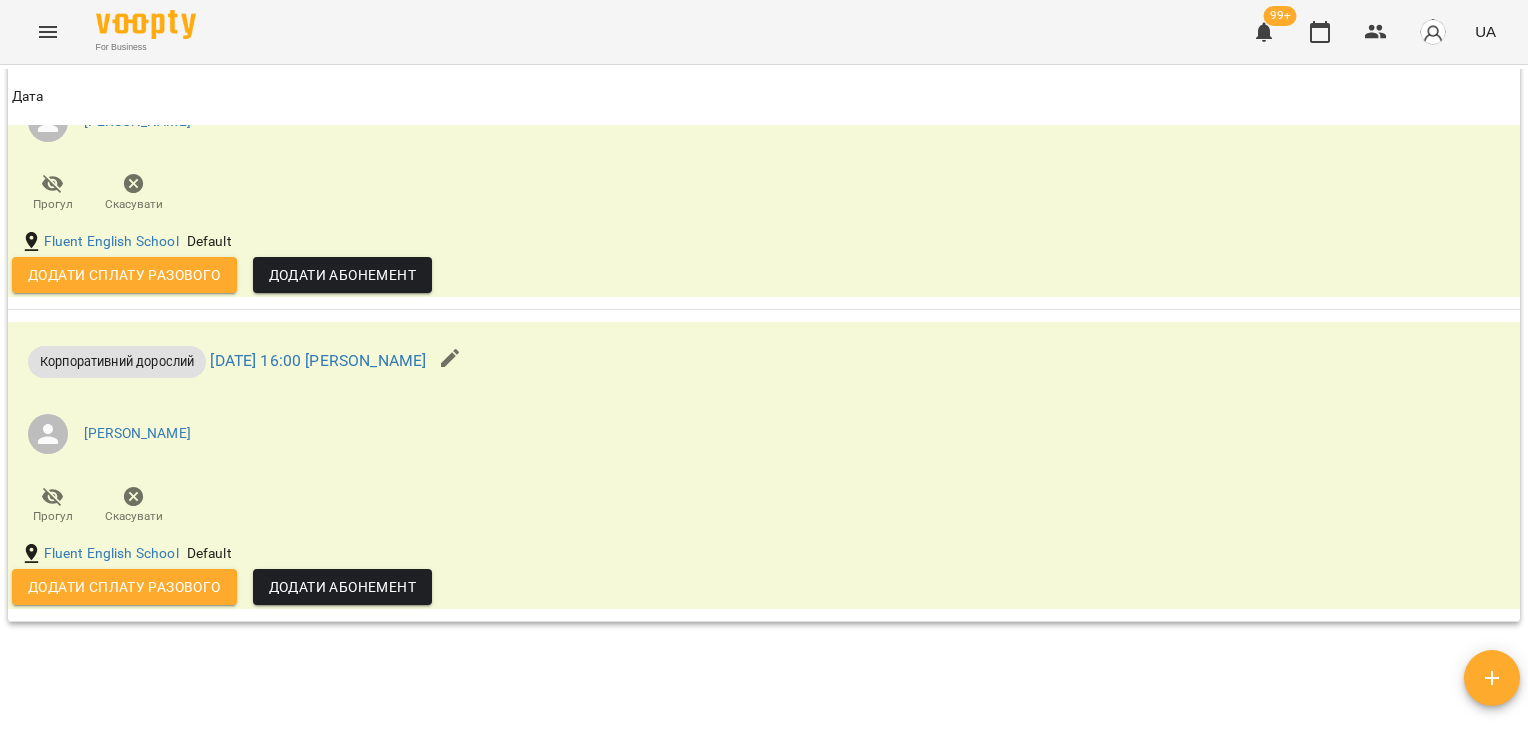scroll, scrollTop: 1628, scrollLeft: 0, axis: vertical 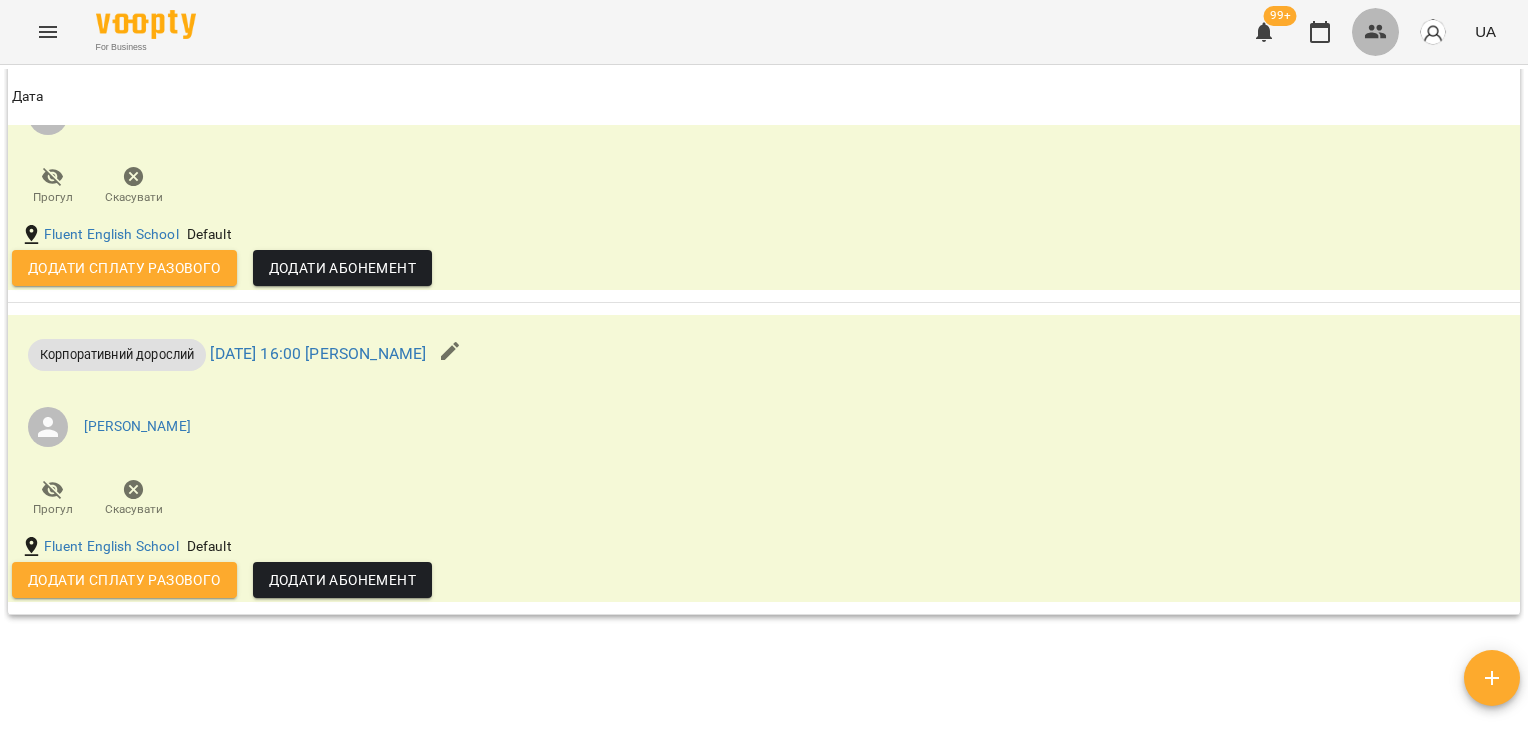 click 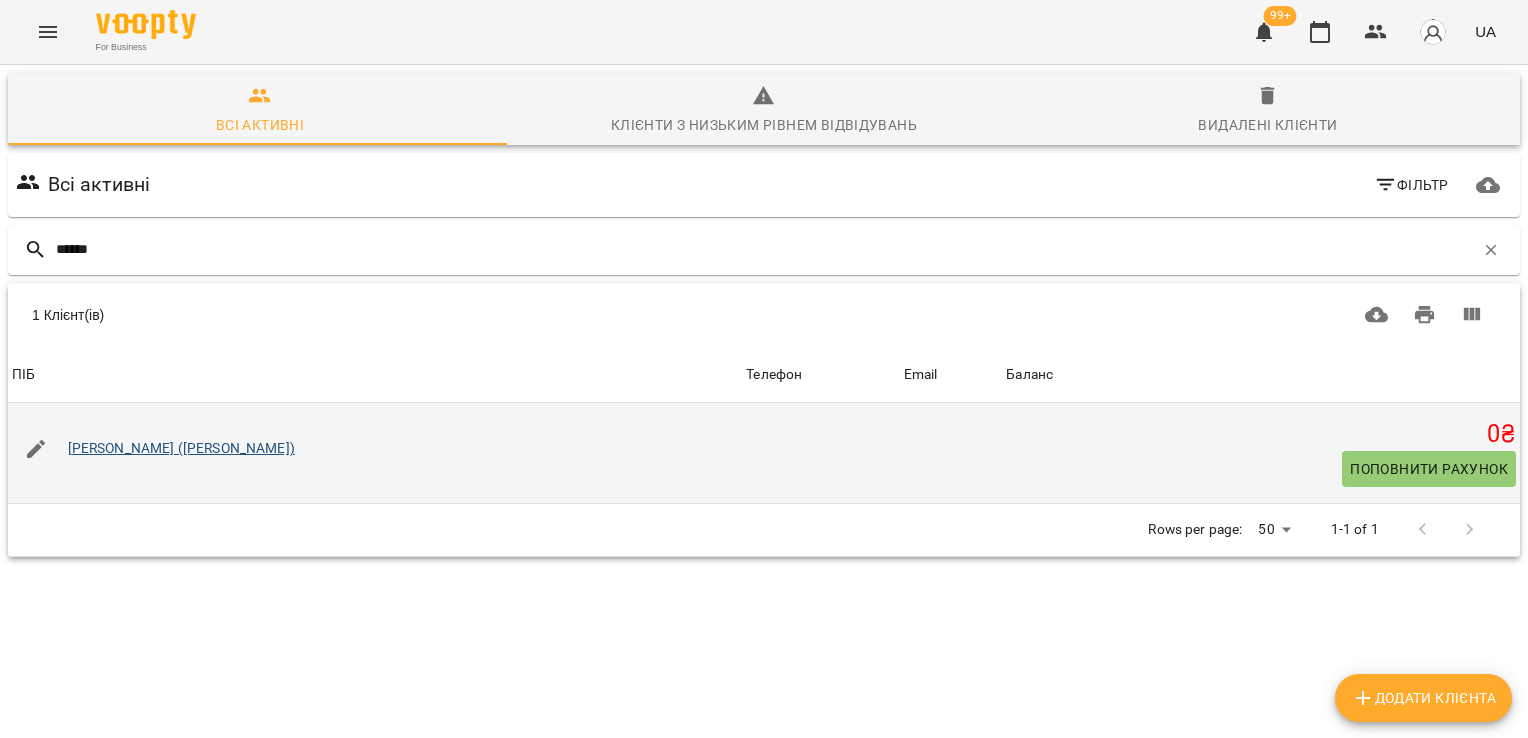 type on "******" 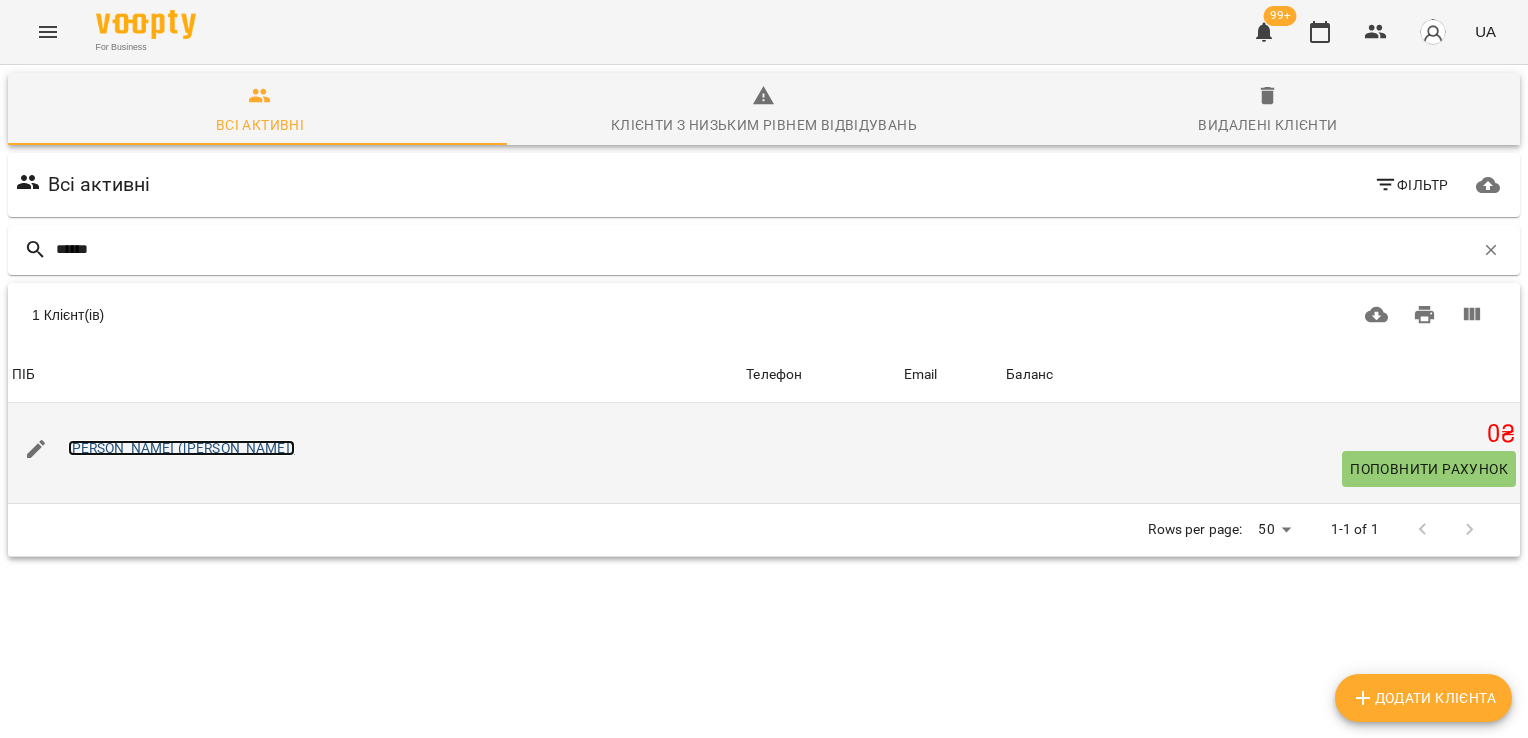 click on "[PERSON_NAME] ([PERSON_NAME])" at bounding box center [181, 448] 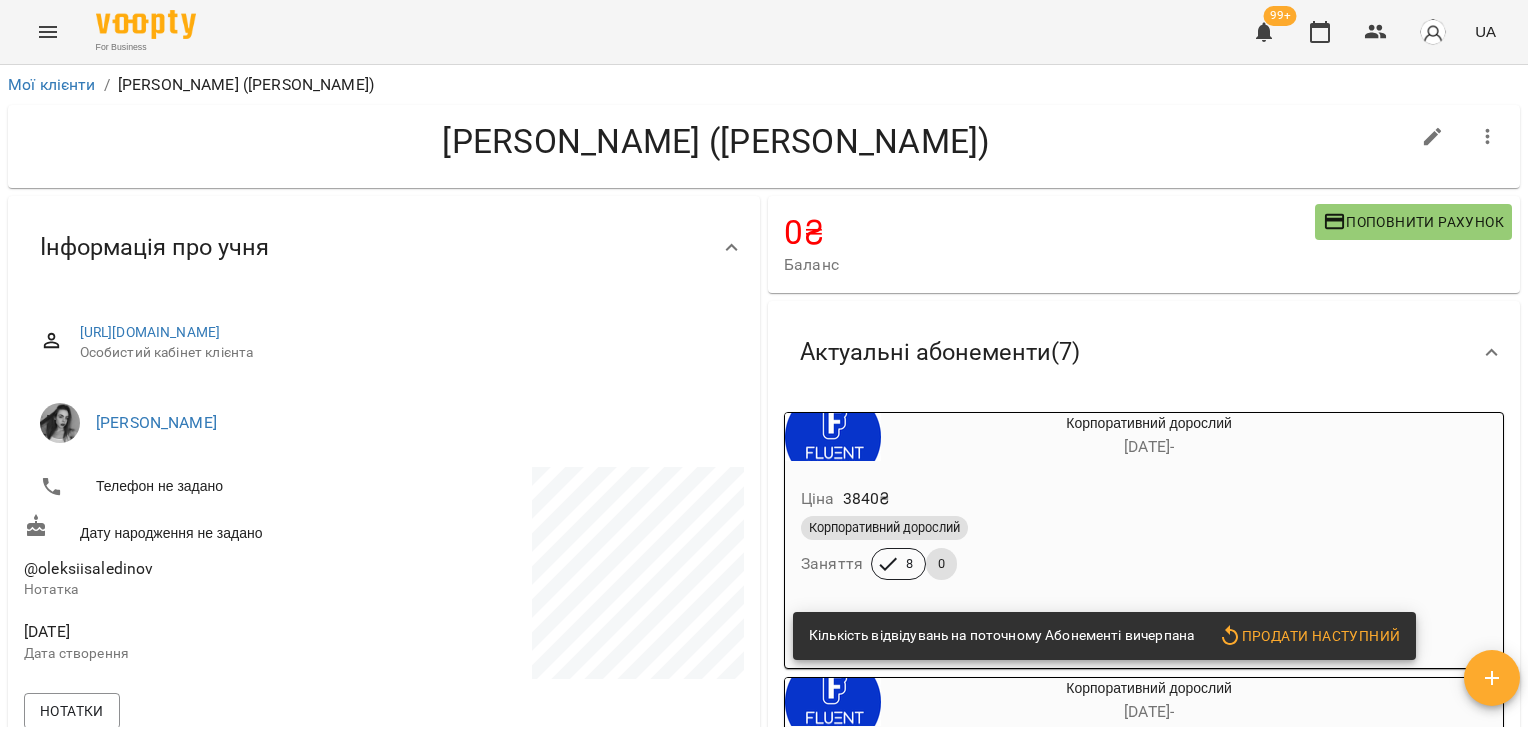 scroll, scrollTop: 948, scrollLeft: 0, axis: vertical 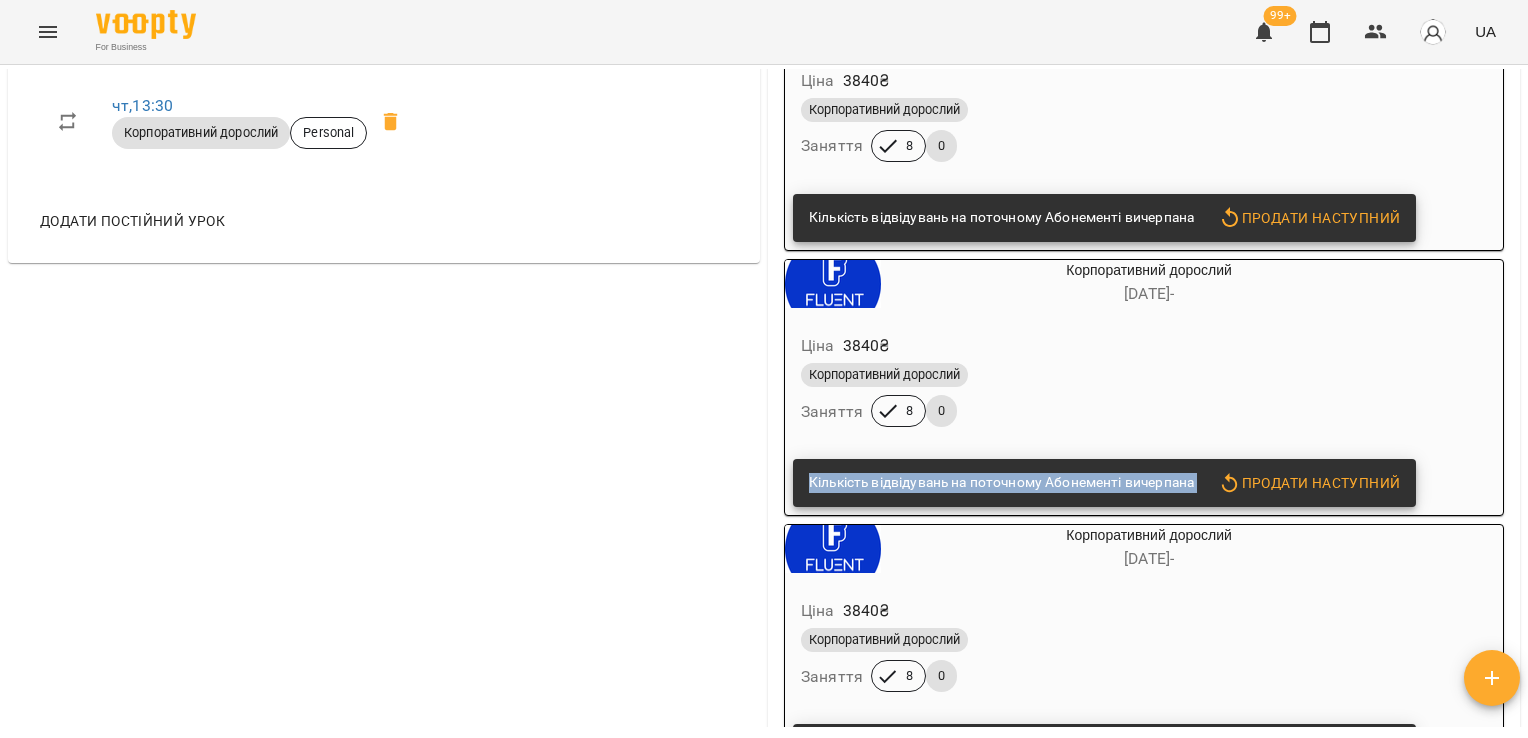 drag, startPoint x: 1527, startPoint y: 313, endPoint x: 1531, endPoint y: 471, distance: 158.05063 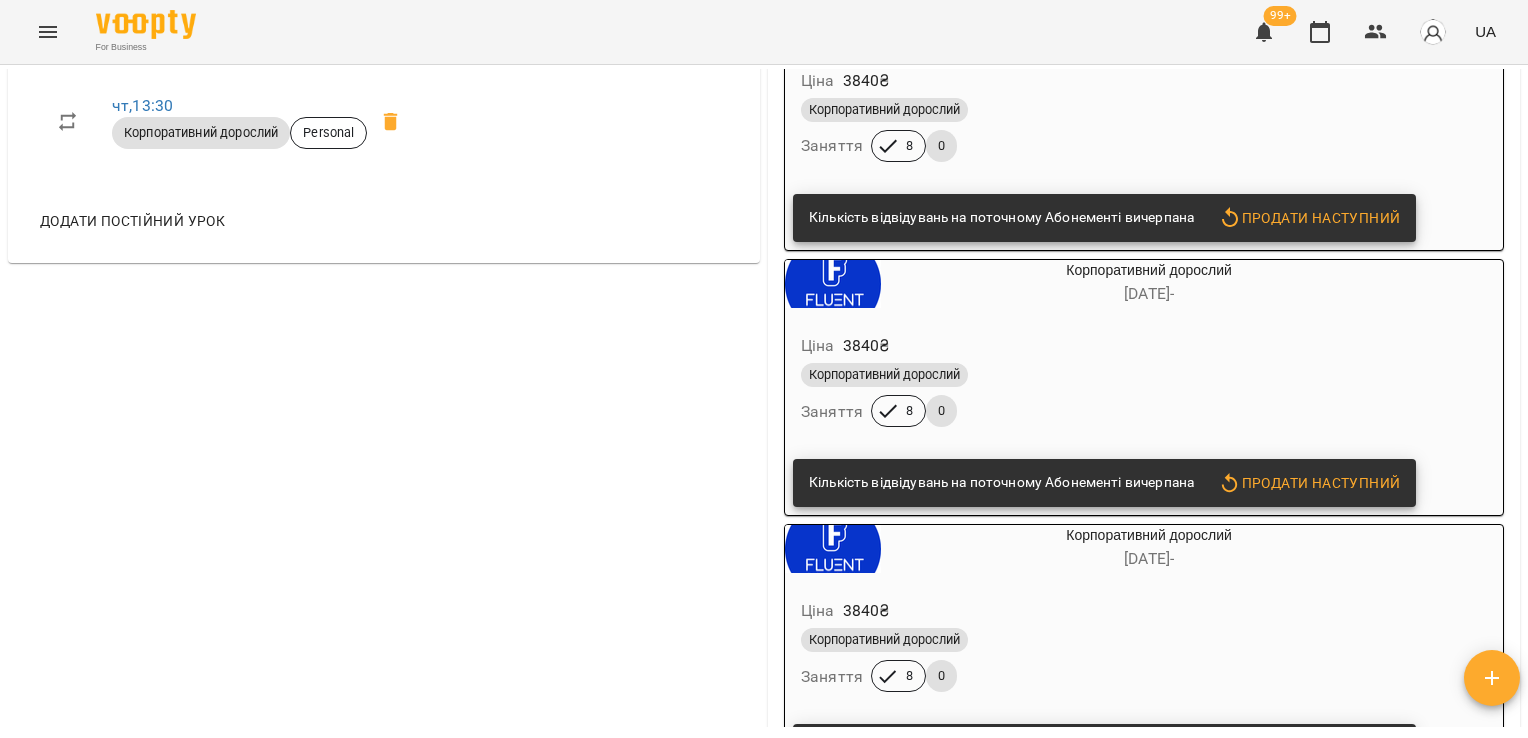 drag, startPoint x: 1531, startPoint y: 471, endPoint x: 1498, endPoint y: 137, distance: 335.62628 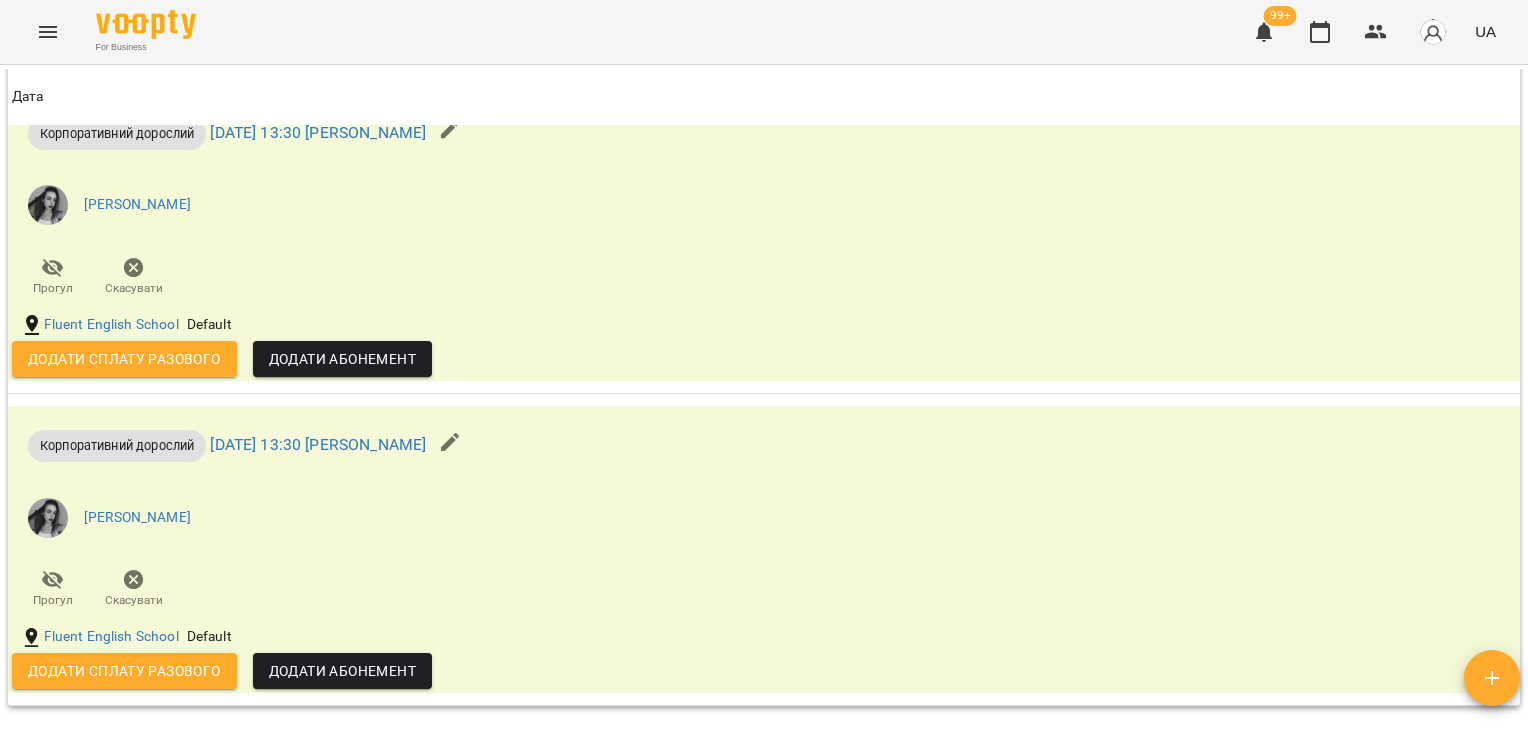 scroll, scrollTop: 2591, scrollLeft: 0, axis: vertical 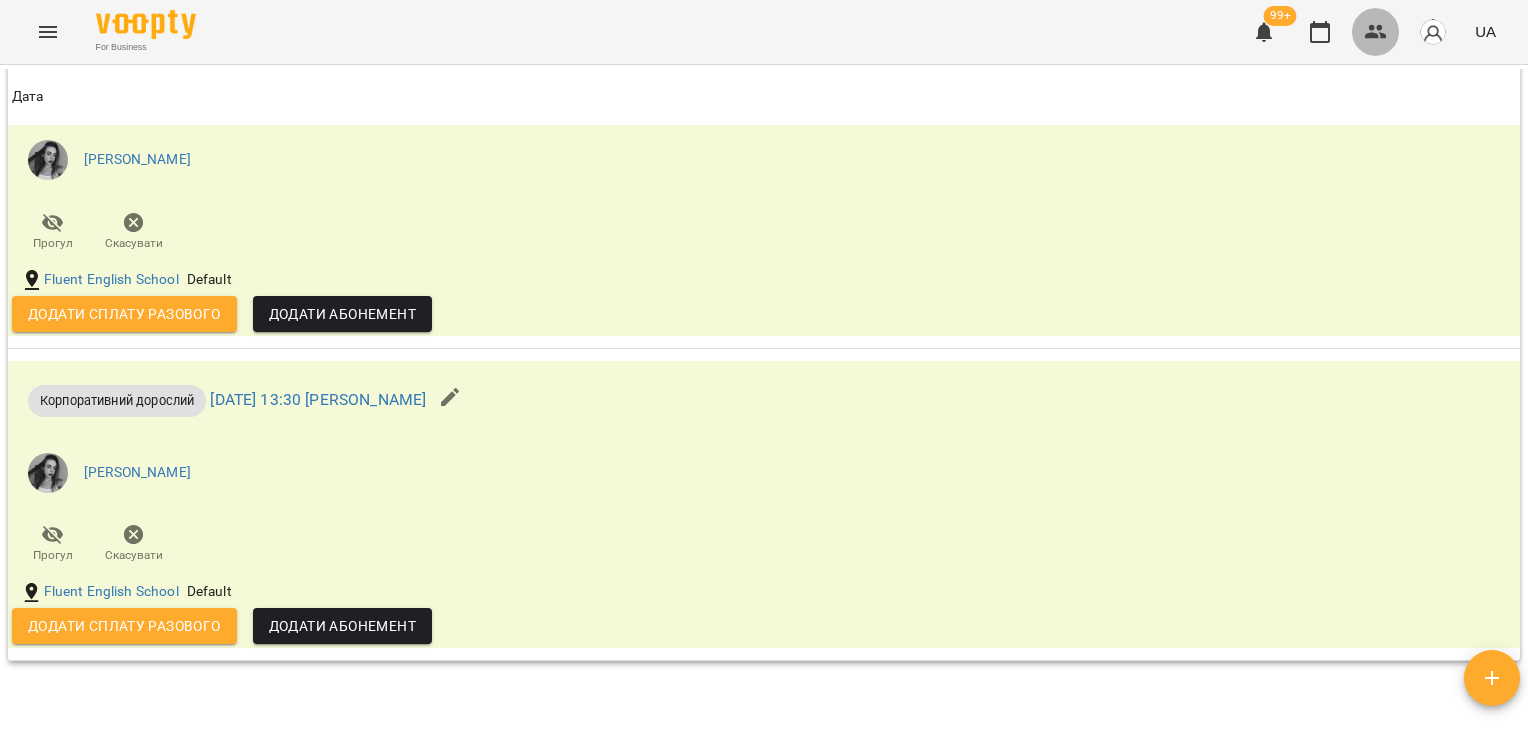 click 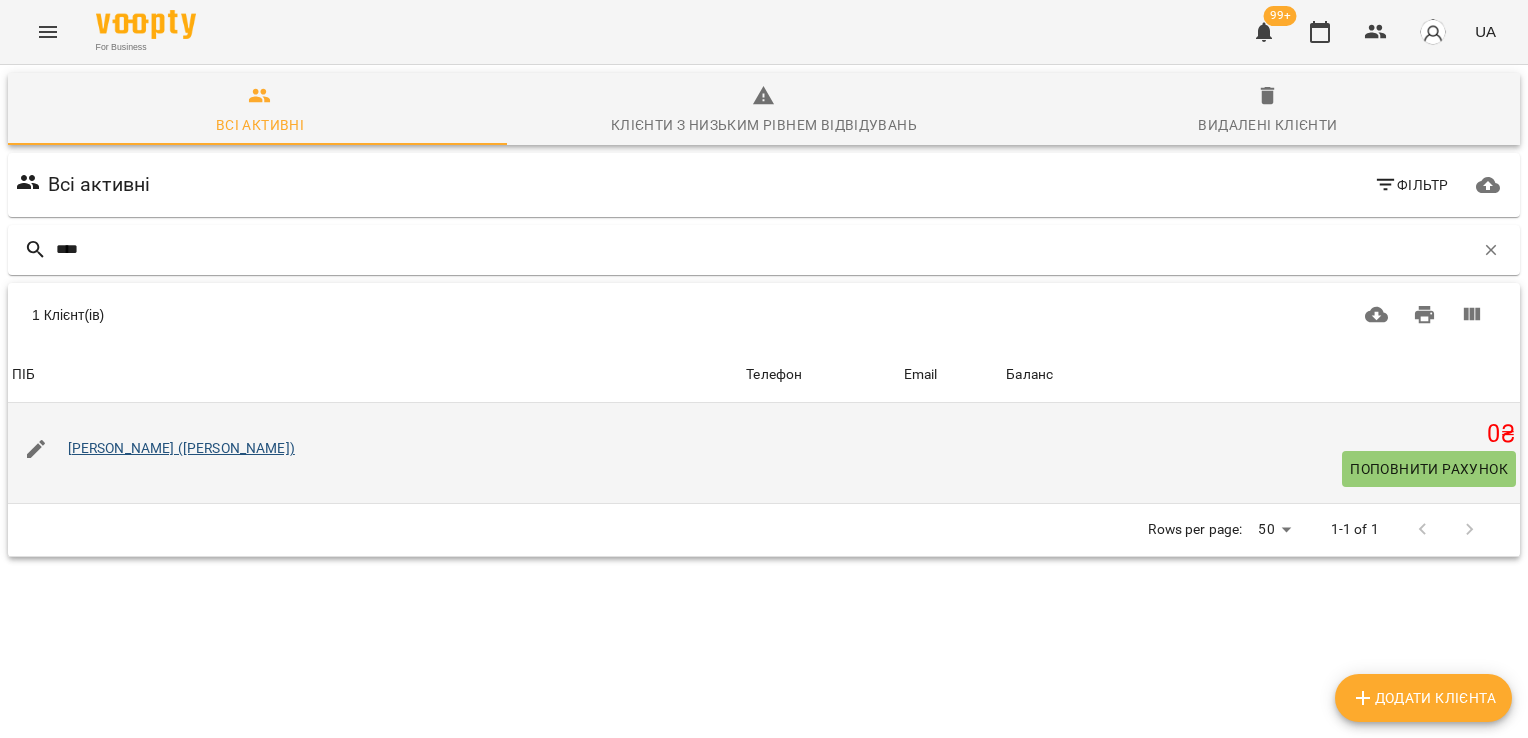 type on "****" 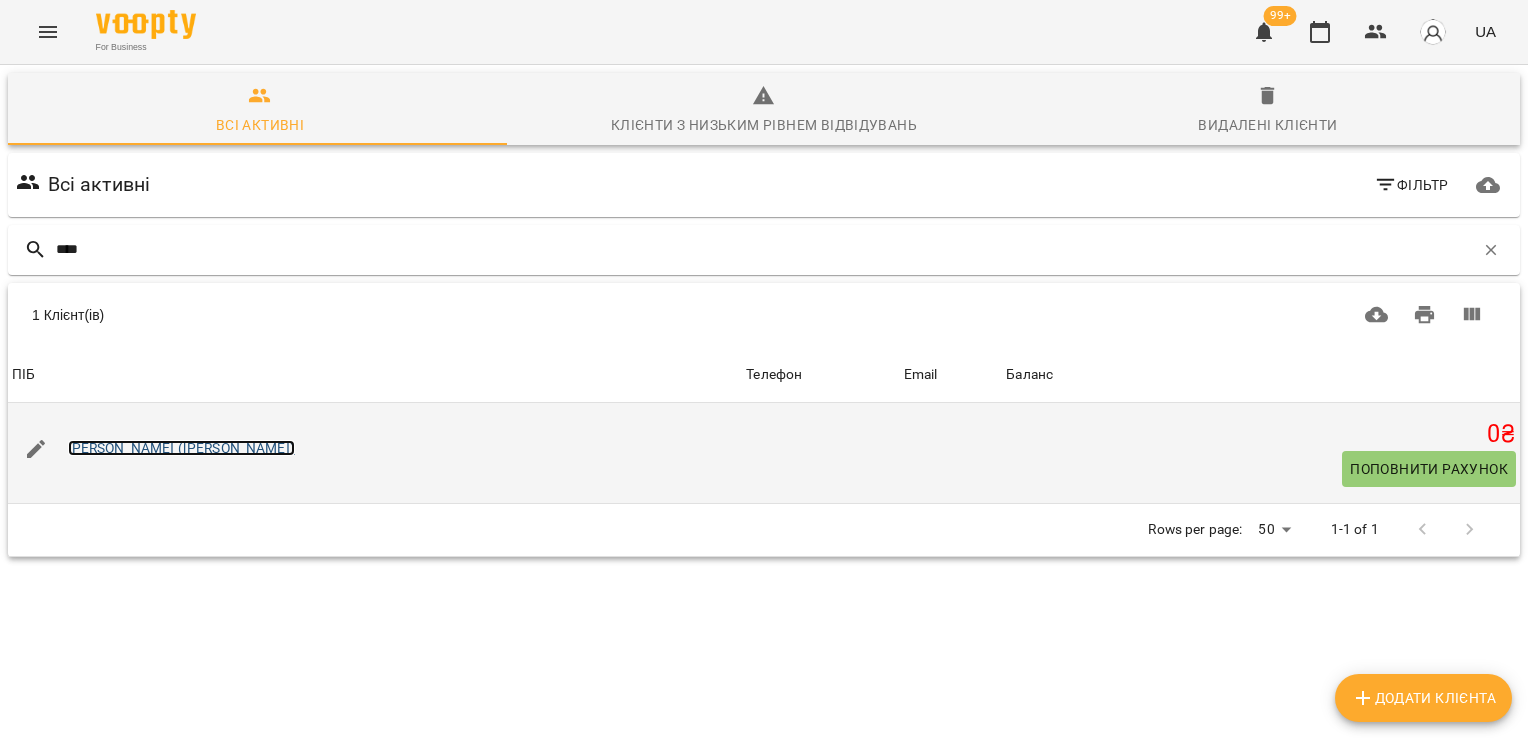 click on "[PERSON_NAME] ([PERSON_NAME])" at bounding box center (181, 448) 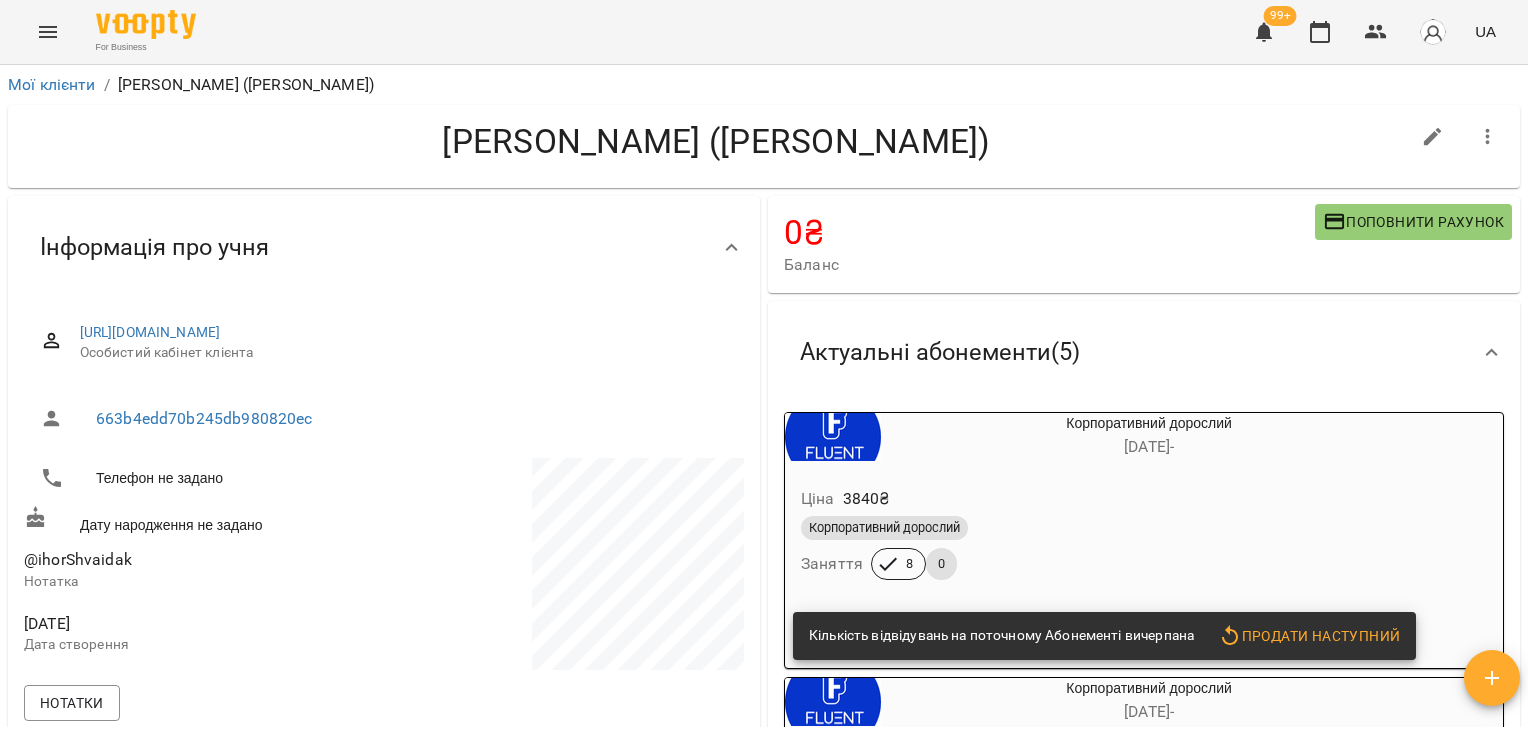 scroll, scrollTop: 780, scrollLeft: 0, axis: vertical 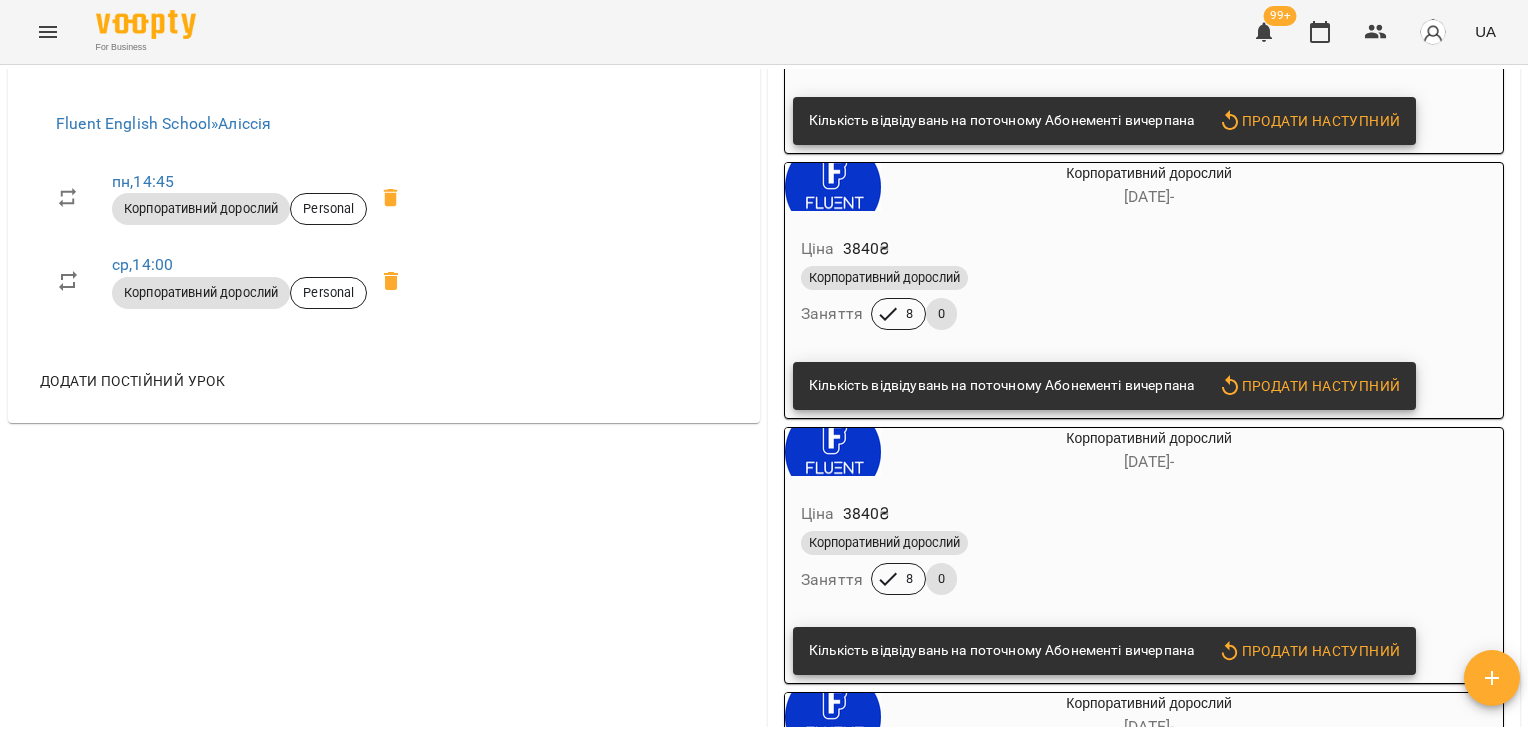 drag, startPoint x: 1531, startPoint y: 452, endPoint x: 1526, endPoint y: 508, distance: 56.22277 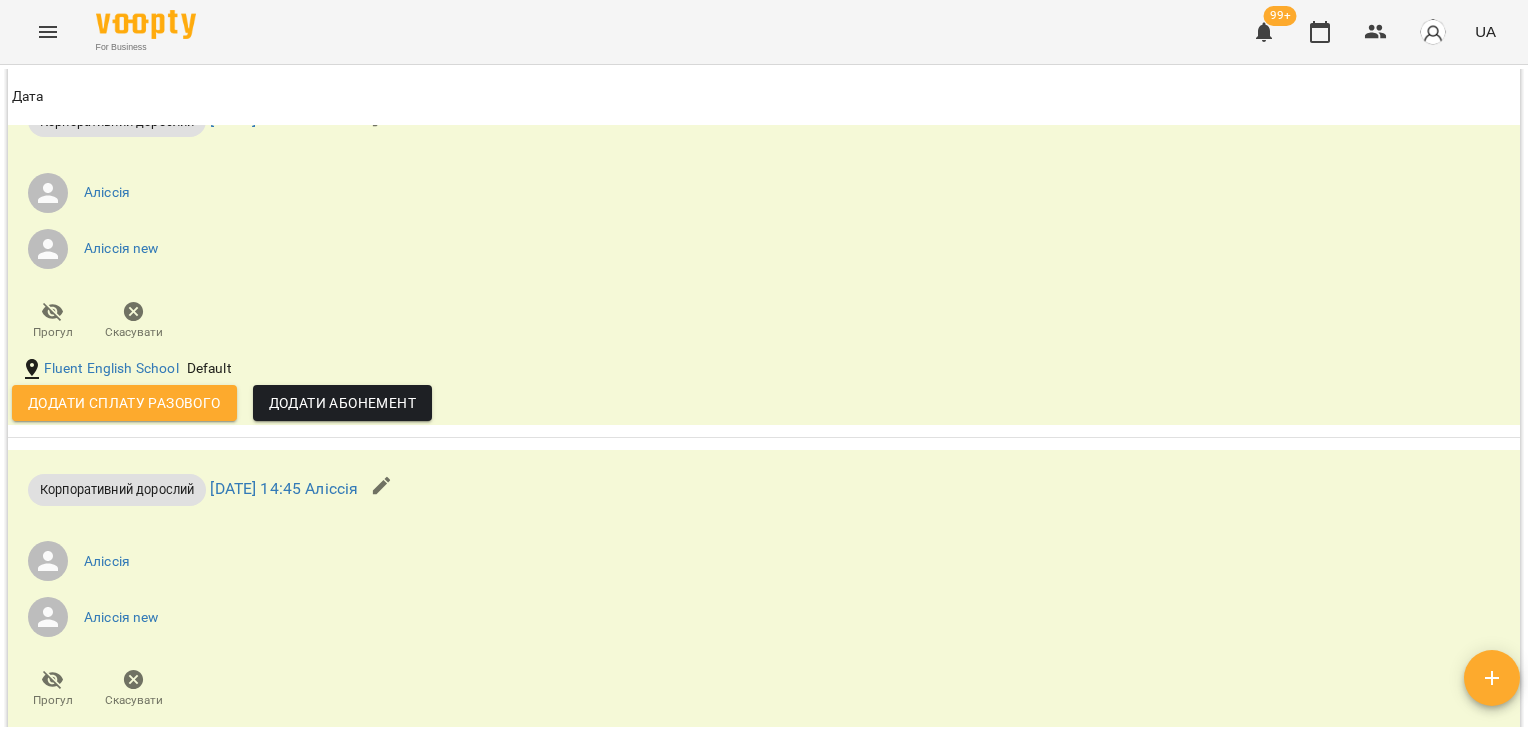 scroll, scrollTop: 2060, scrollLeft: 0, axis: vertical 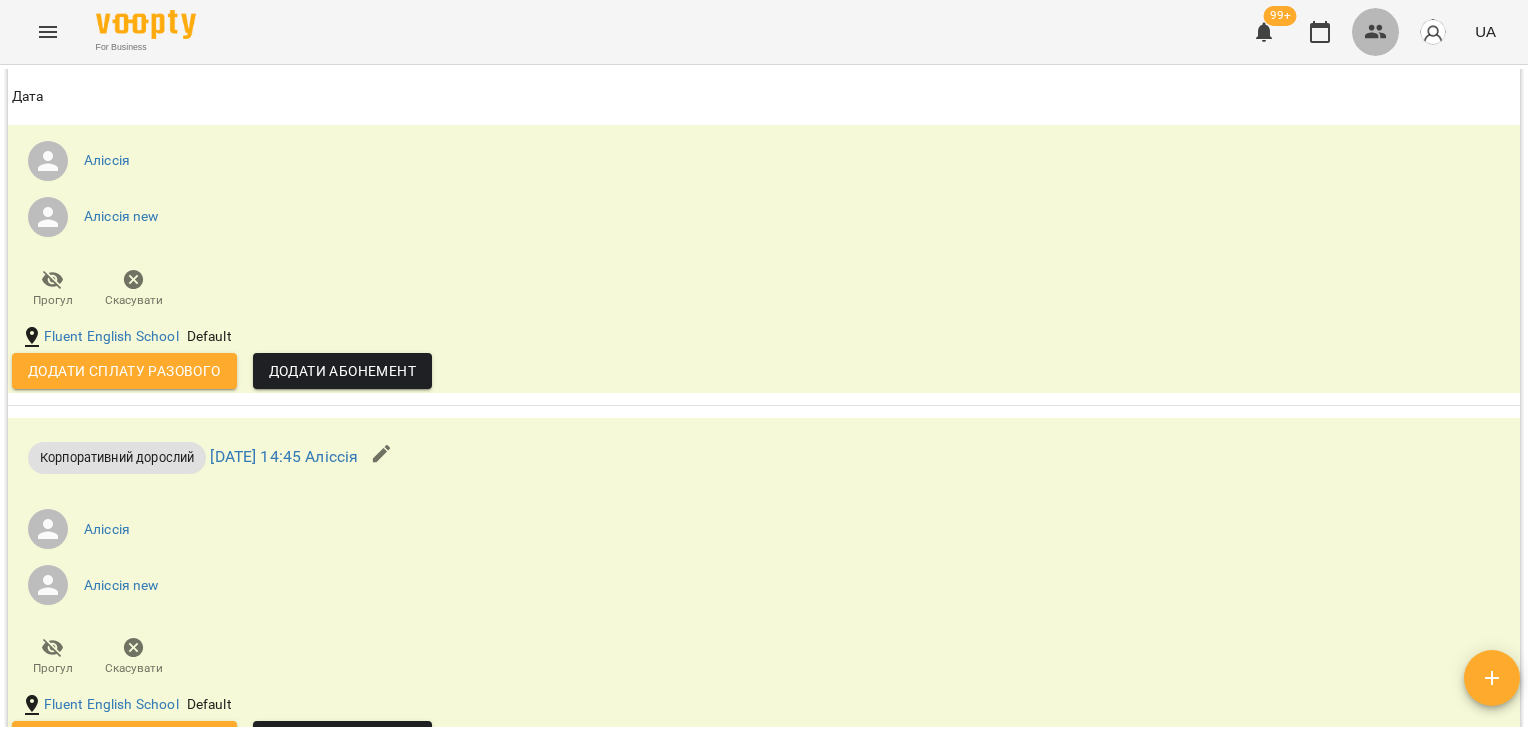 click 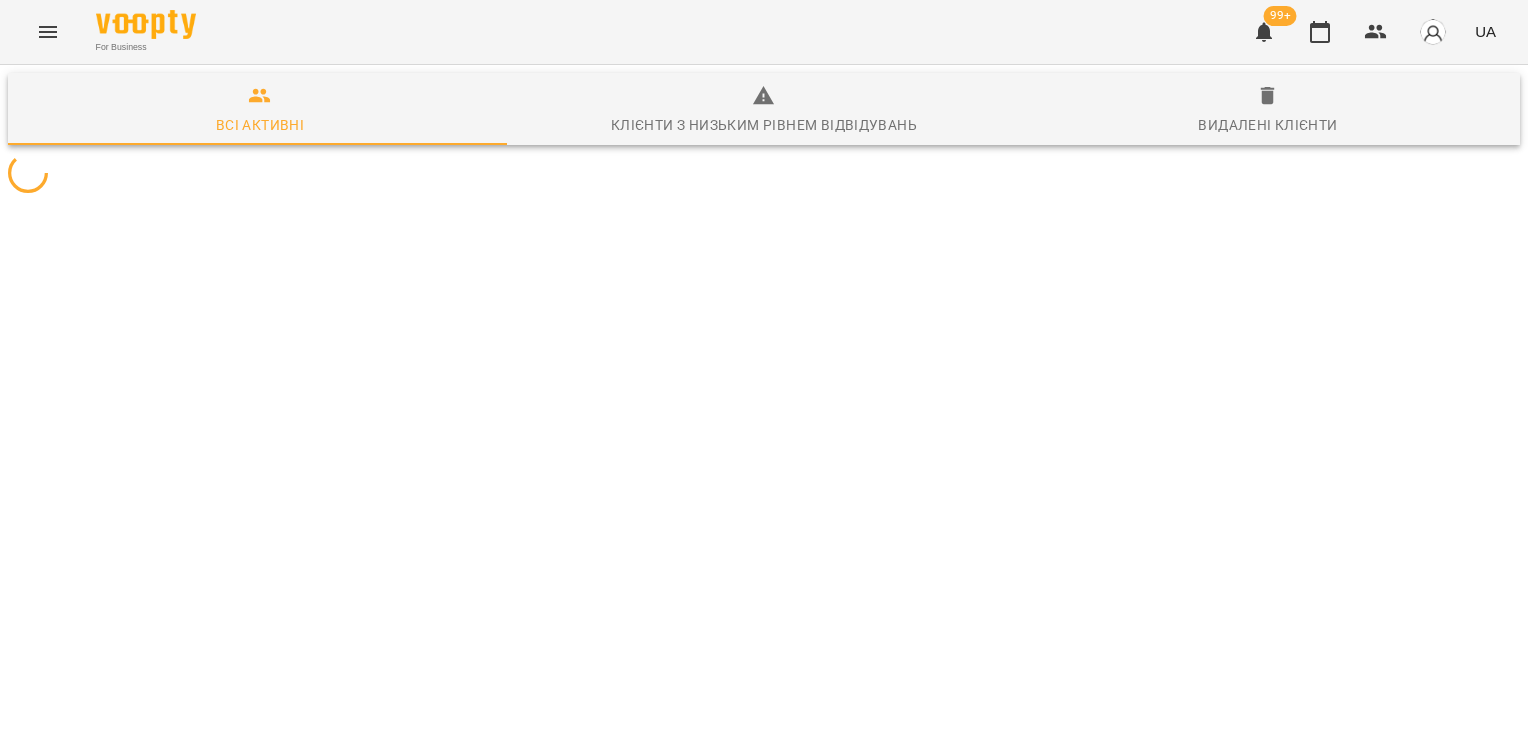 click at bounding box center [764, 173] 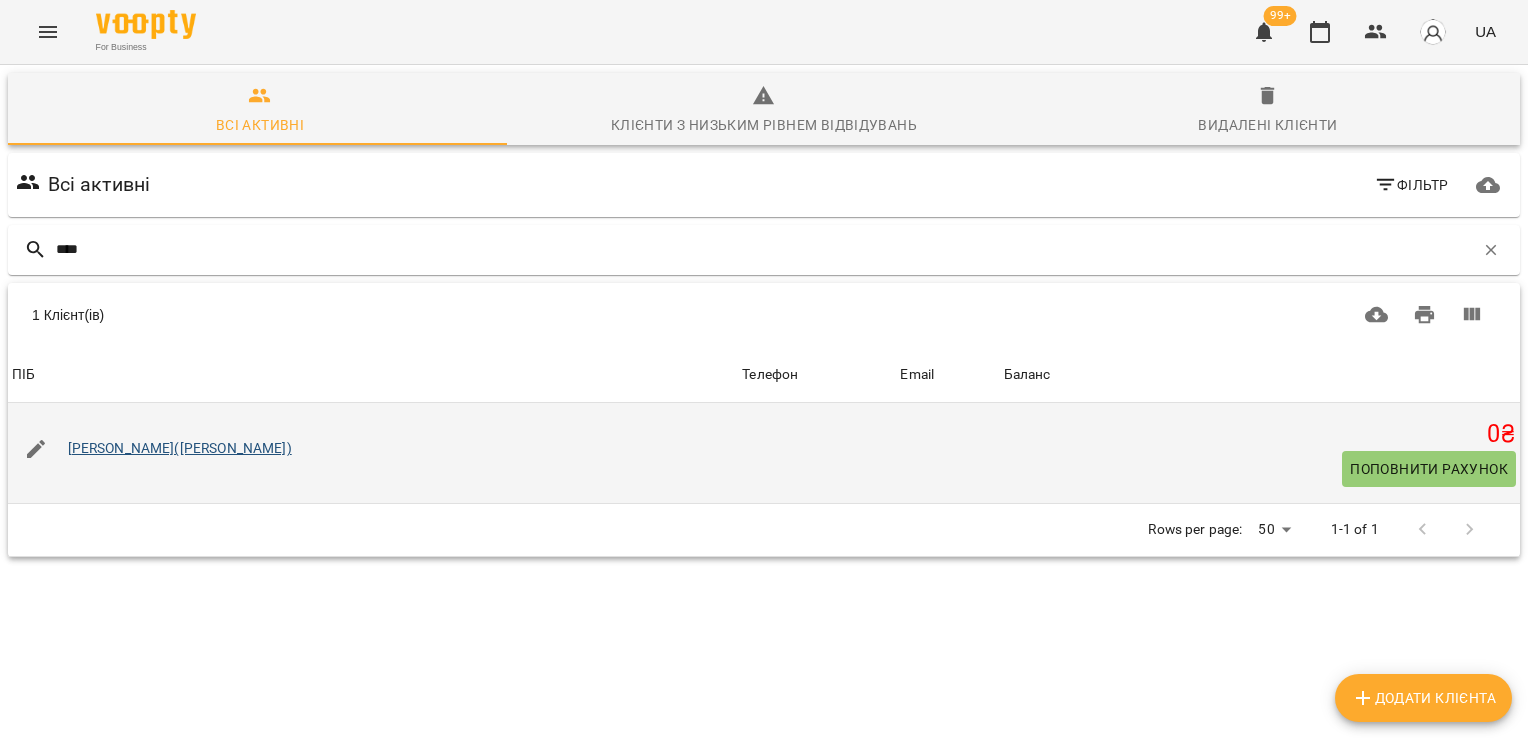 type on "****" 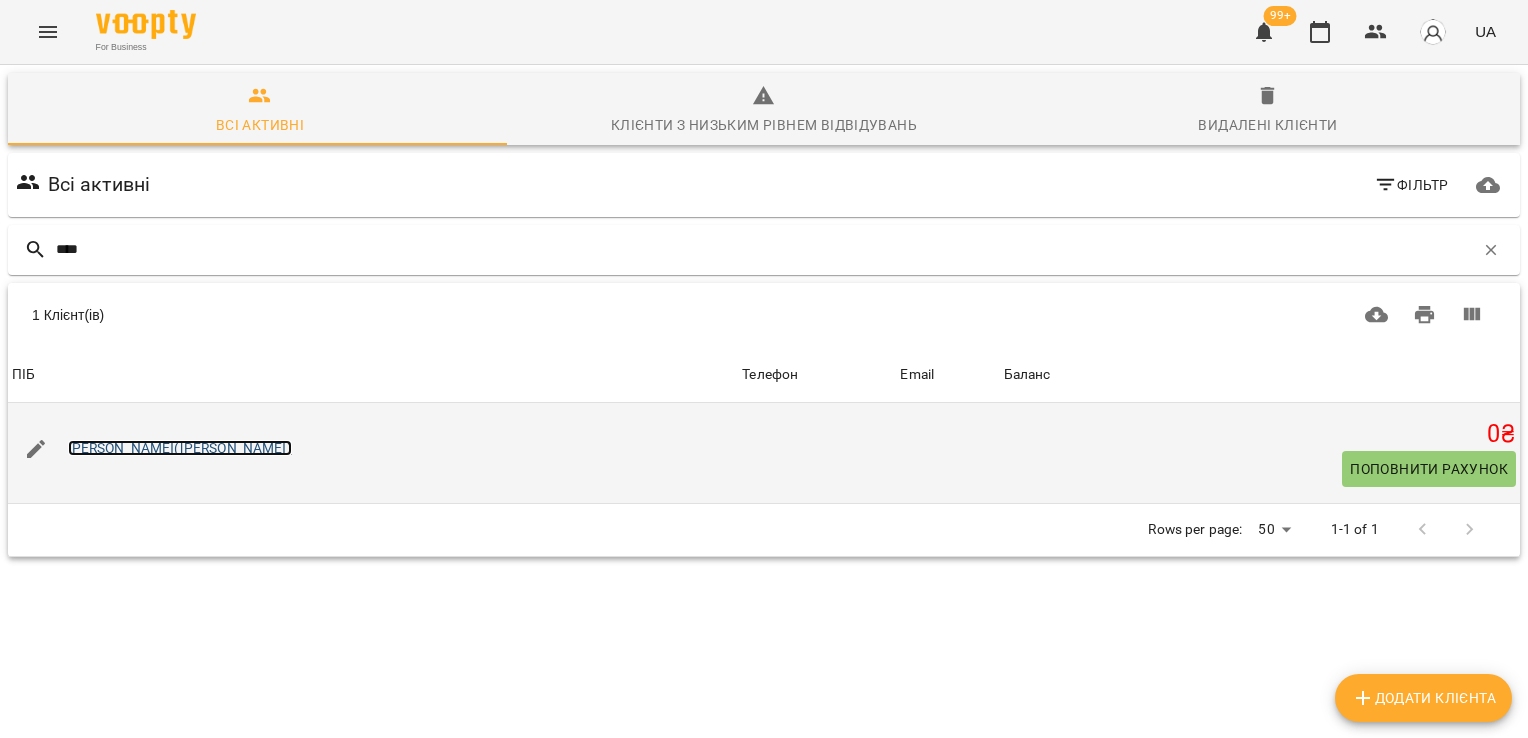 click on "[PERSON_NAME]([PERSON_NAME])" at bounding box center (180, 448) 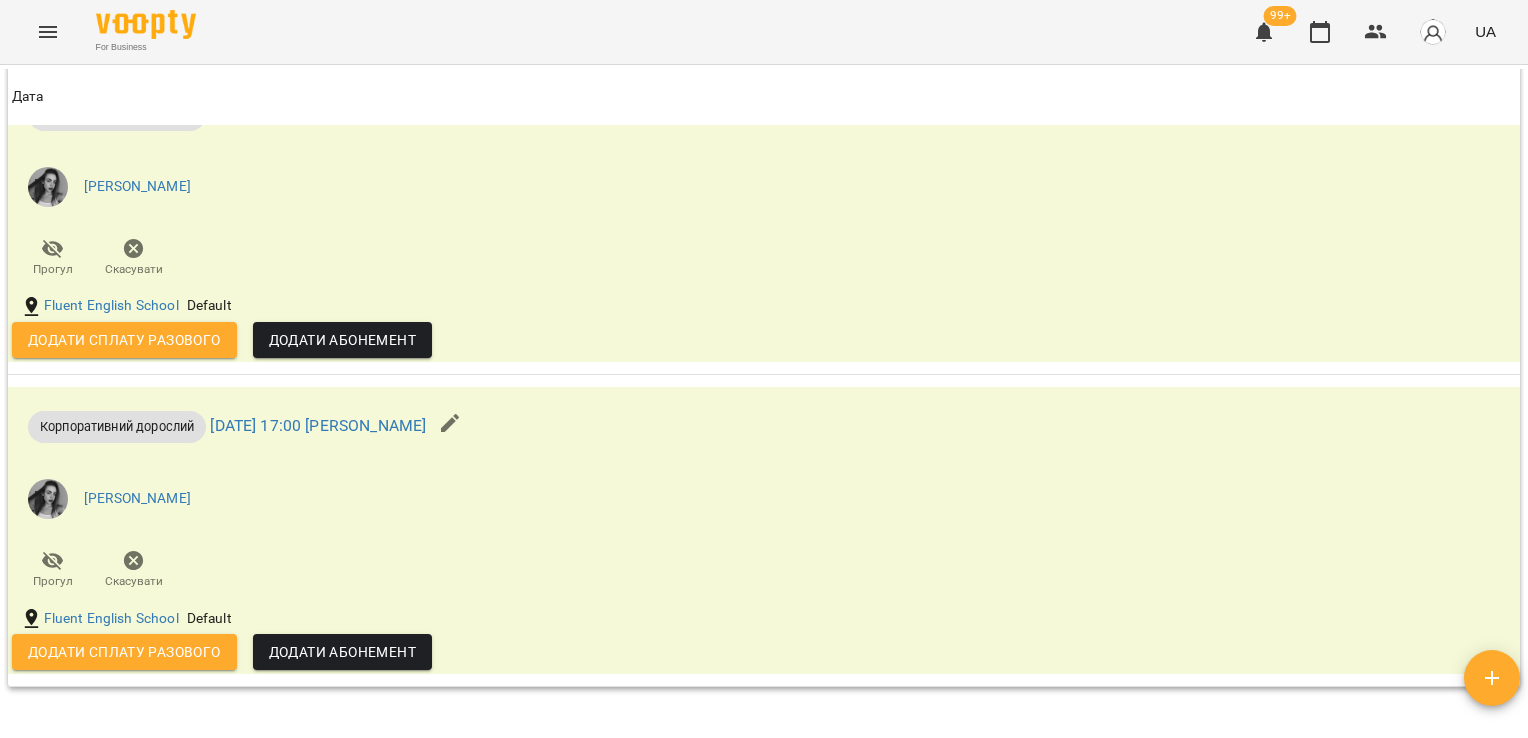 scroll, scrollTop: 2897, scrollLeft: 0, axis: vertical 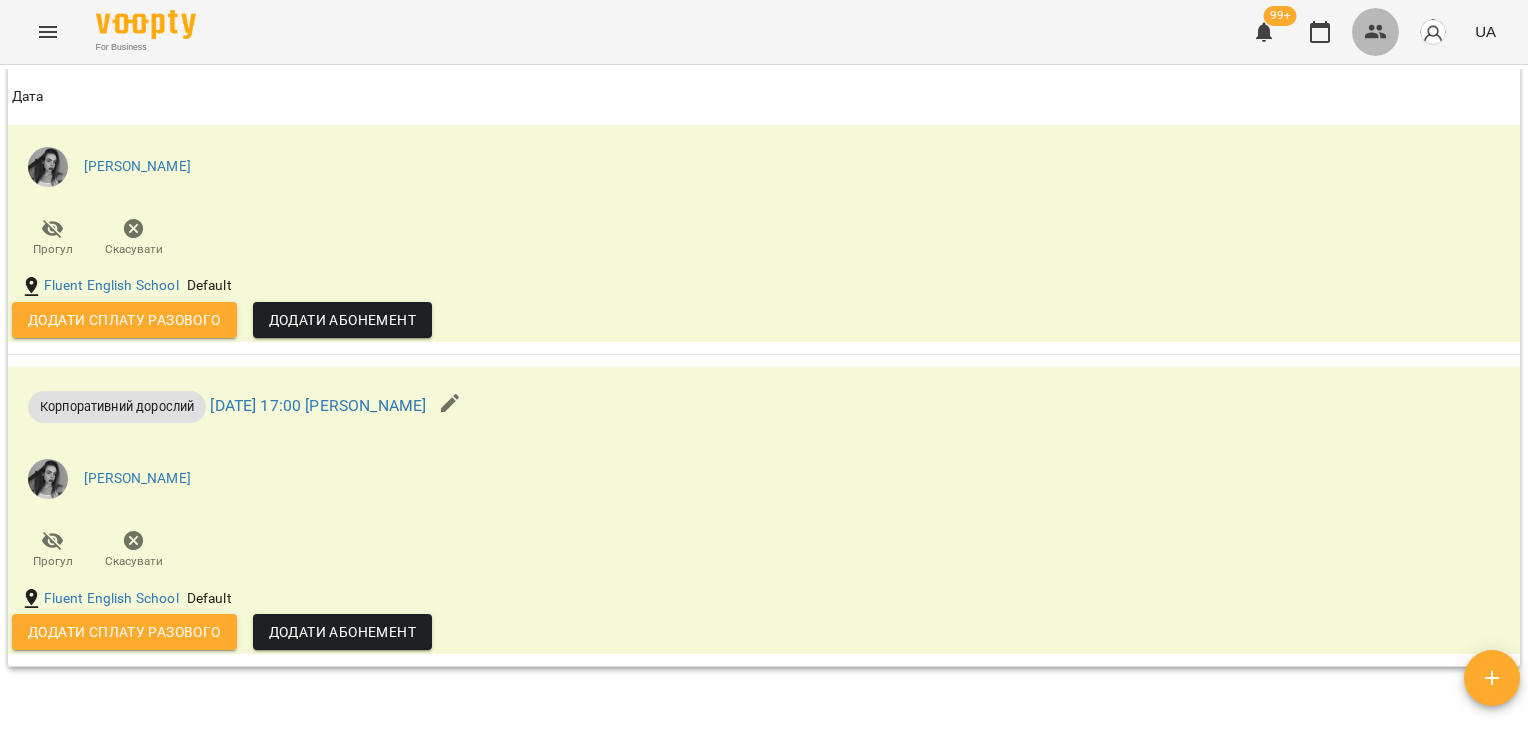 click 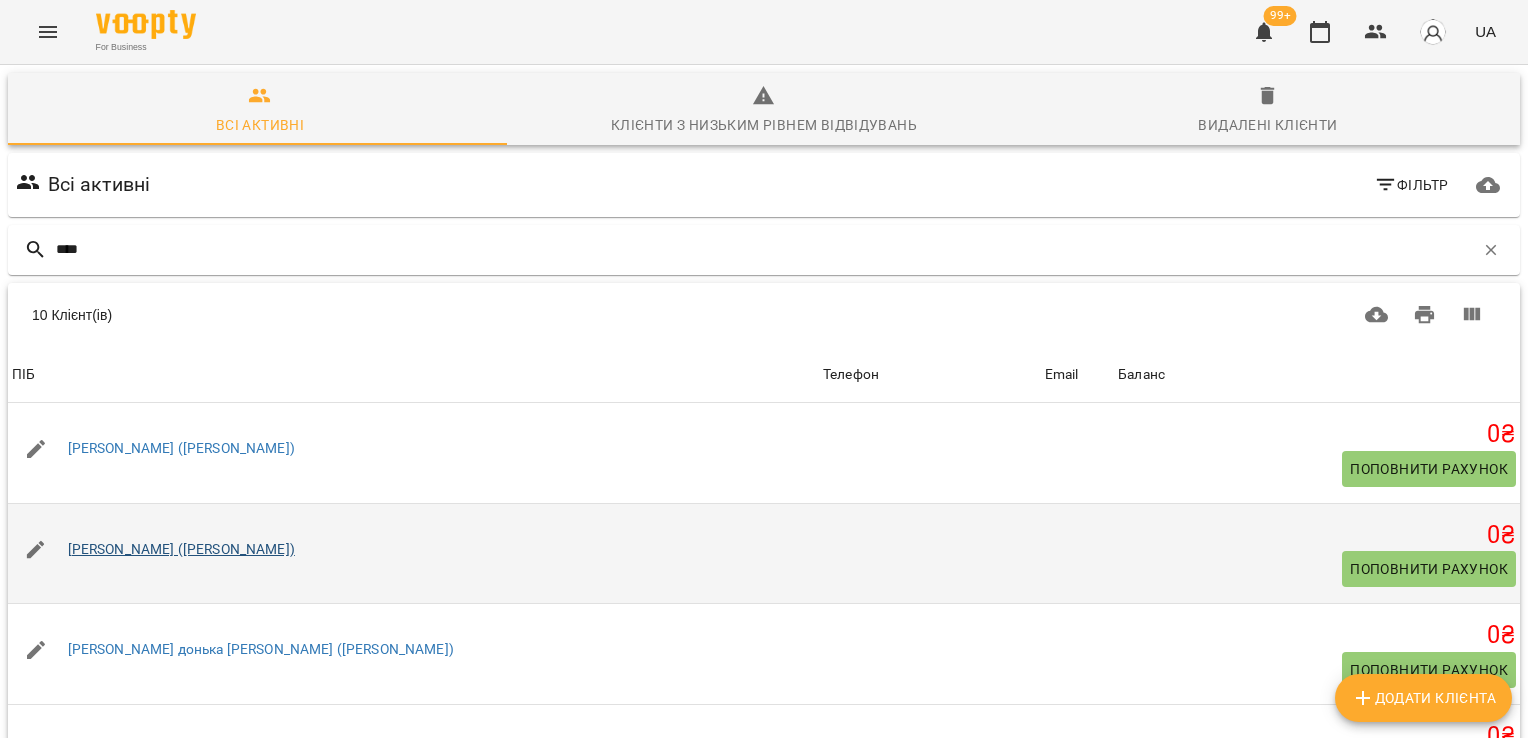 type on "****" 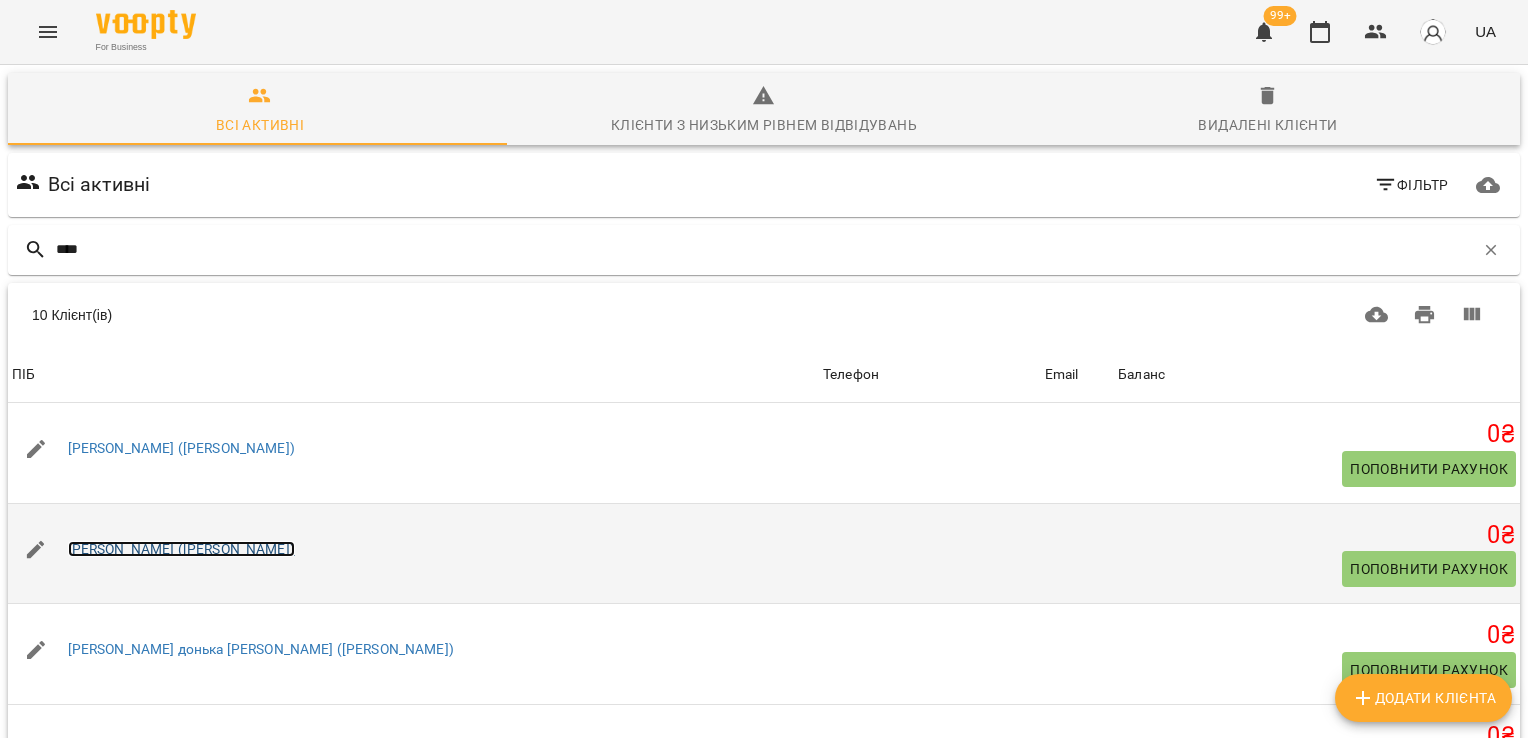 click on "[PERSON_NAME] ([PERSON_NAME])" at bounding box center [181, 549] 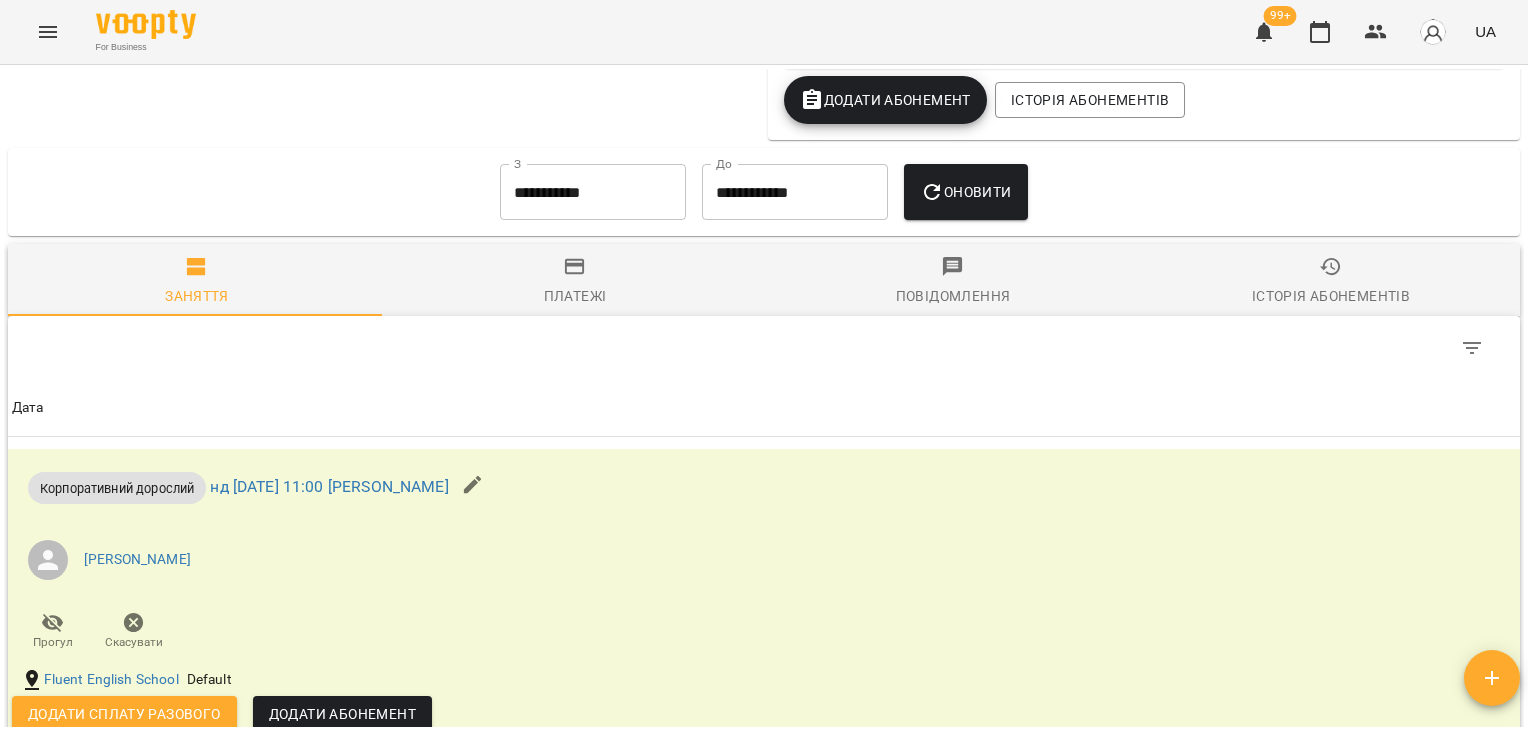 scroll, scrollTop: 1136, scrollLeft: 0, axis: vertical 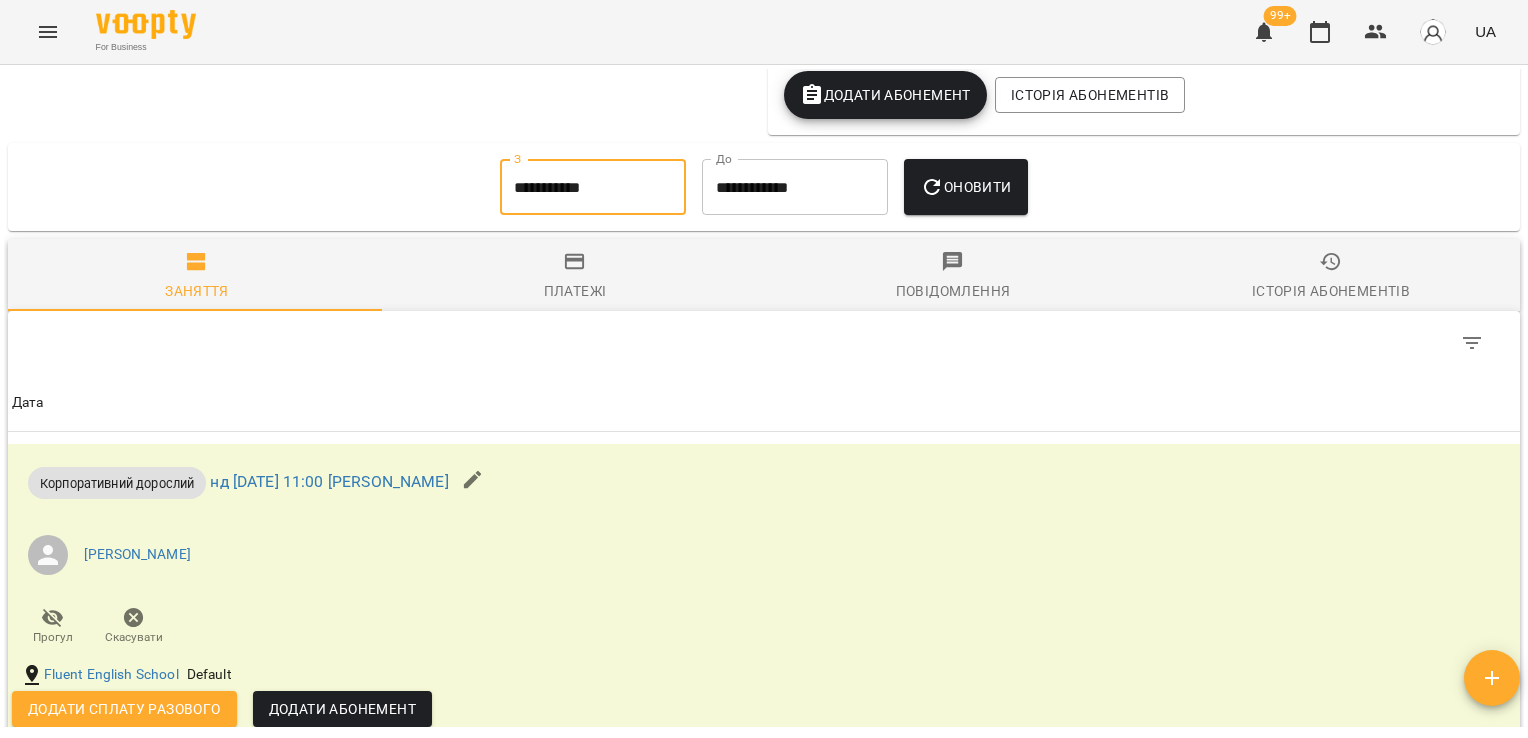 click on "**********" at bounding box center [593, 187] 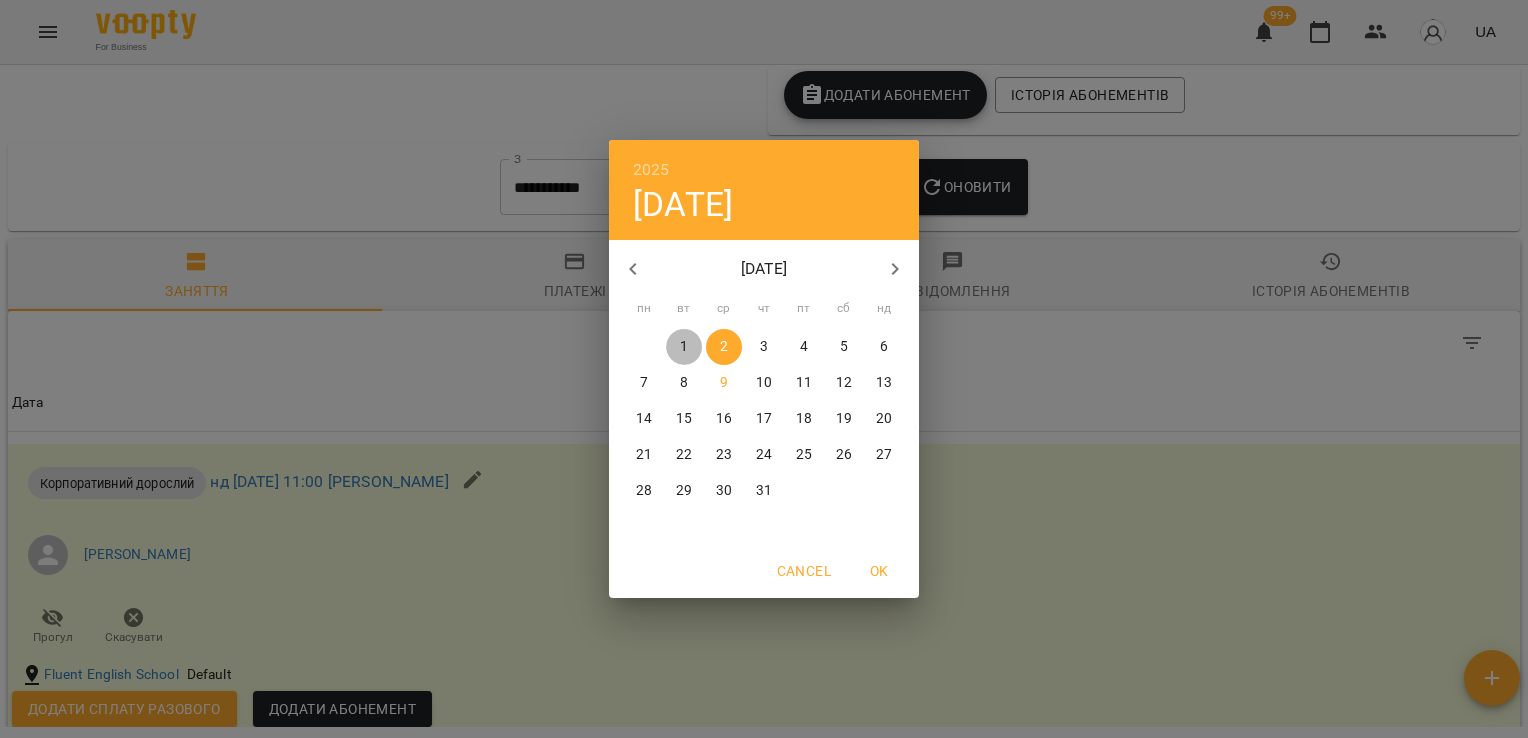 click on "1" at bounding box center [684, 347] 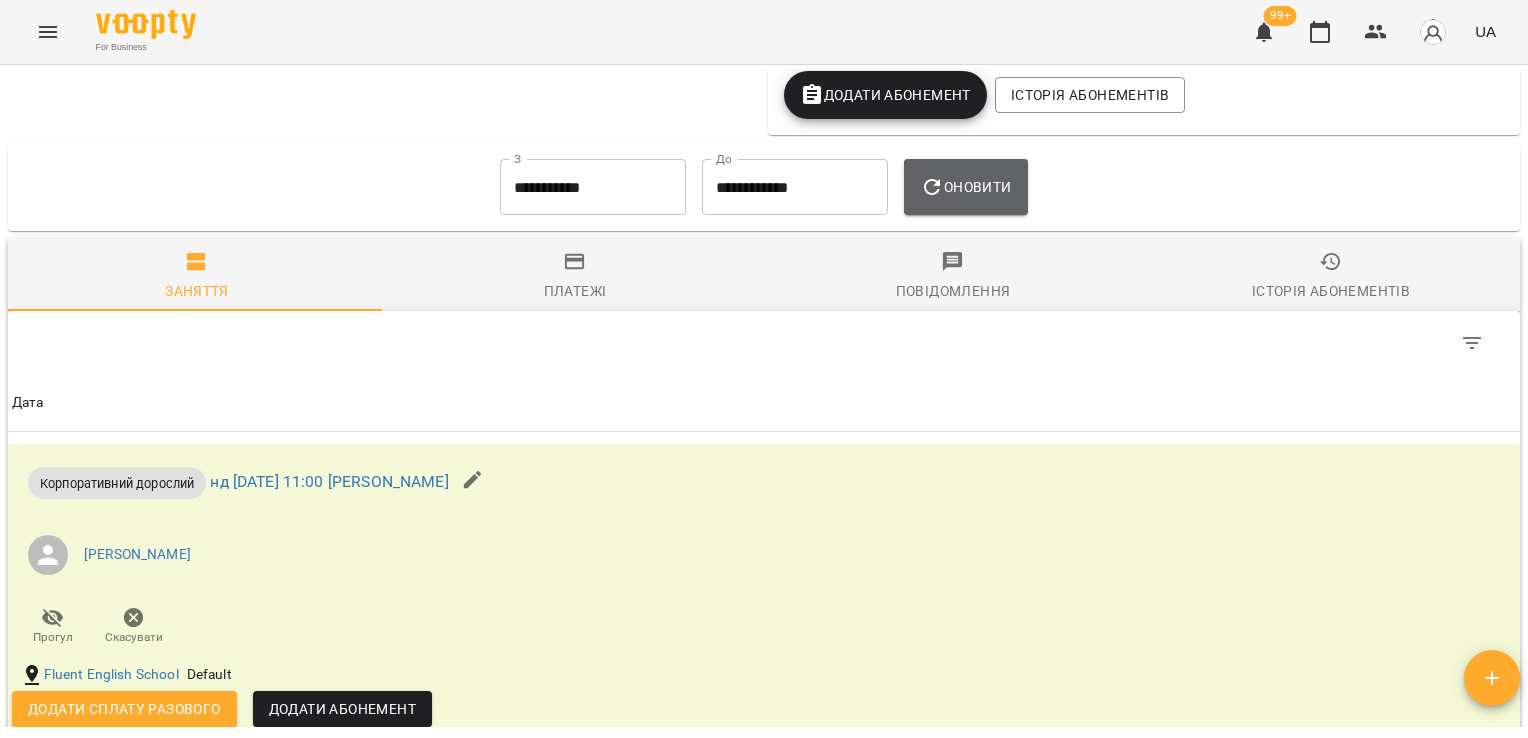 click on "Оновити" at bounding box center [965, 187] 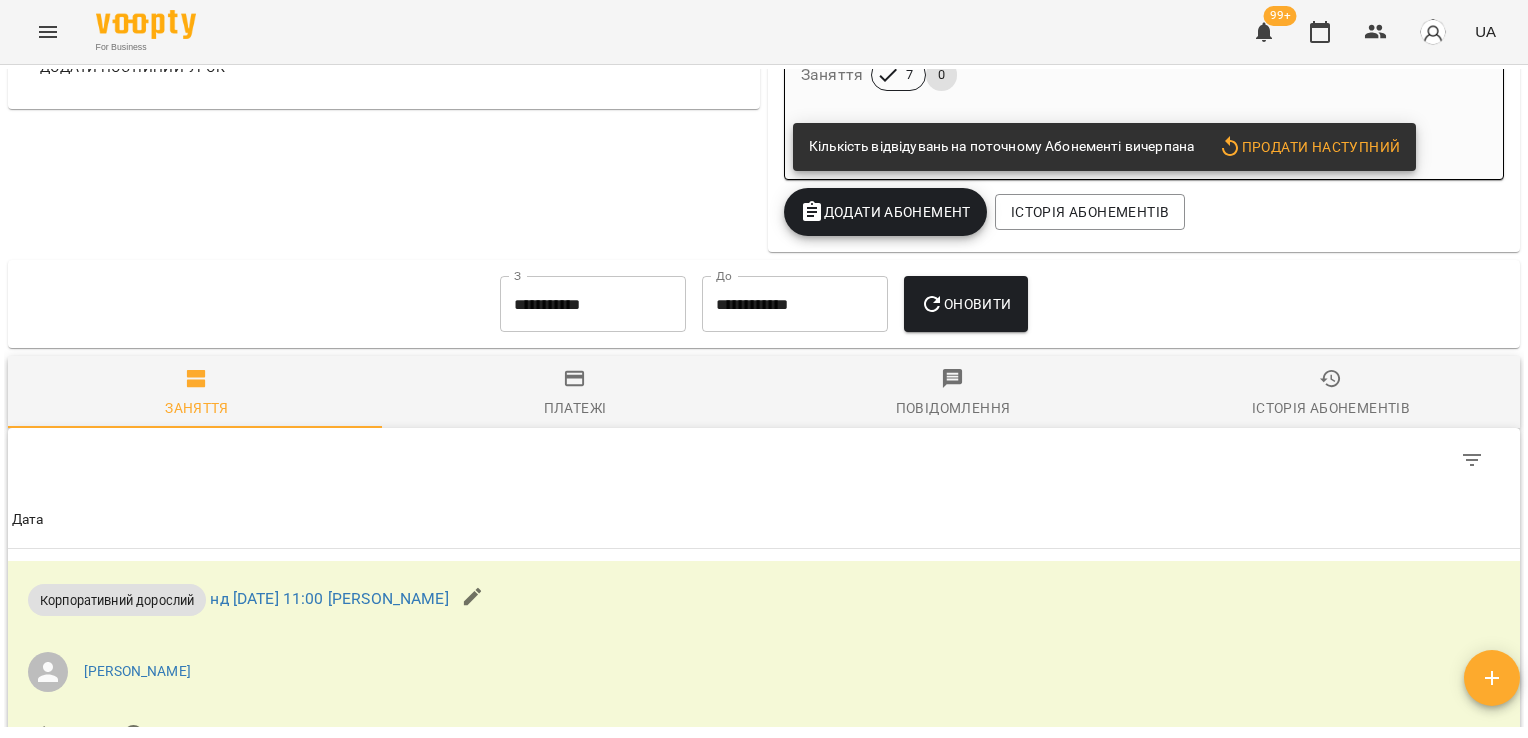 scroll, scrollTop: 1136, scrollLeft: 0, axis: vertical 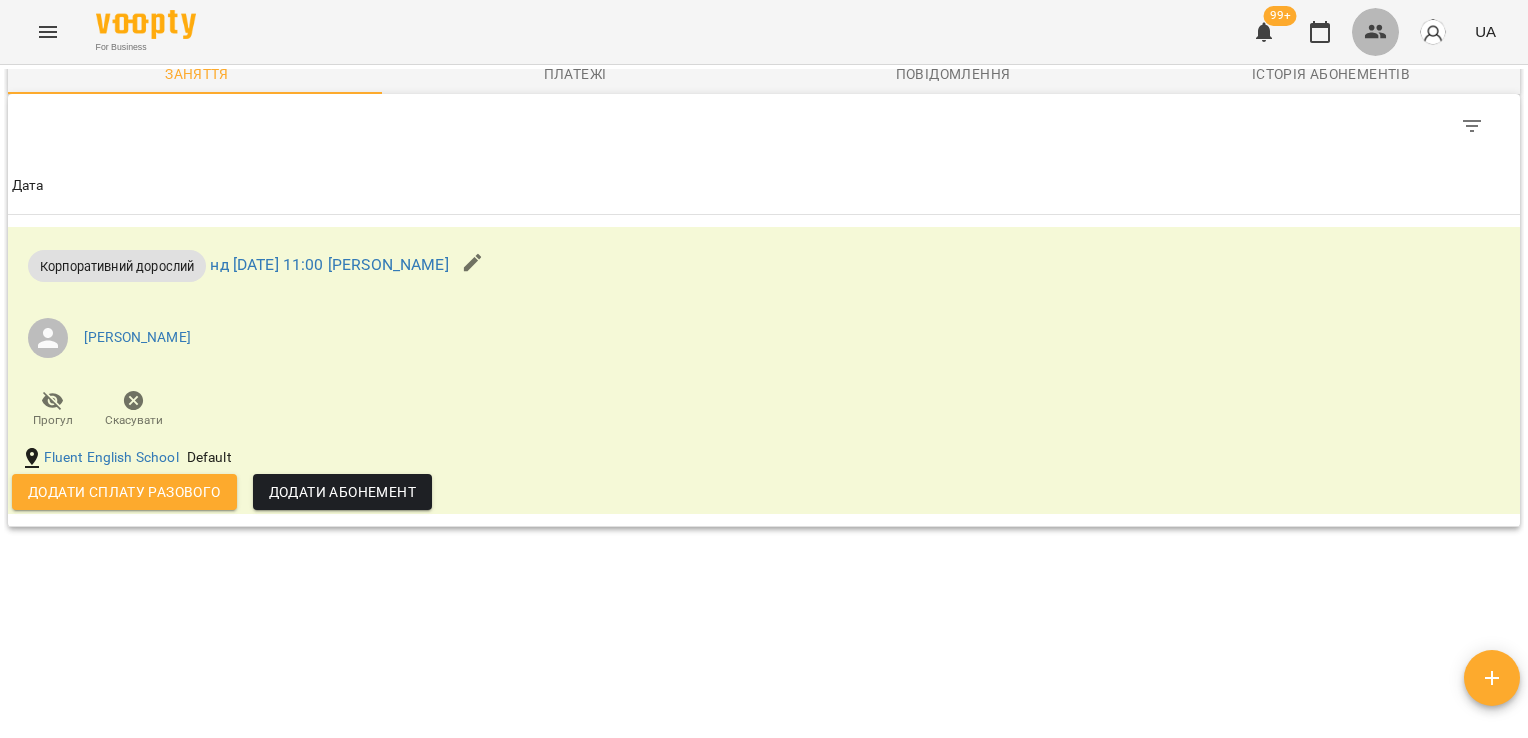 click 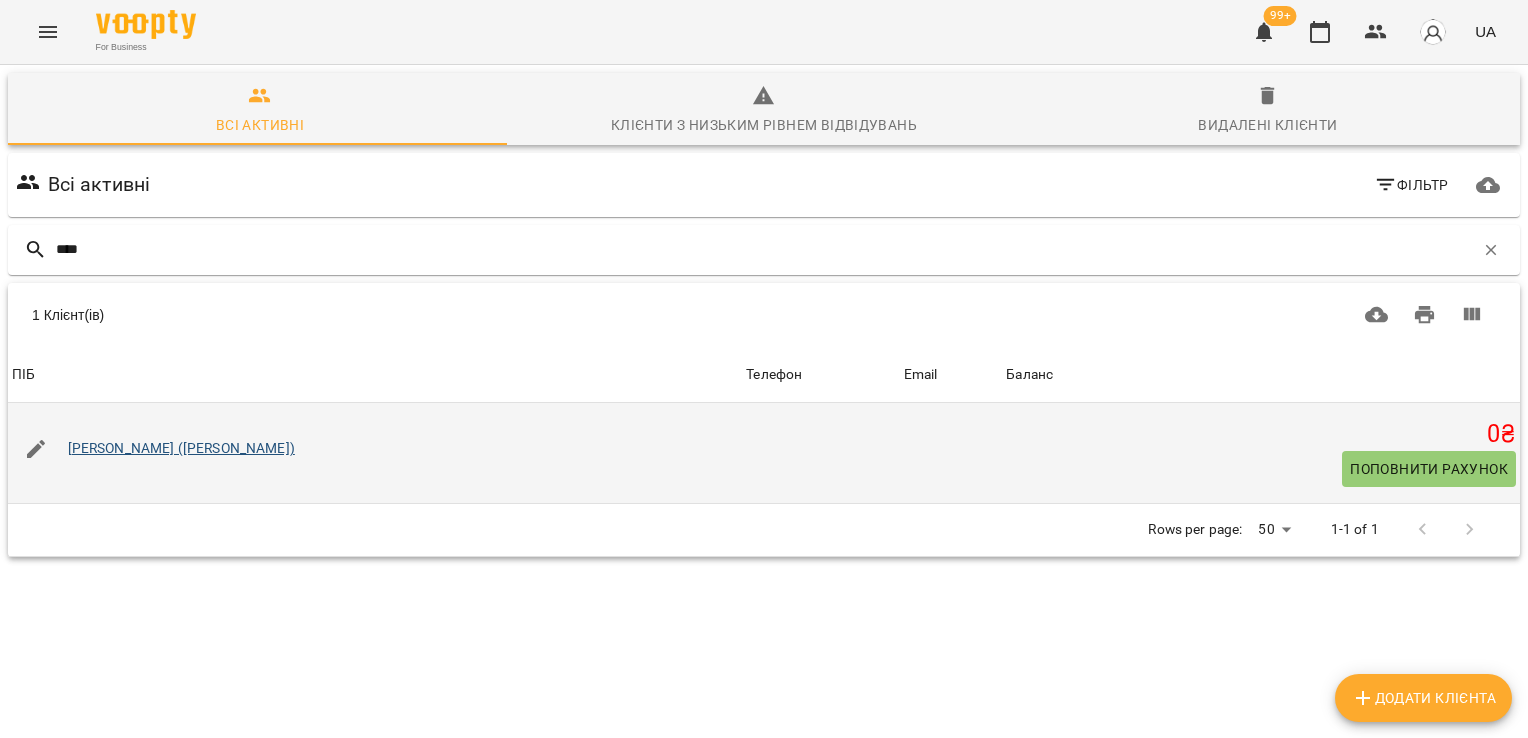 type on "****" 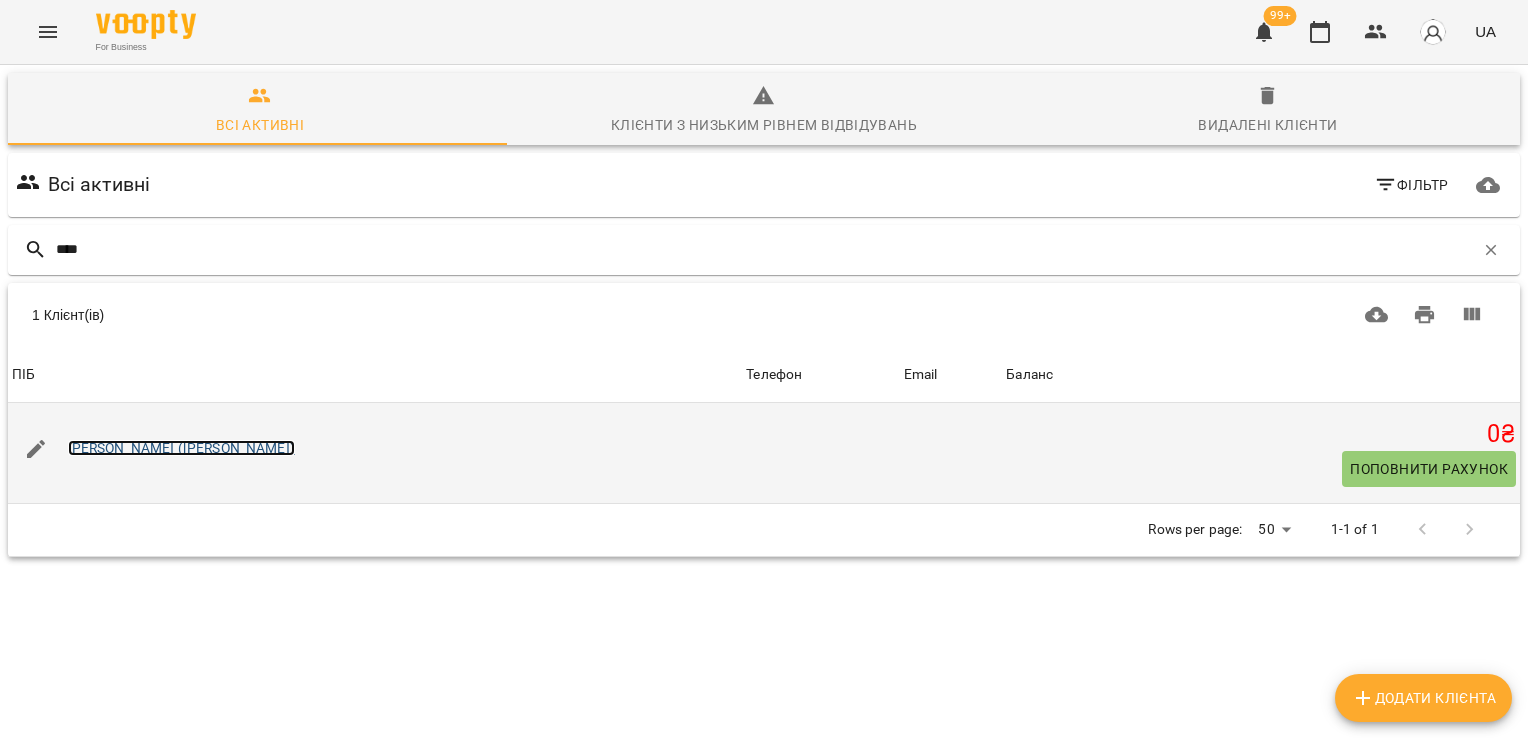 click on "[PERSON_NAME] ([PERSON_NAME])" at bounding box center [181, 448] 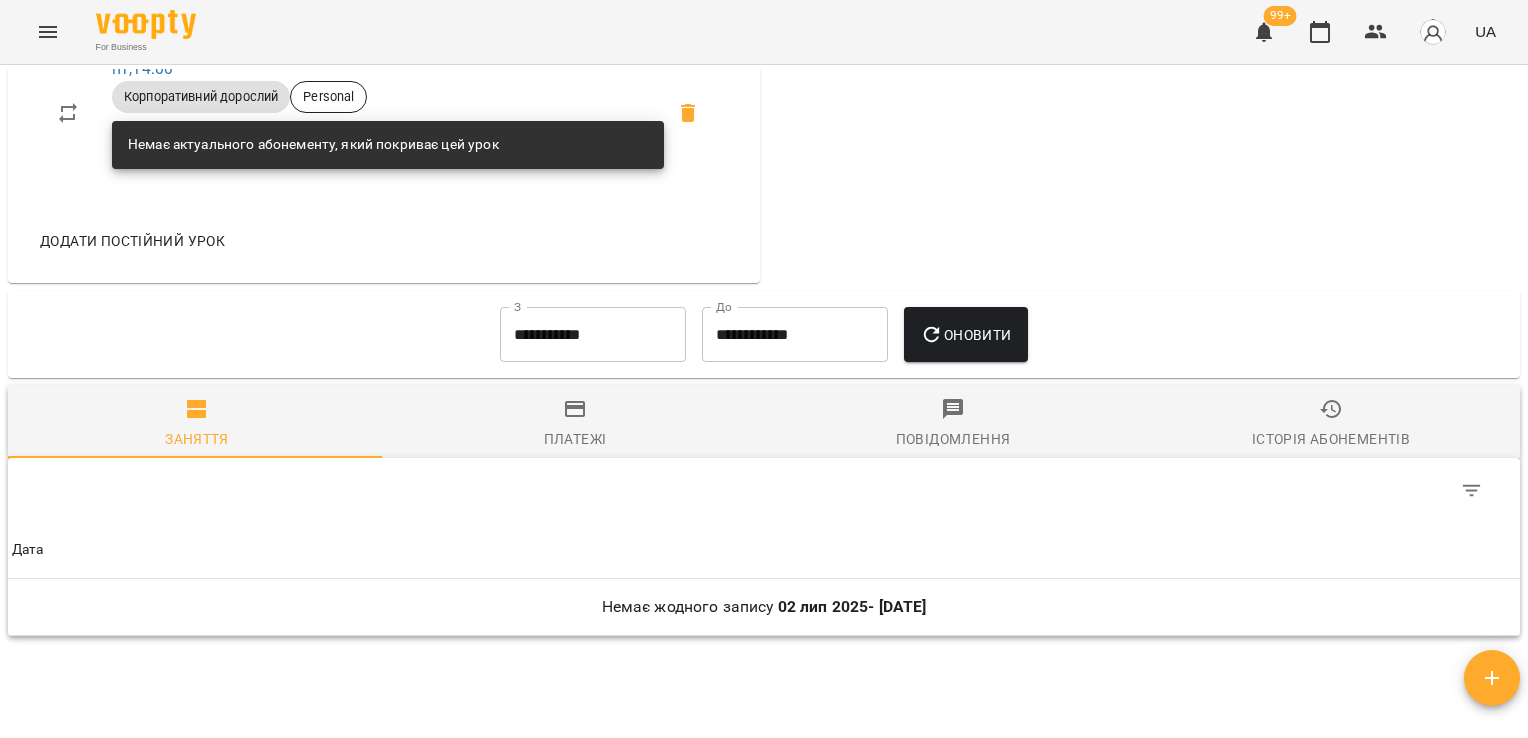 scroll, scrollTop: 1191, scrollLeft: 0, axis: vertical 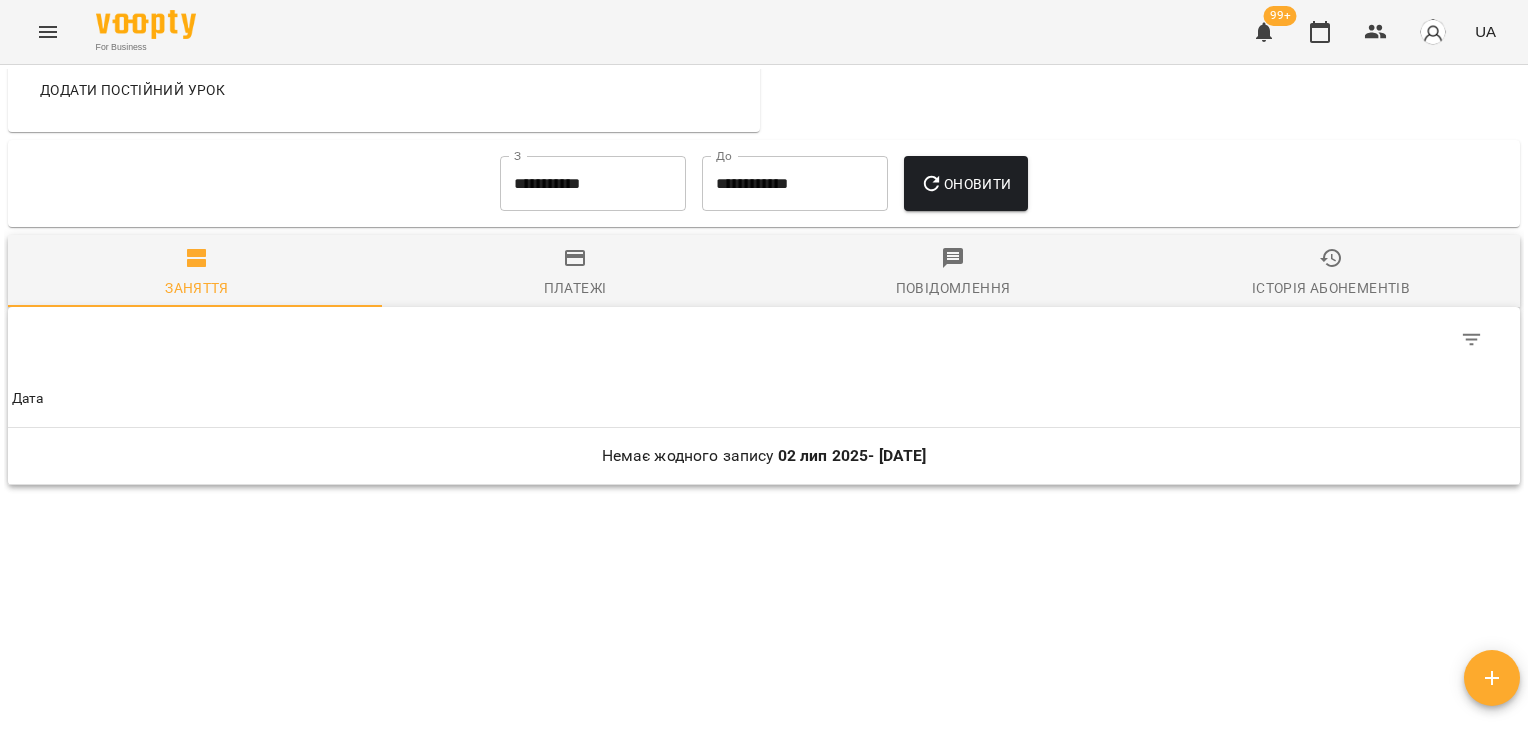 click on "**********" at bounding box center [593, 184] 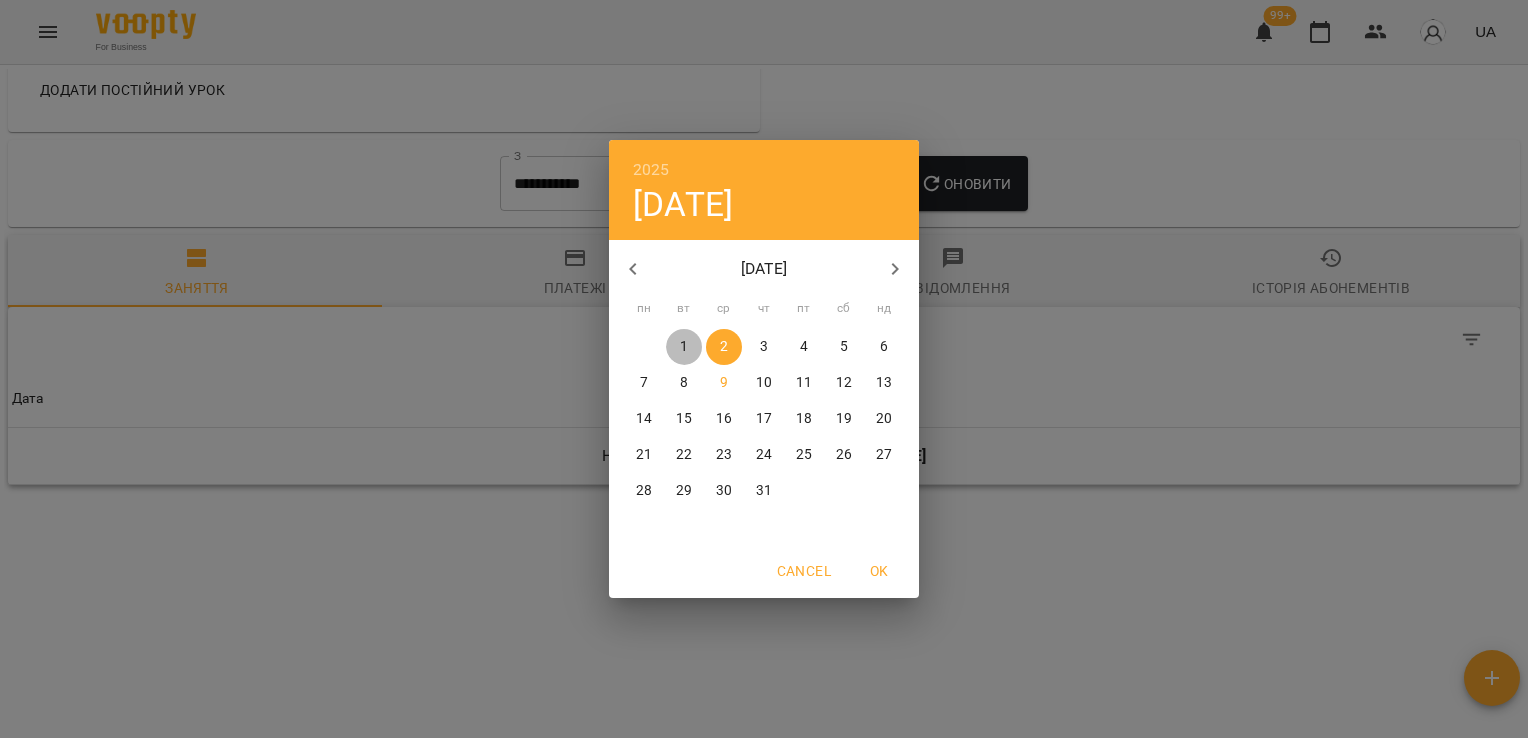 click on "1" at bounding box center (684, 347) 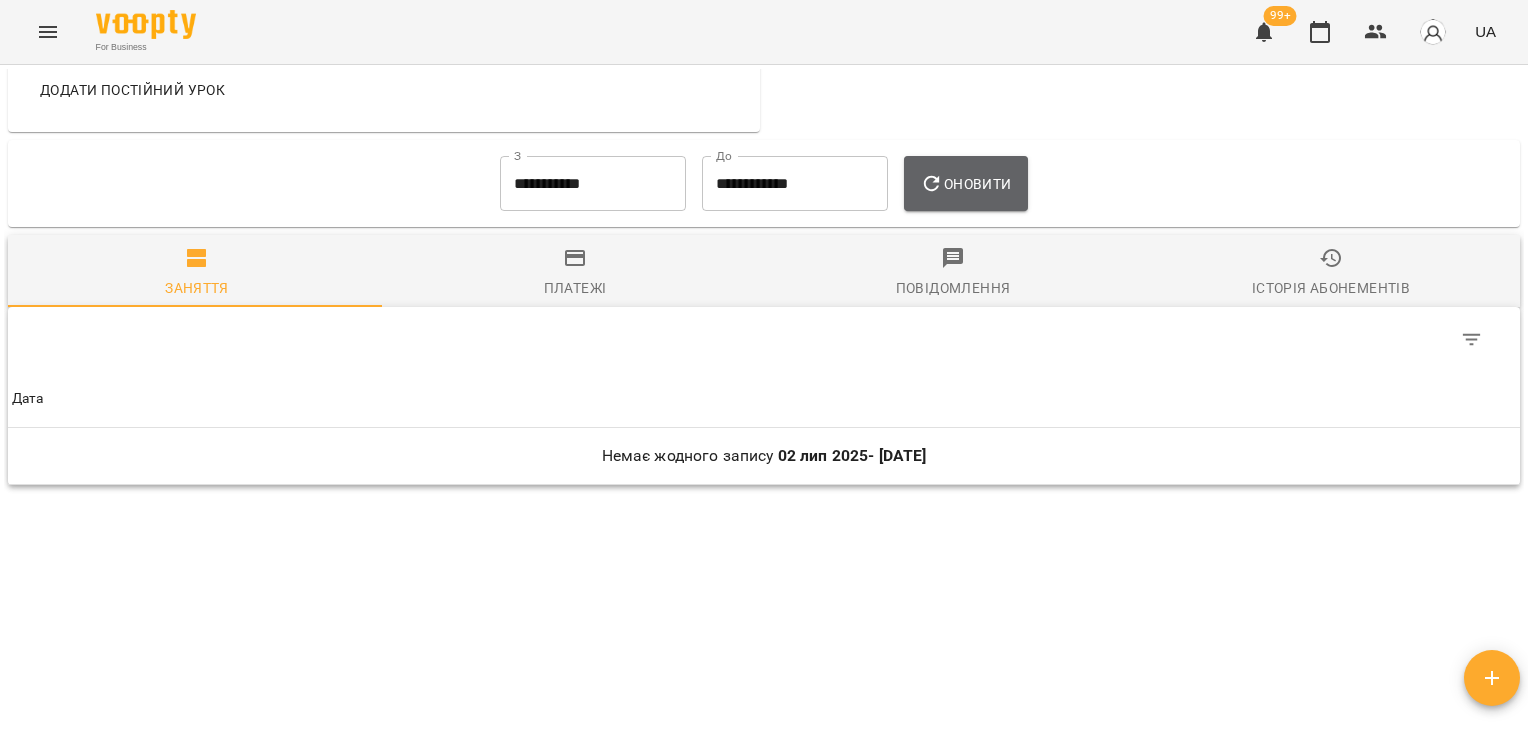 click on "Оновити" at bounding box center [965, 184] 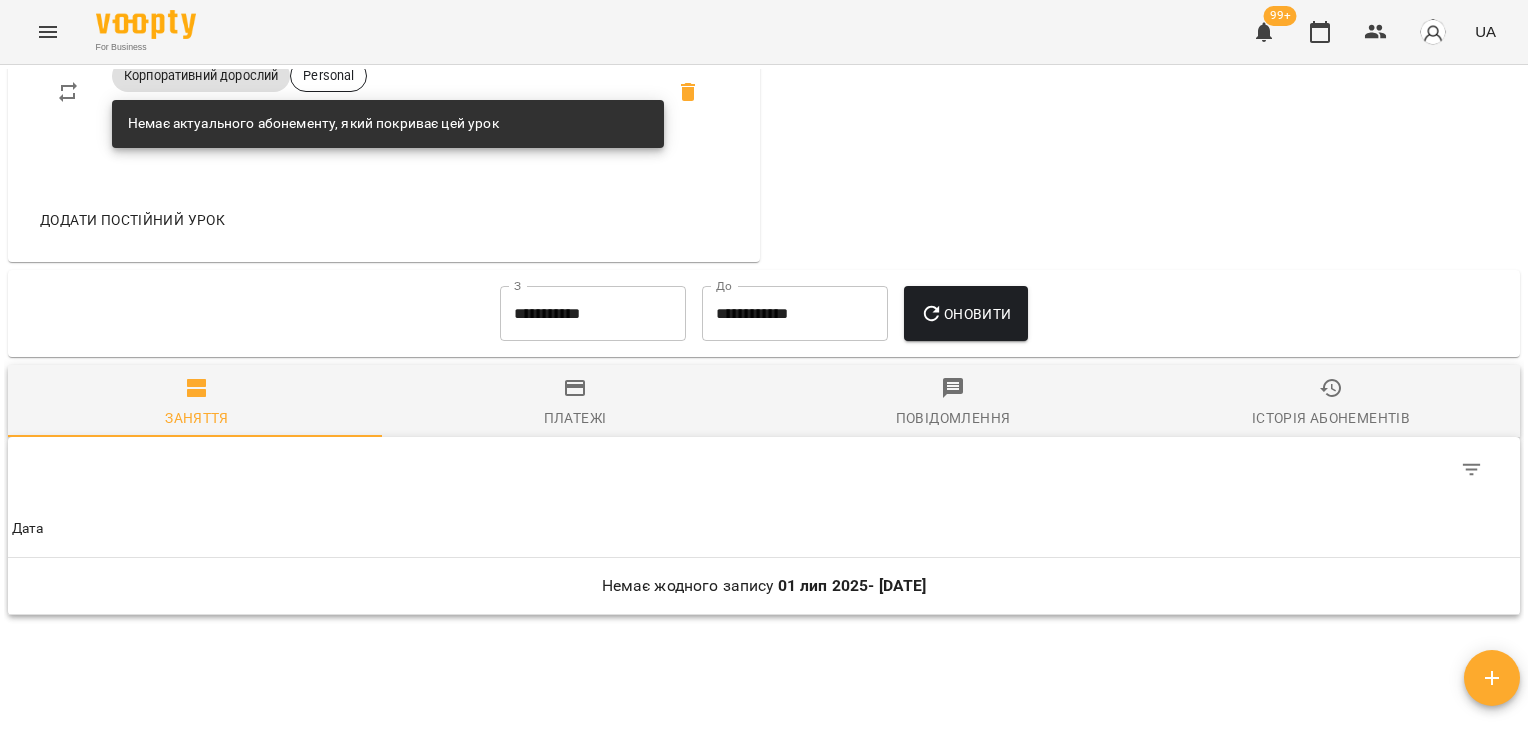 scroll, scrollTop: 1191, scrollLeft: 0, axis: vertical 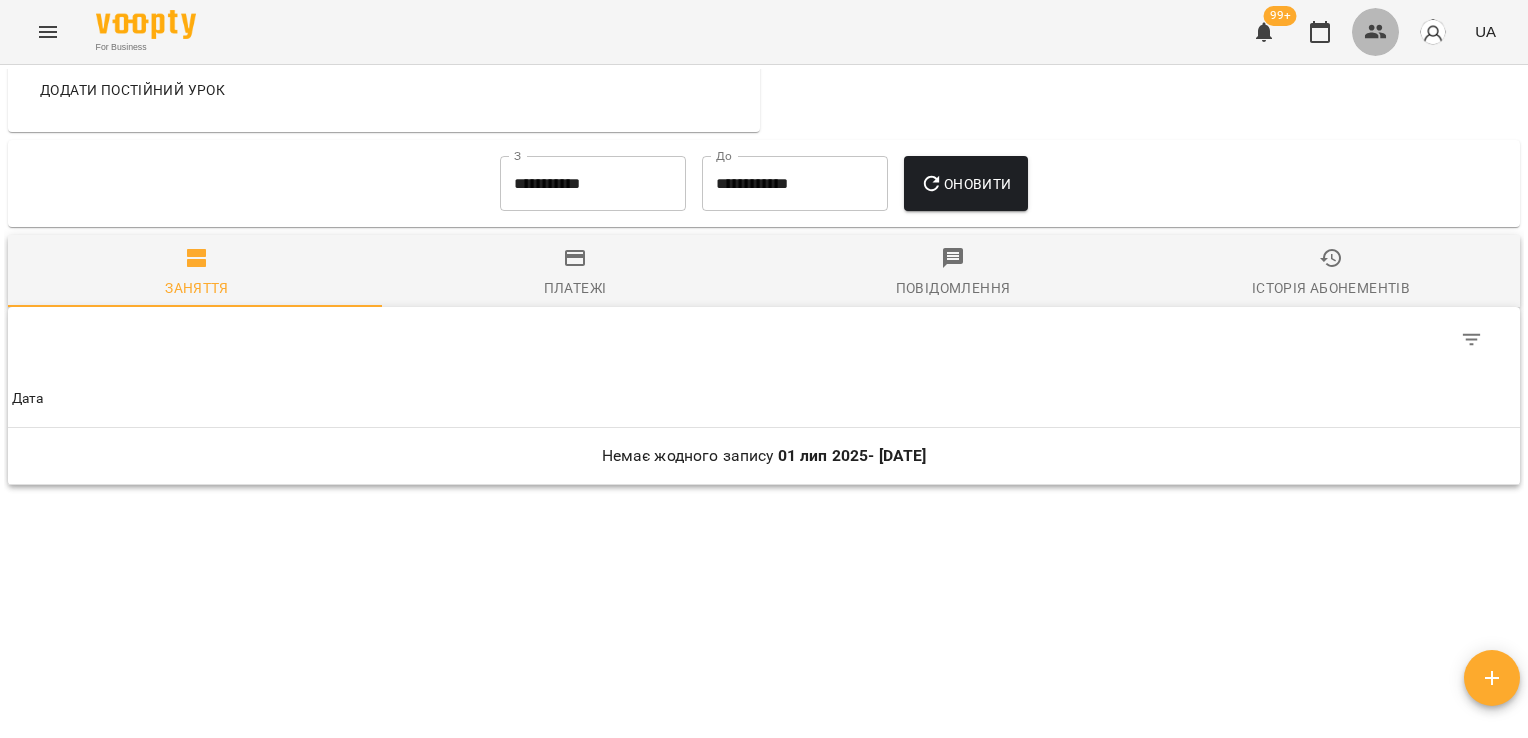 click 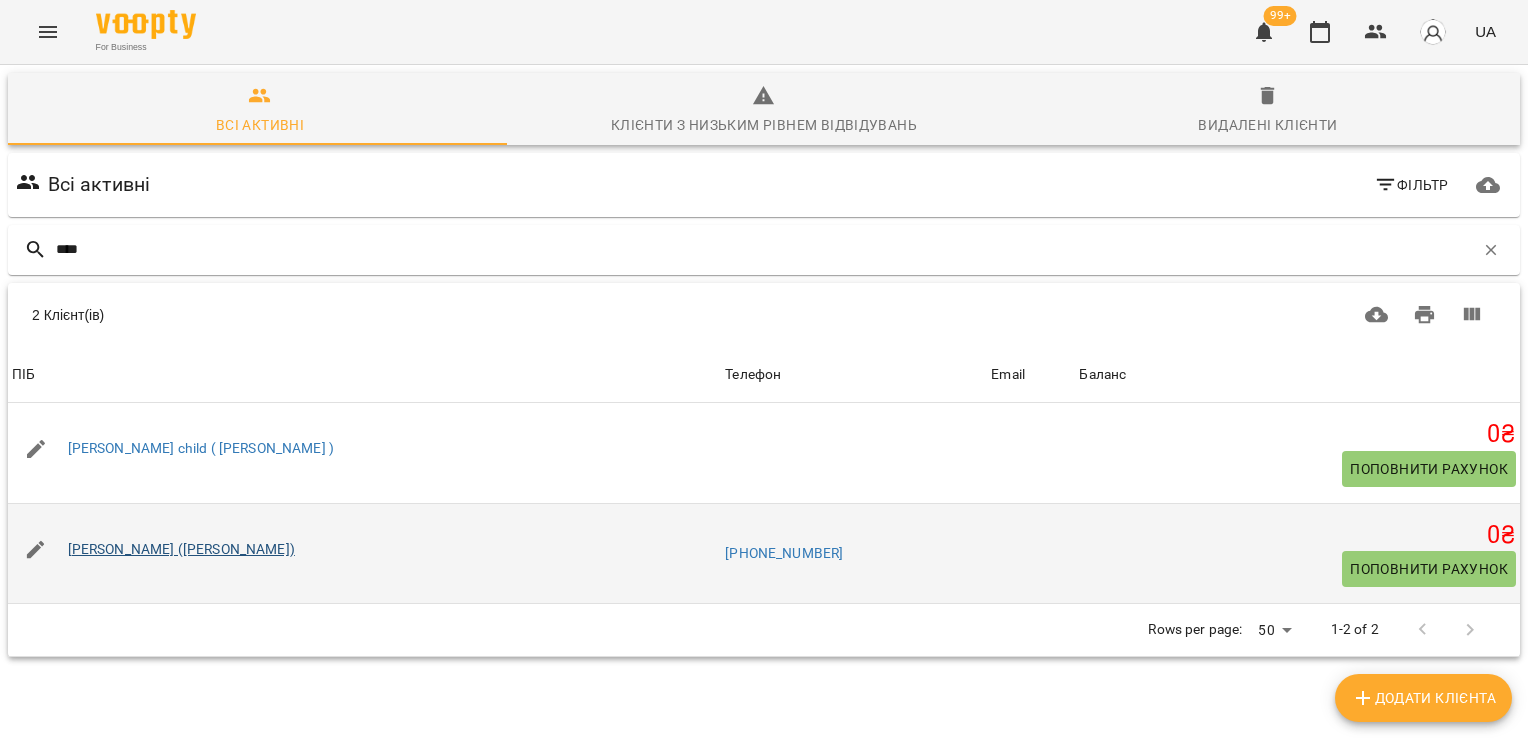 type on "****" 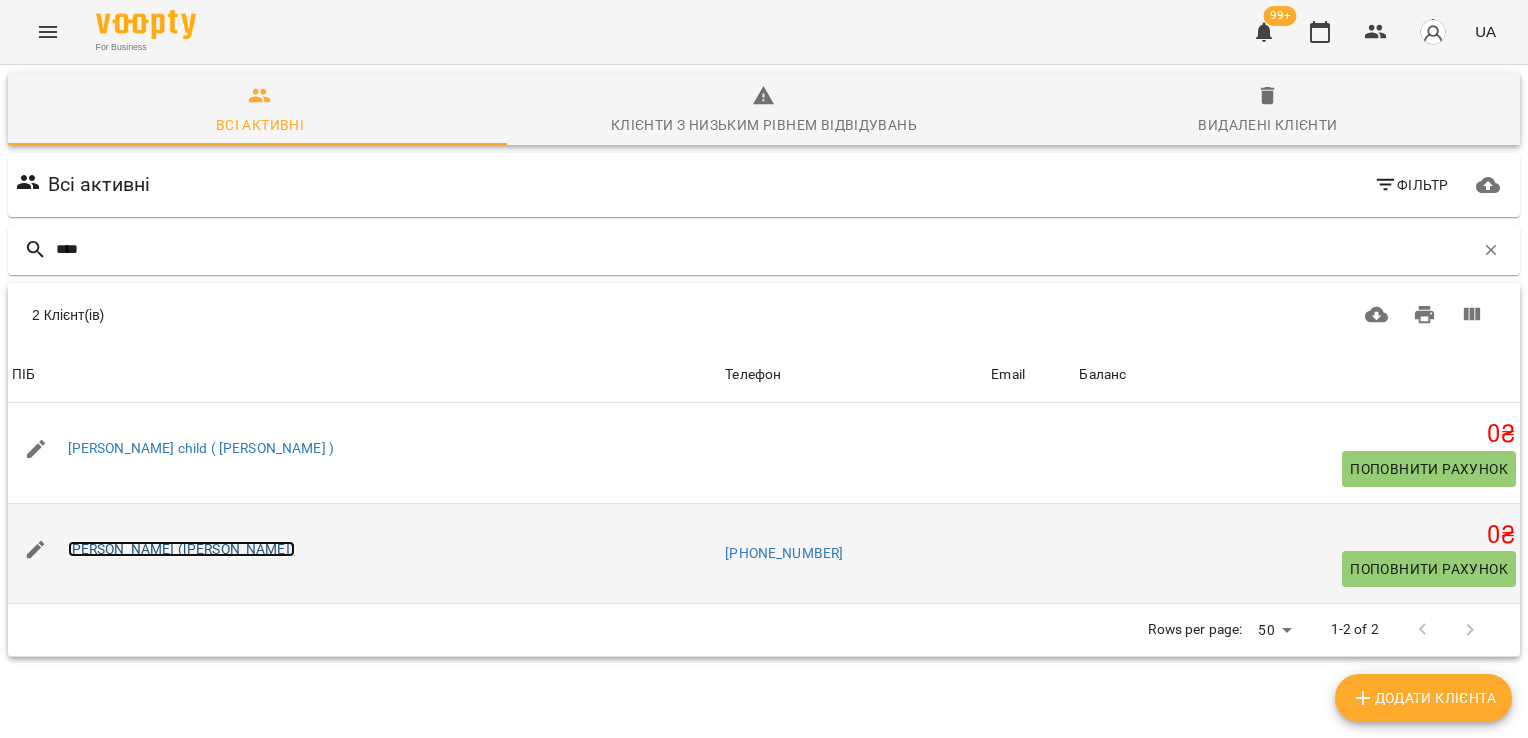 click on "[PERSON_NAME] ([PERSON_NAME])" at bounding box center (181, 549) 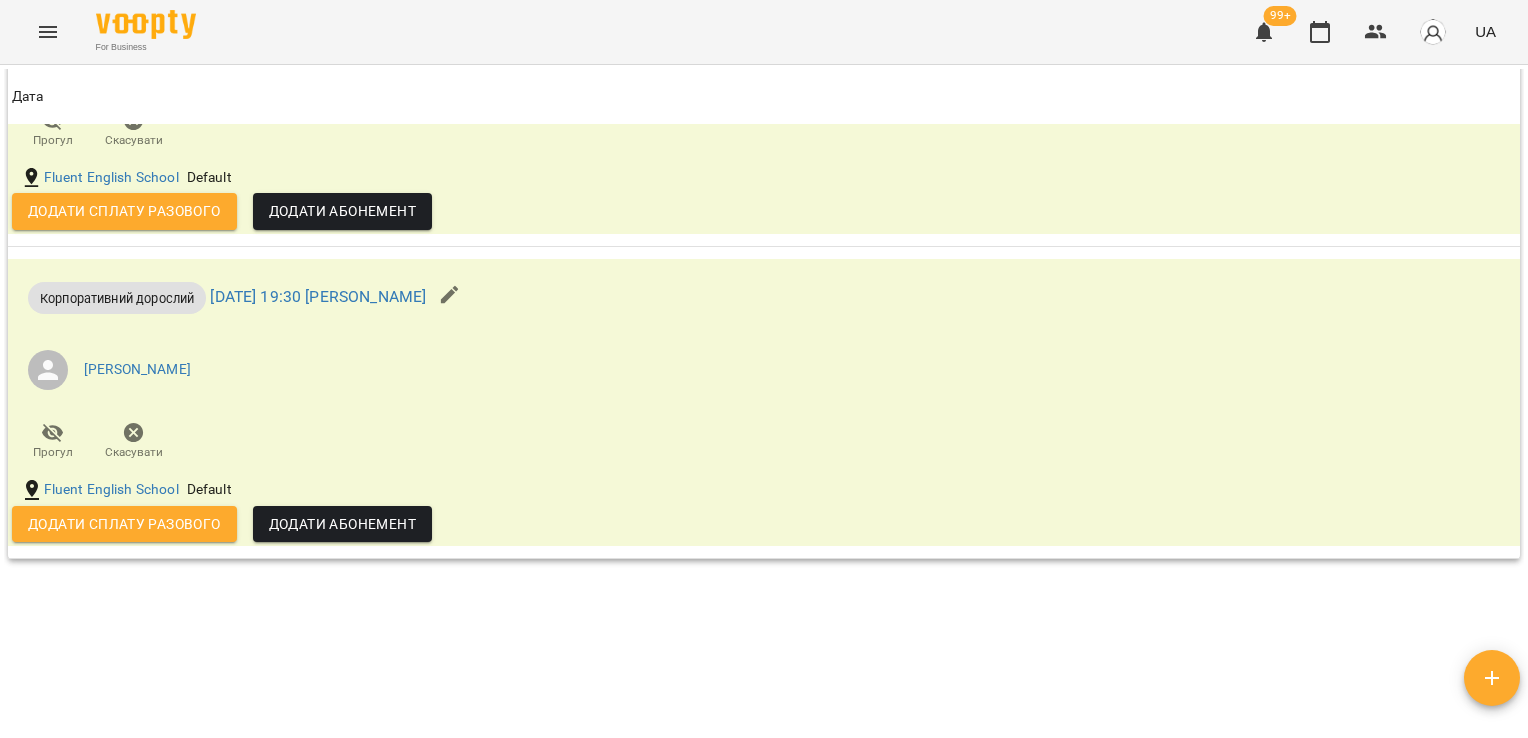 scroll, scrollTop: 1730, scrollLeft: 0, axis: vertical 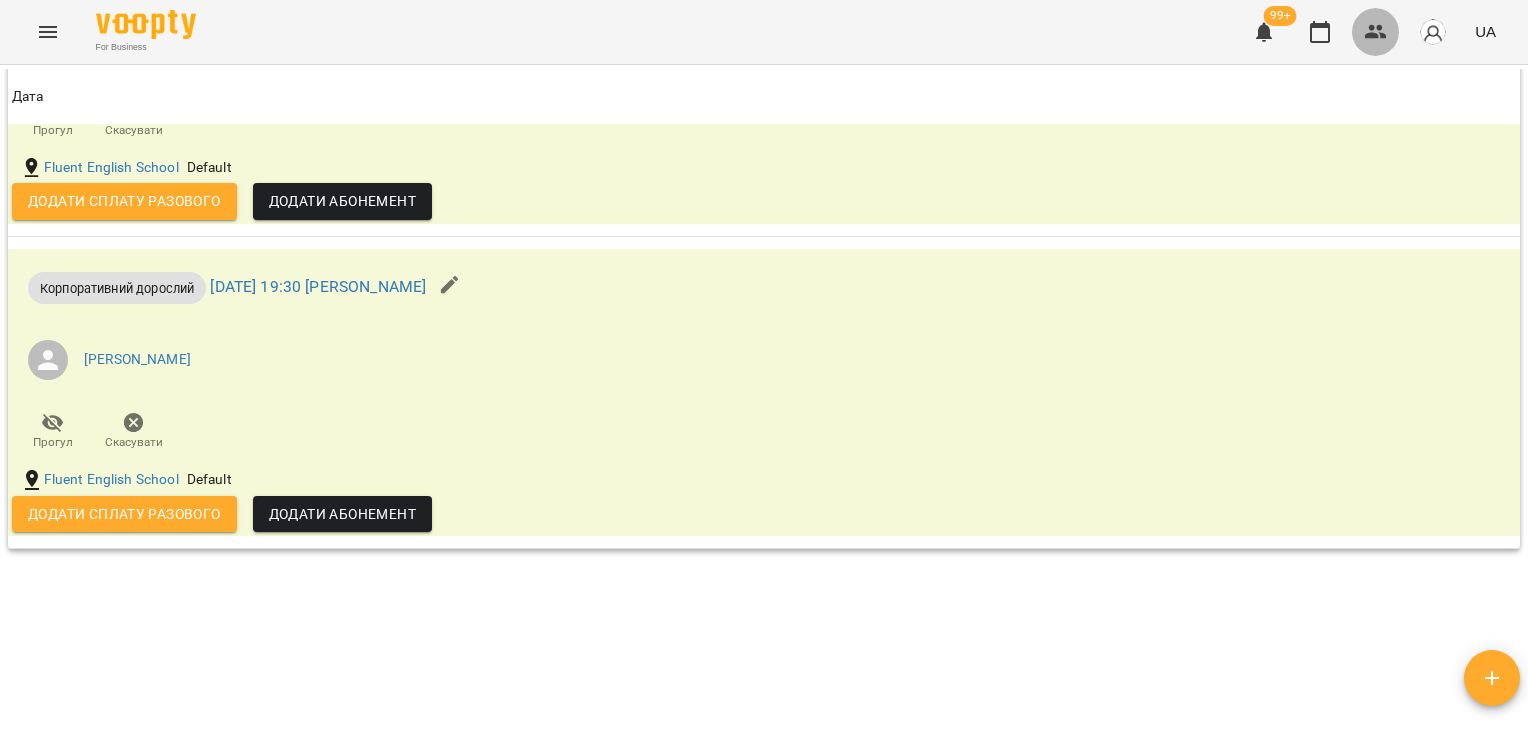 click 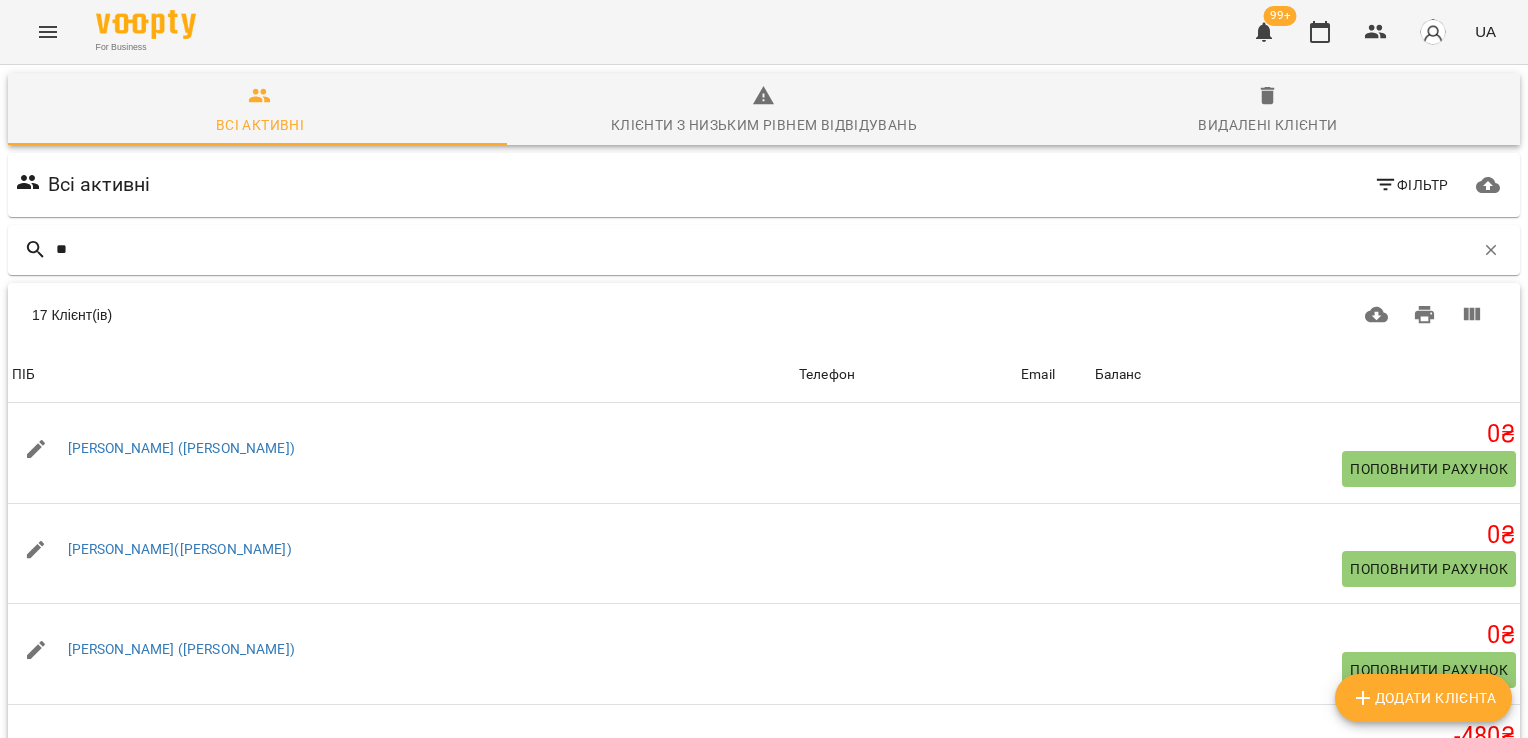 type on "*" 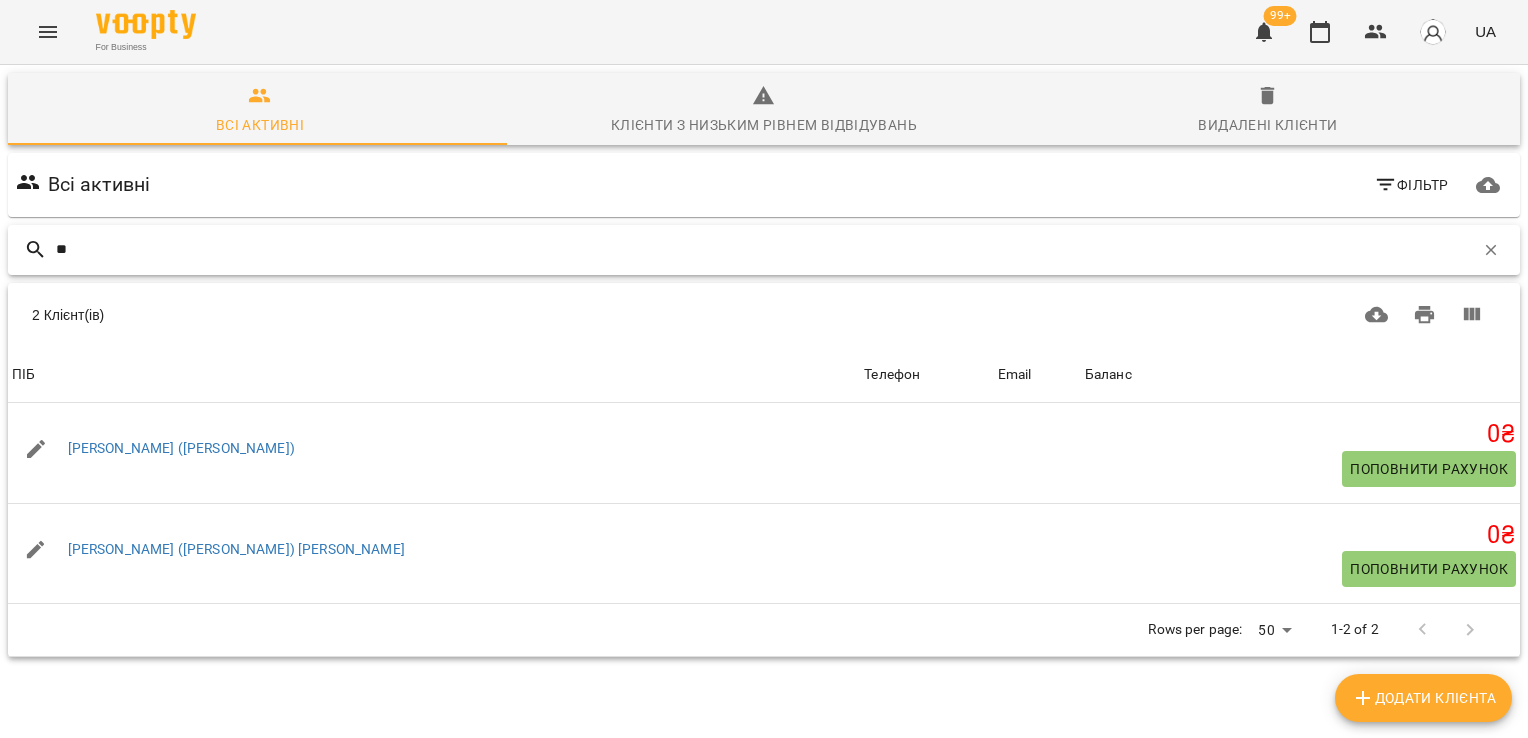 type on "*" 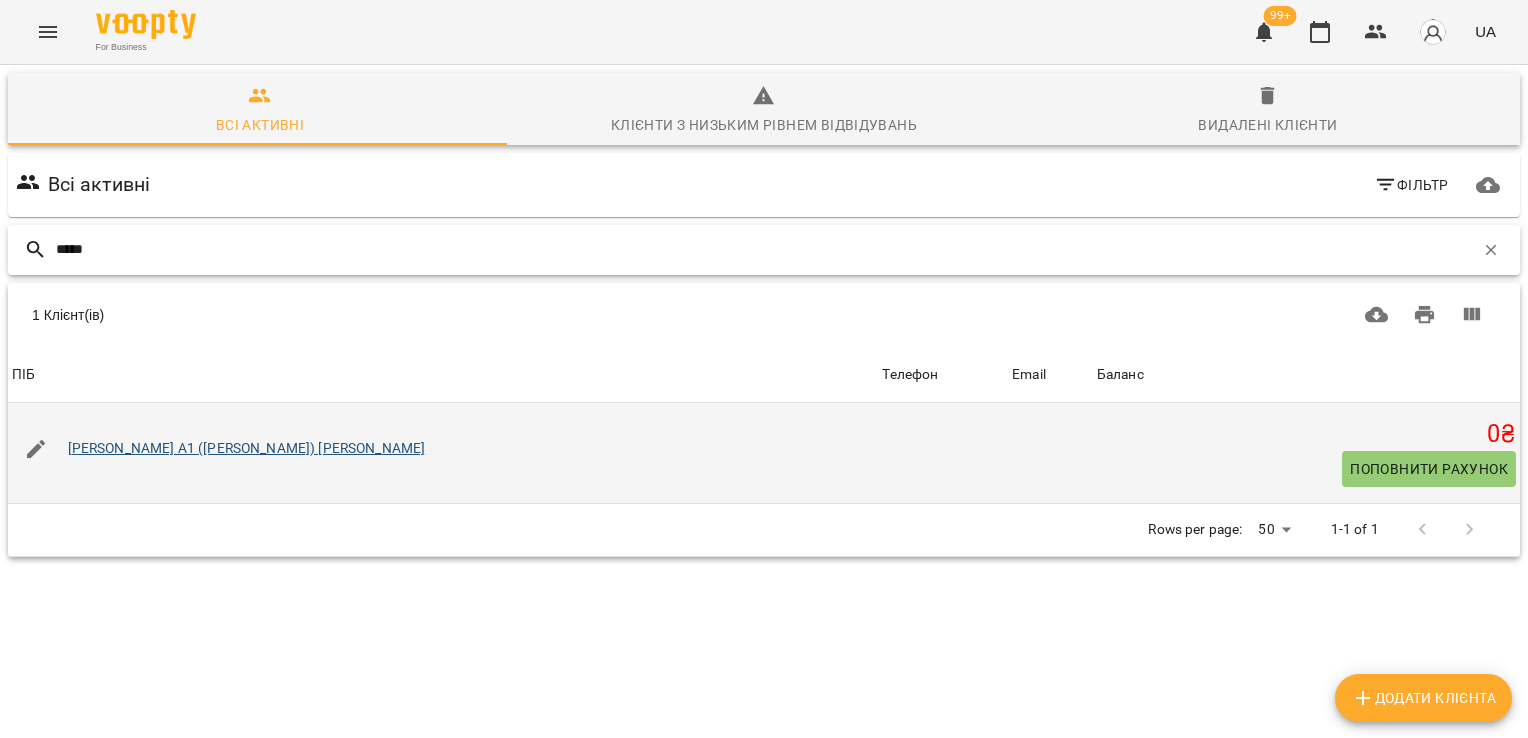 type on "*****" 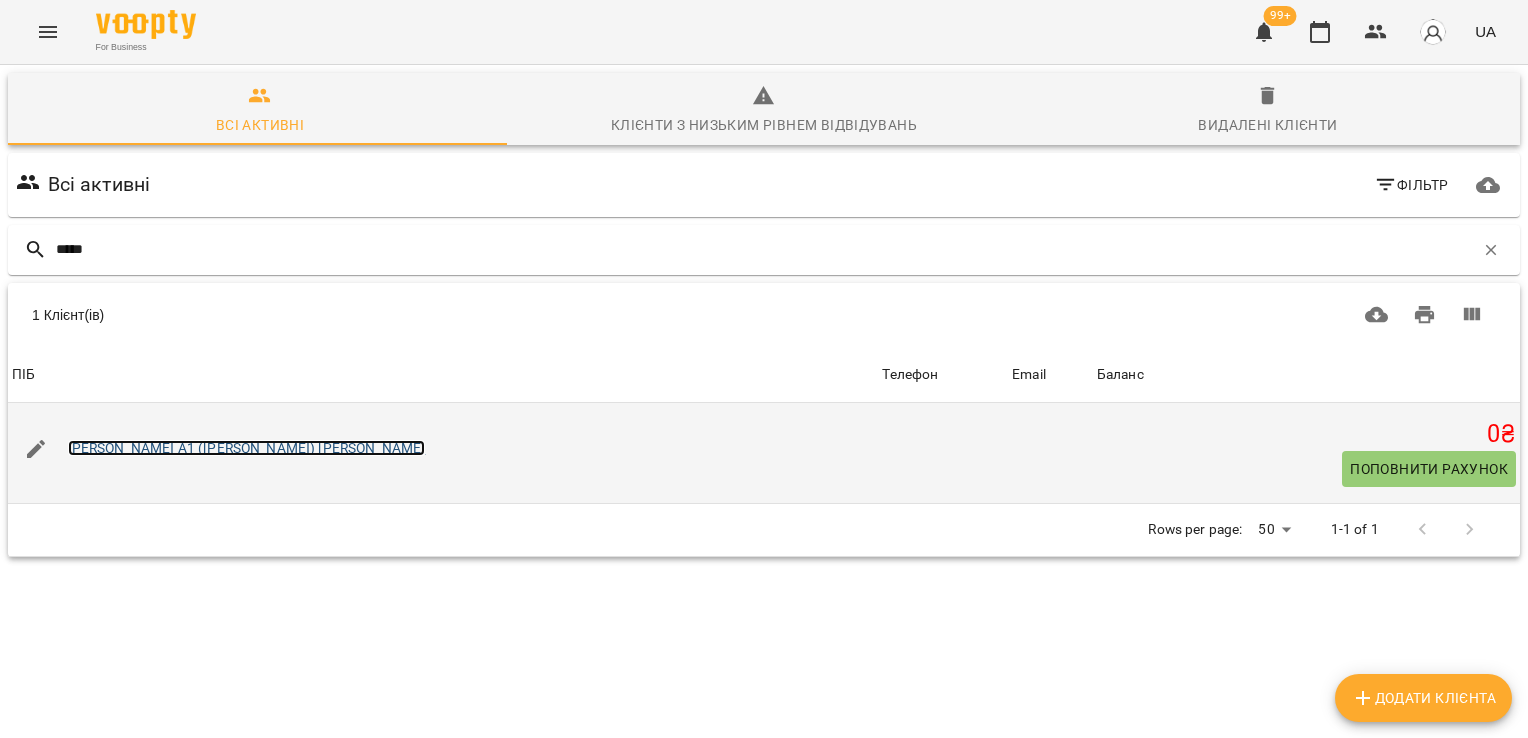 click on "[PERSON_NAME] А1 ([PERSON_NAME]) [PERSON_NAME]" at bounding box center (247, 448) 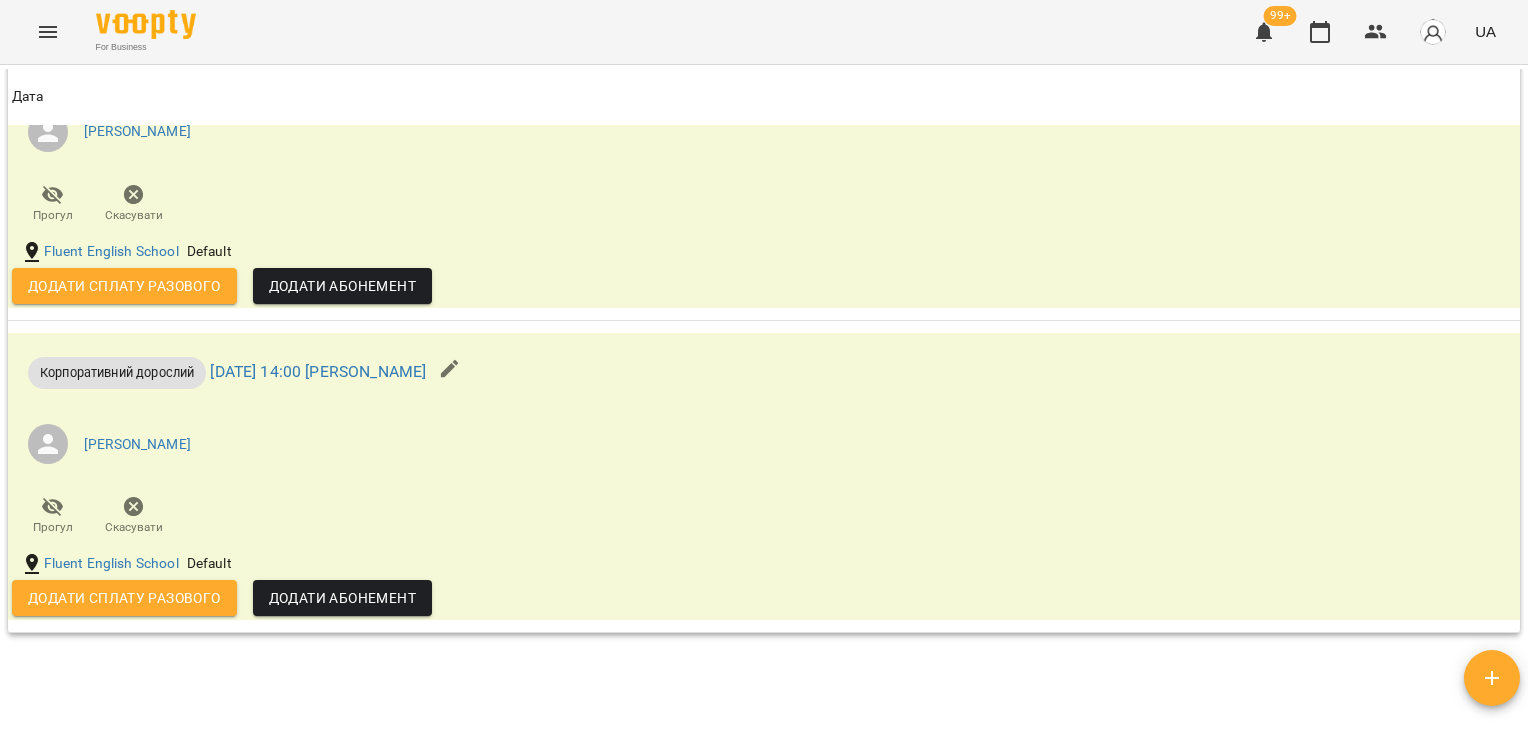 scroll, scrollTop: 1501, scrollLeft: 0, axis: vertical 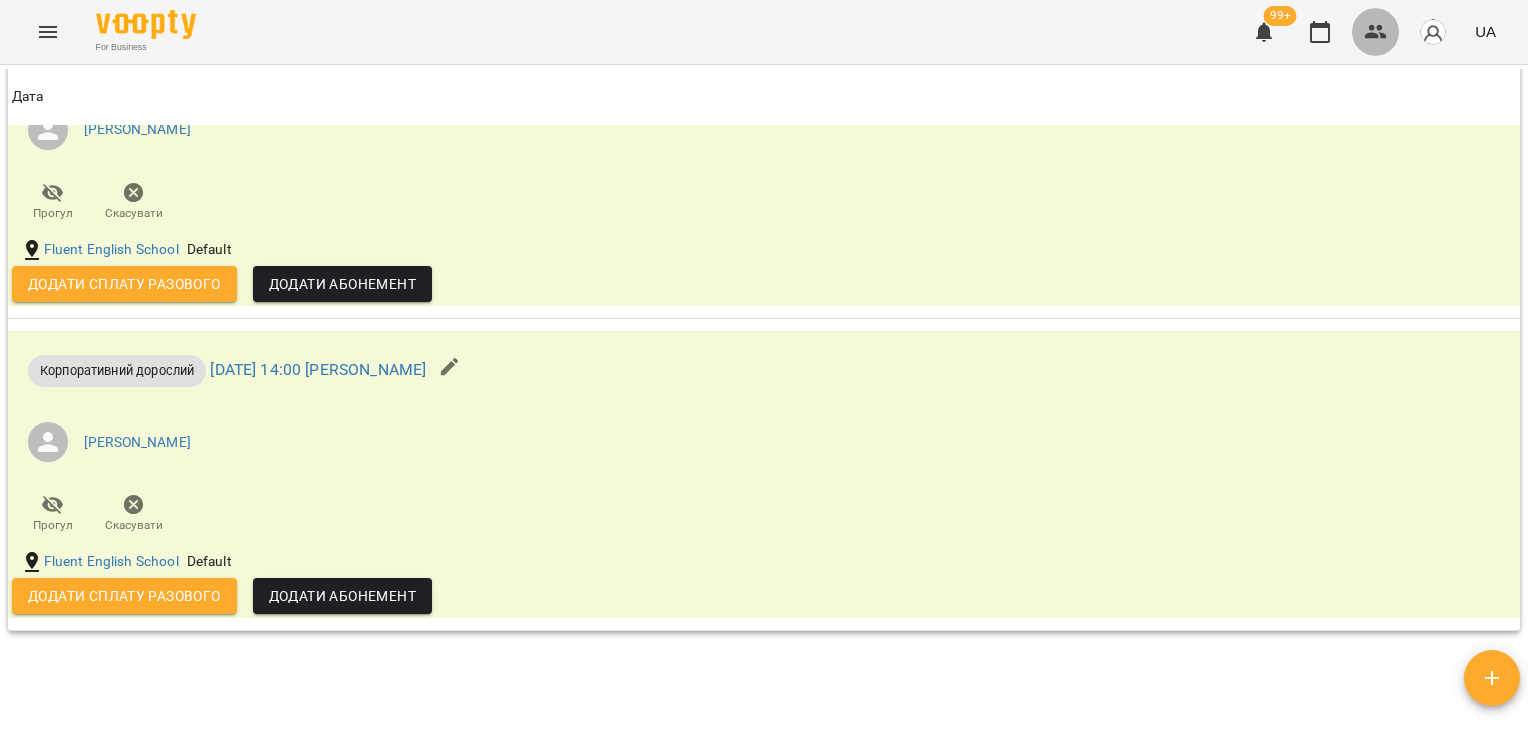 click 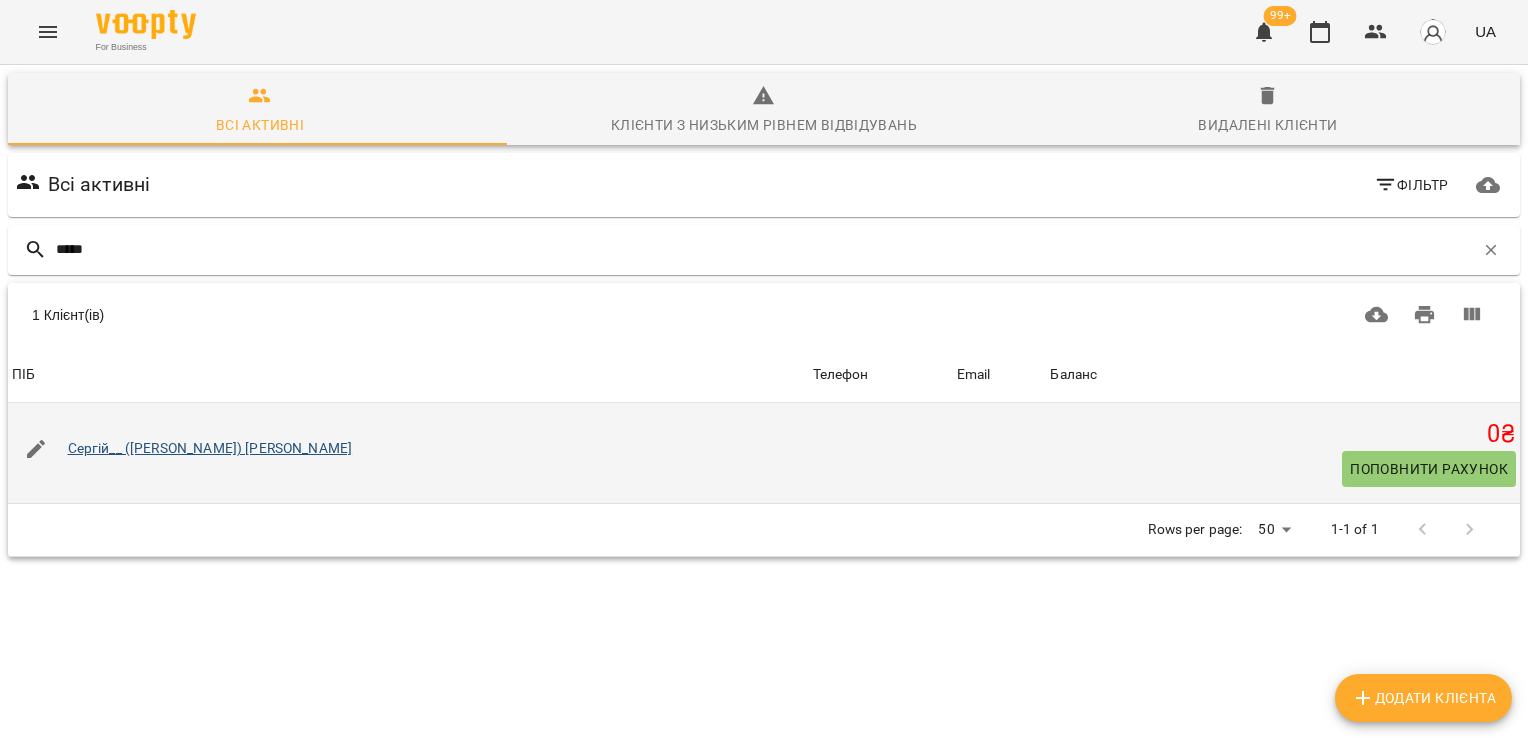 type on "*****" 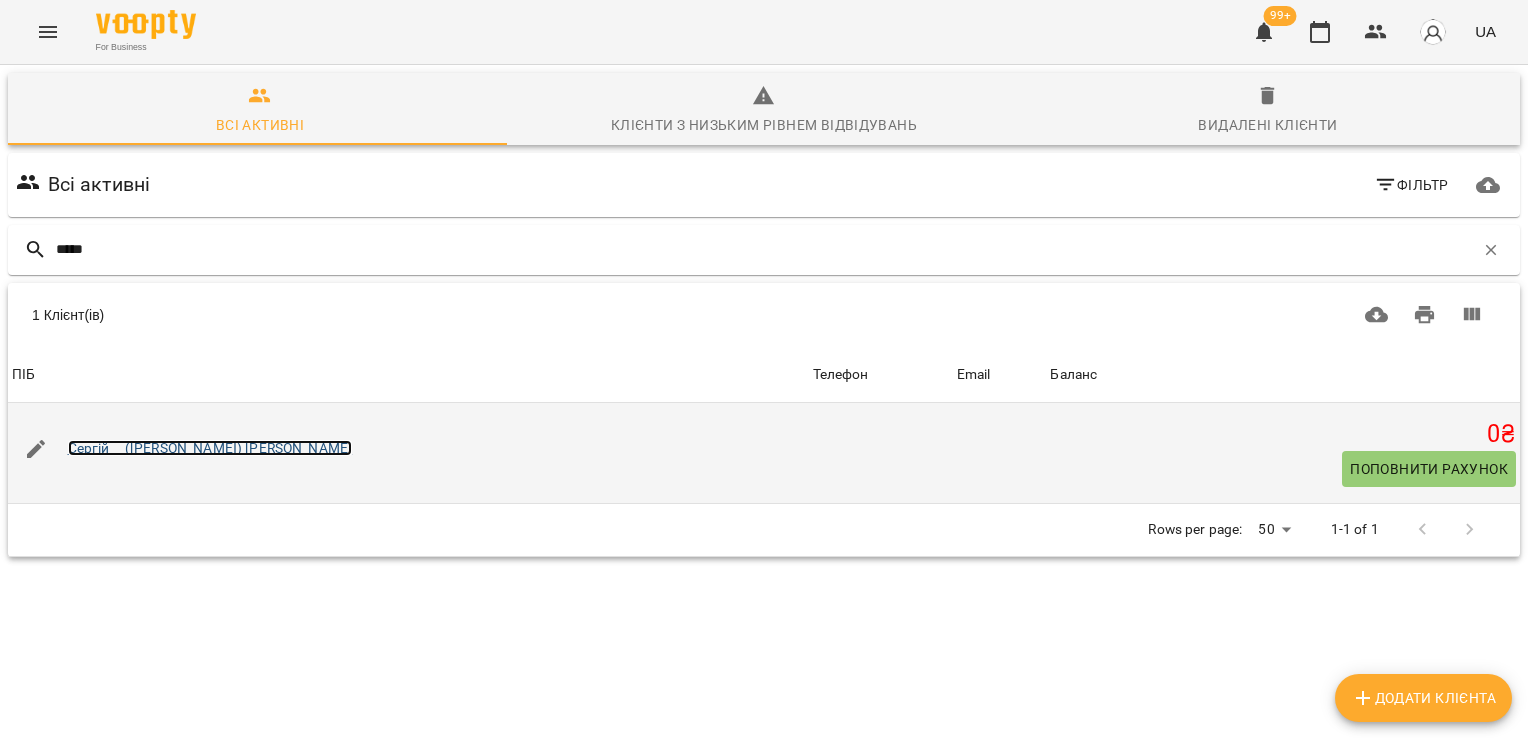 click on "Сергій__ ([PERSON_NAME]) [PERSON_NAME]" at bounding box center (210, 448) 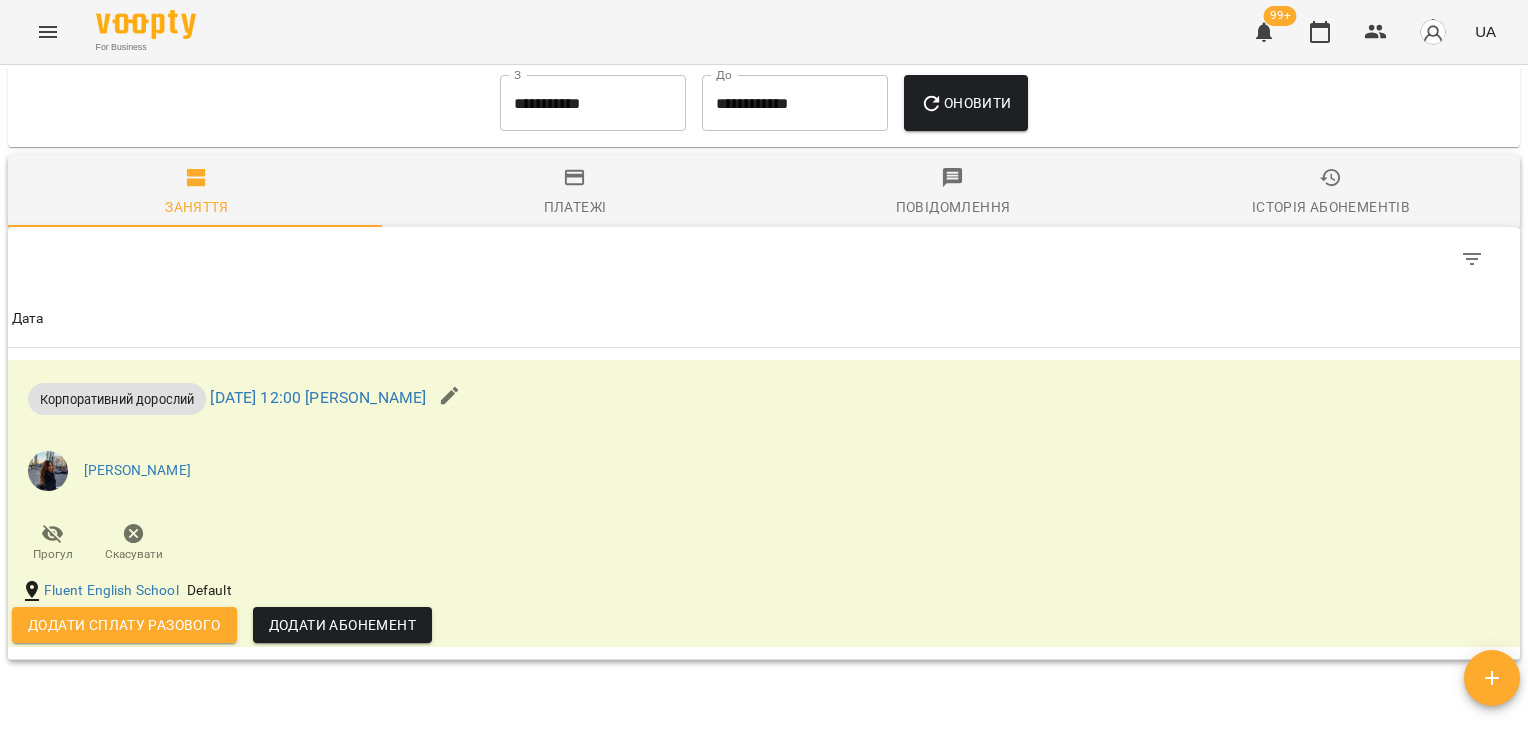 scroll, scrollTop: 1274, scrollLeft: 0, axis: vertical 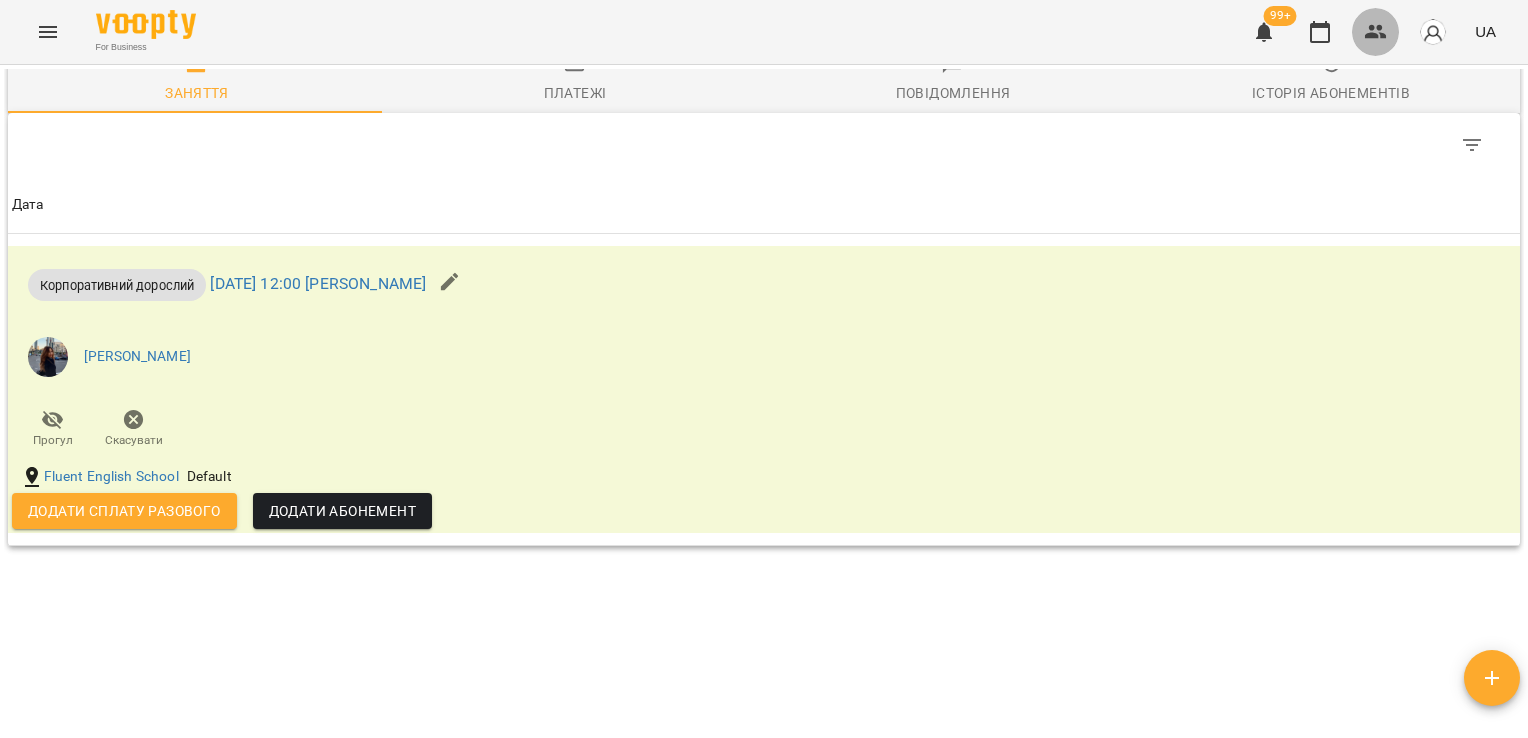 click at bounding box center (1376, 32) 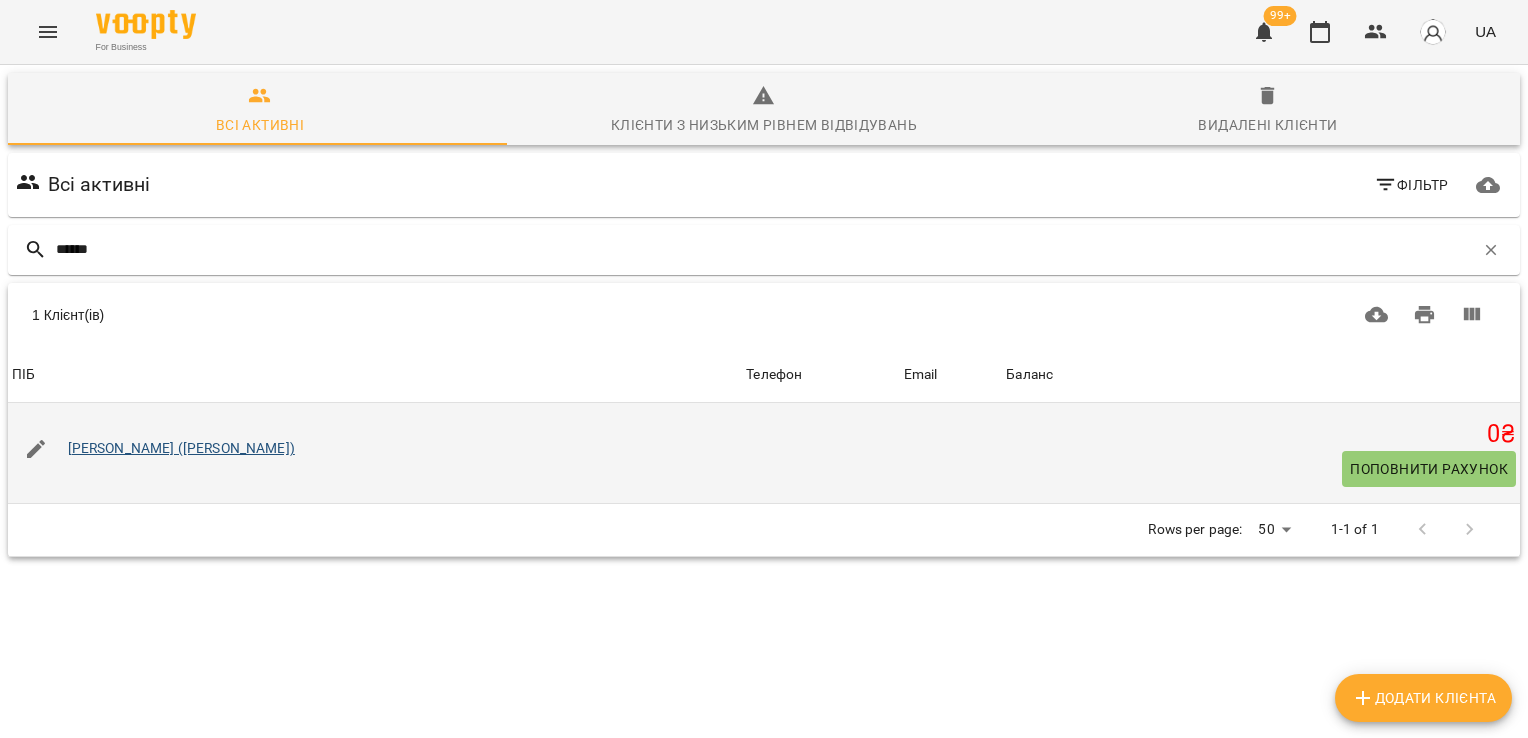 type on "******" 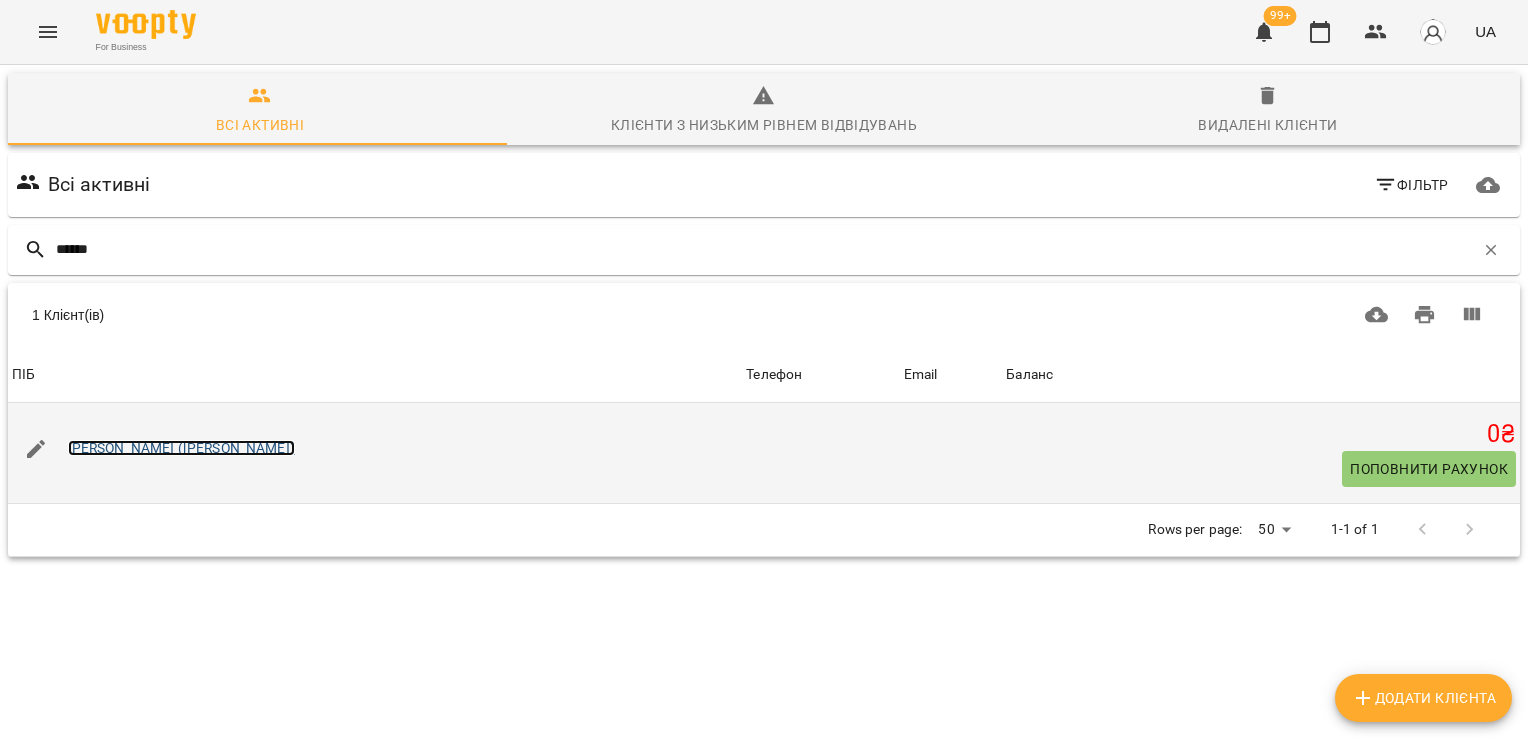 click on "[PERSON_NAME] ([PERSON_NAME])" at bounding box center (181, 448) 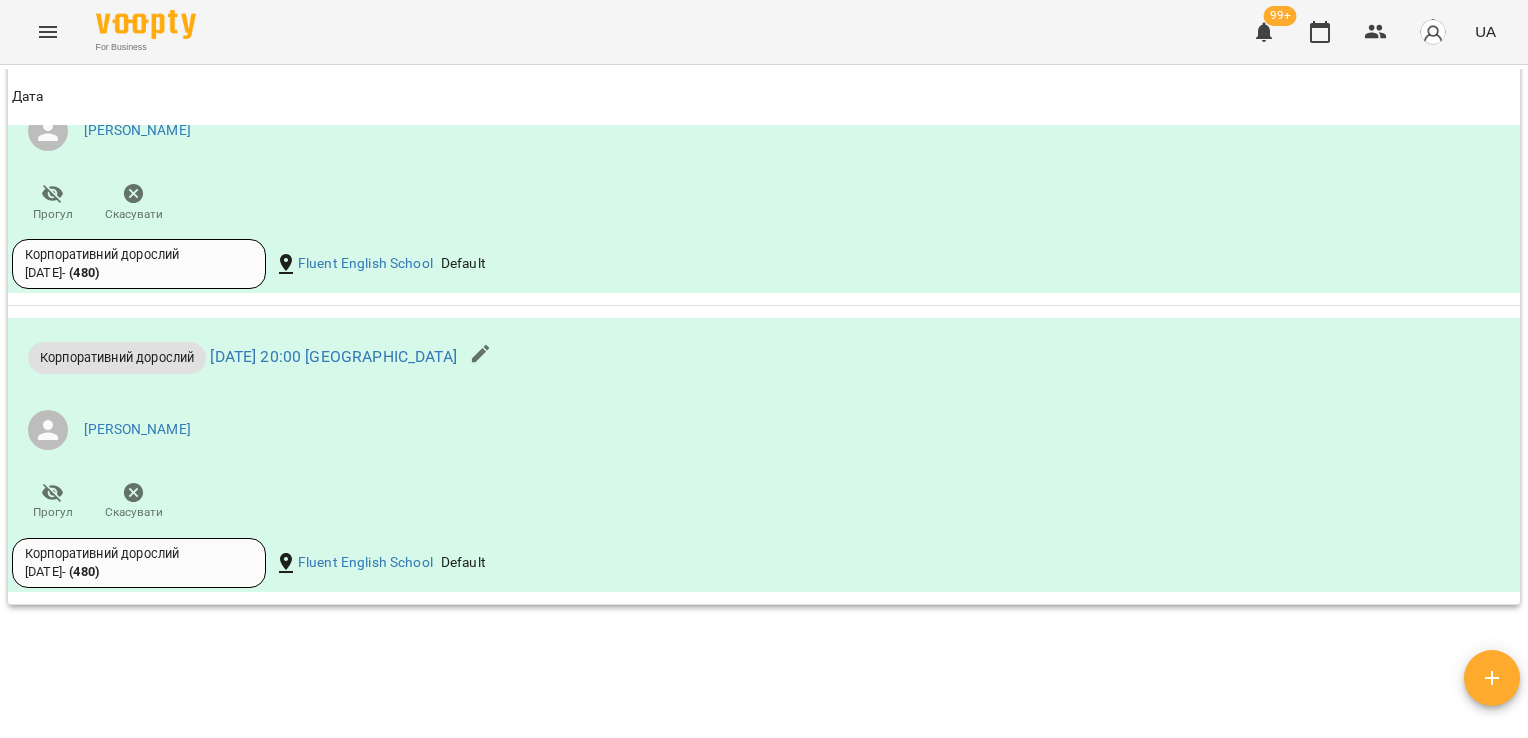 scroll, scrollTop: 2546, scrollLeft: 0, axis: vertical 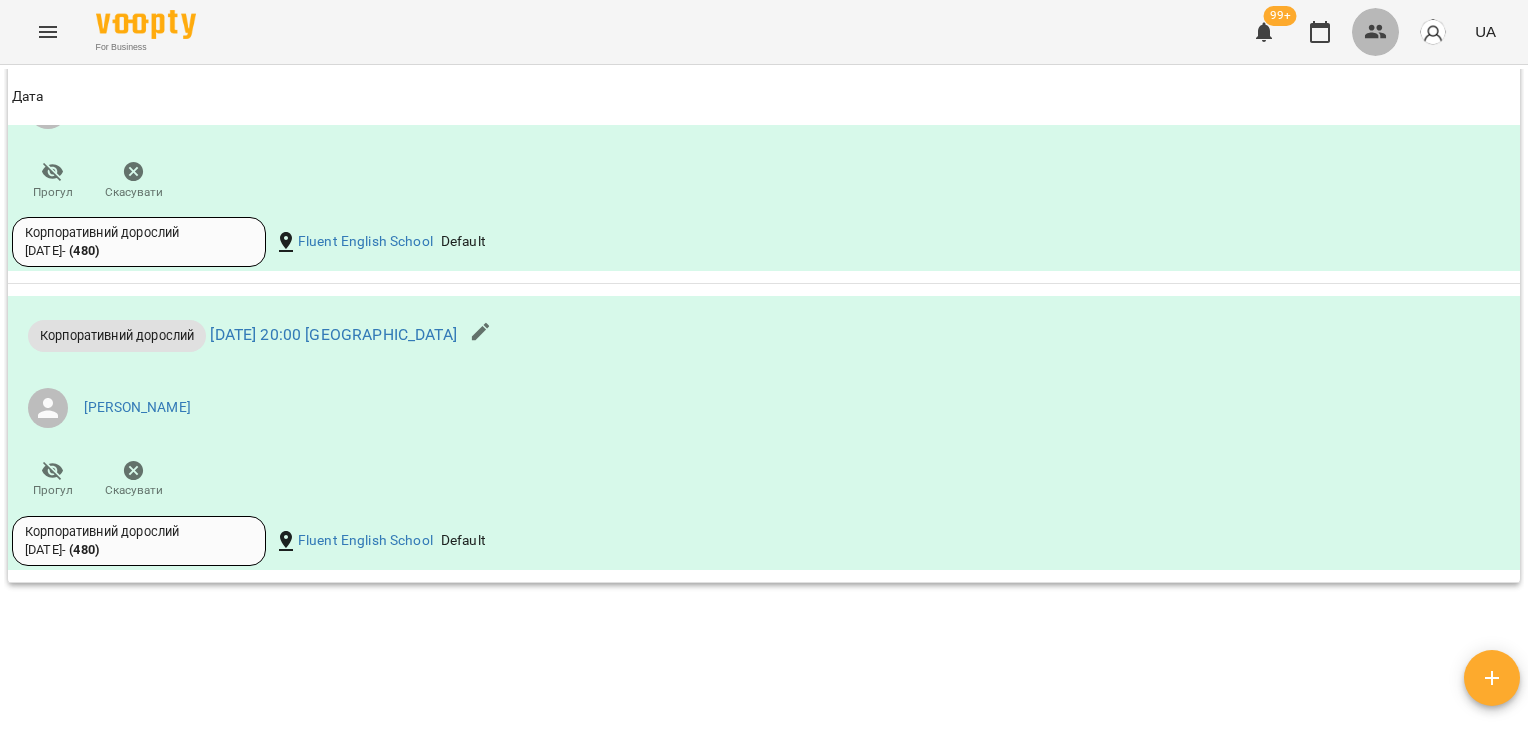 click 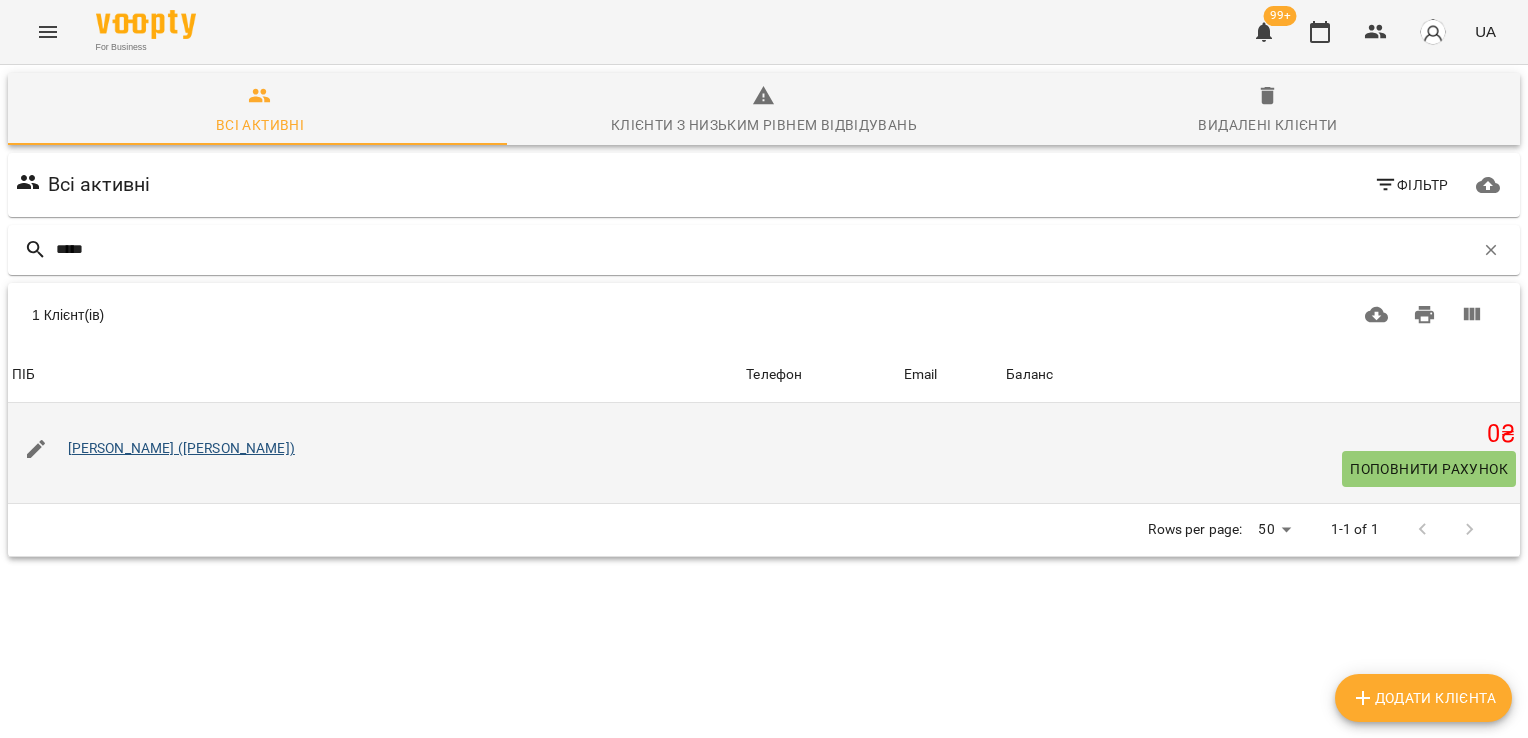 type on "*****" 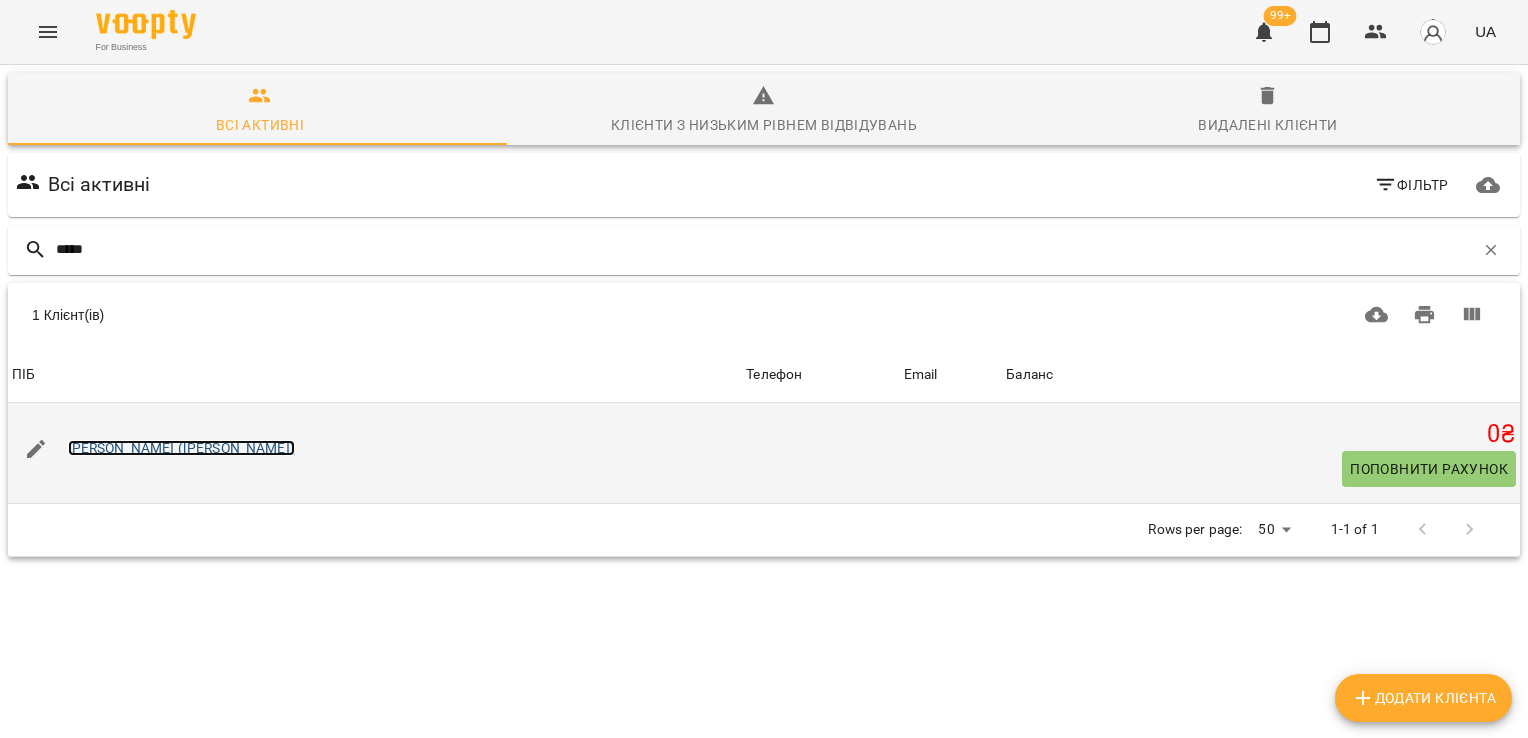 click on "[PERSON_NAME] ([PERSON_NAME])" at bounding box center [181, 448] 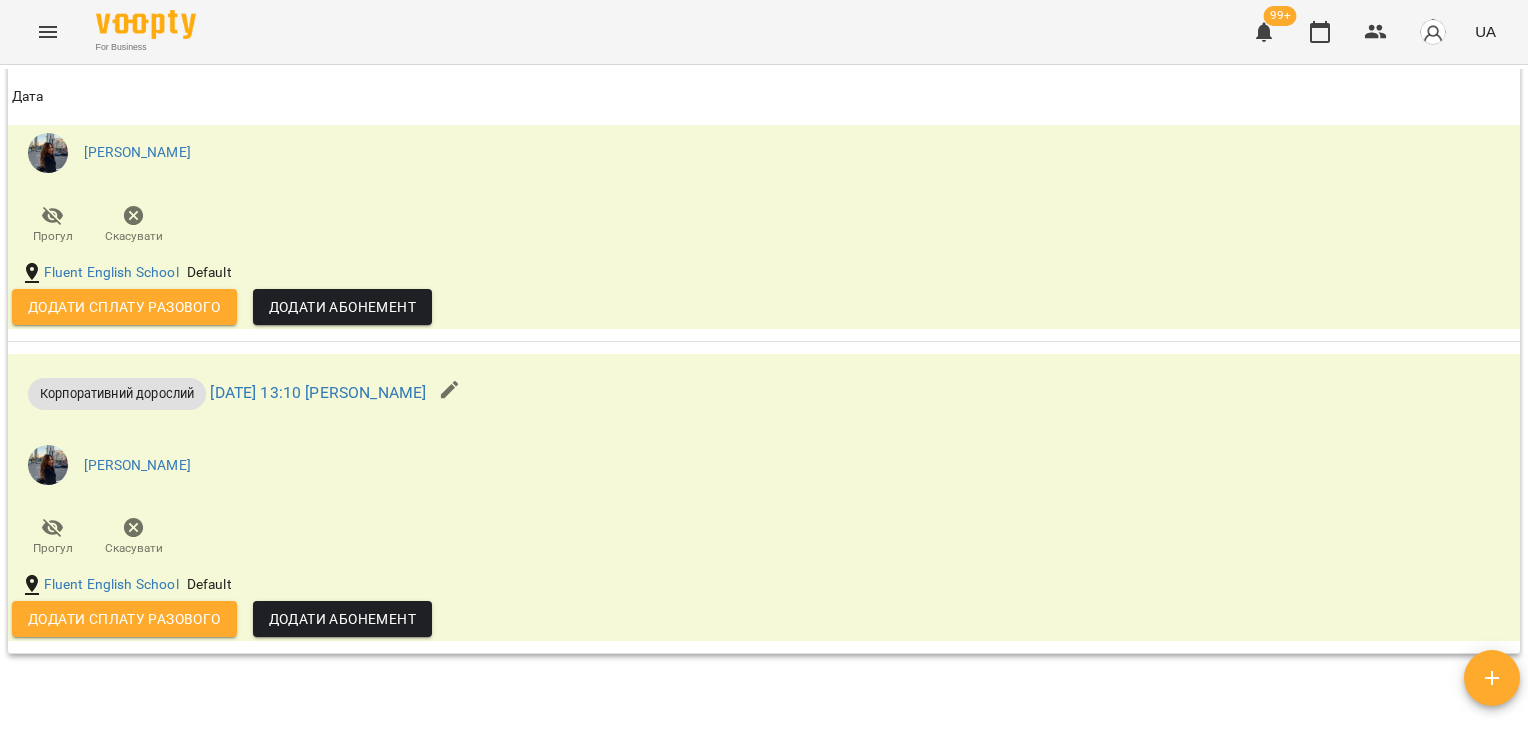 scroll, scrollTop: 2091, scrollLeft: 0, axis: vertical 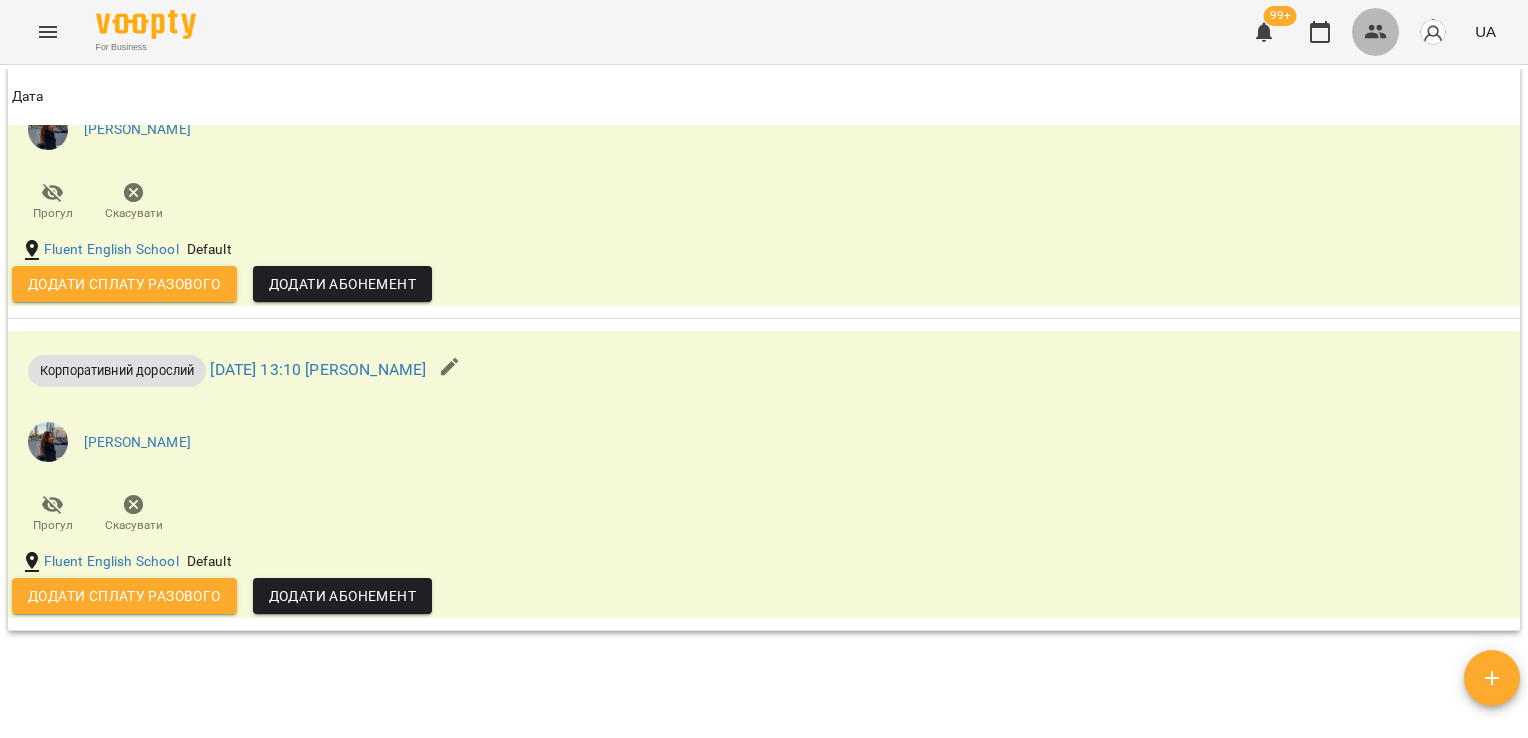 click 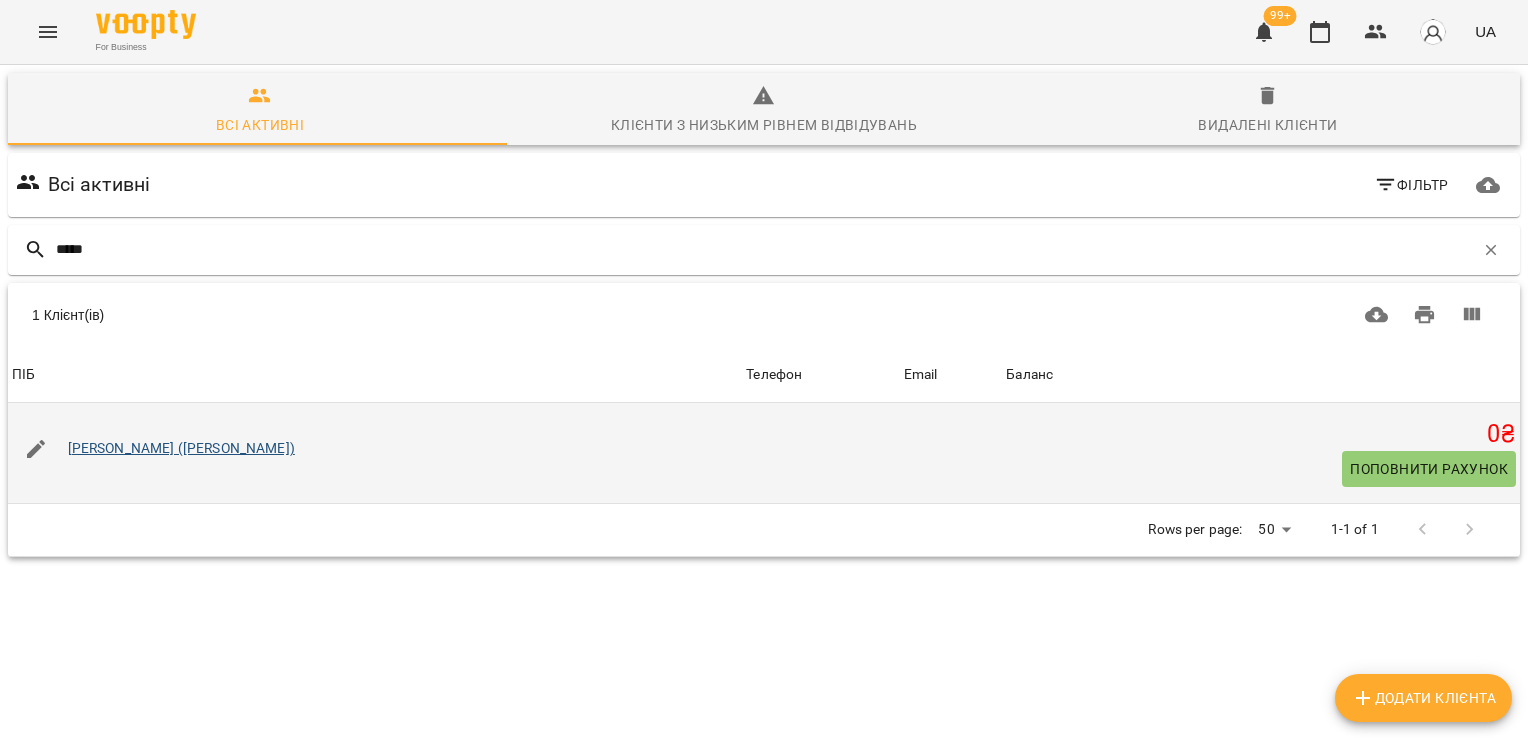 type on "*****" 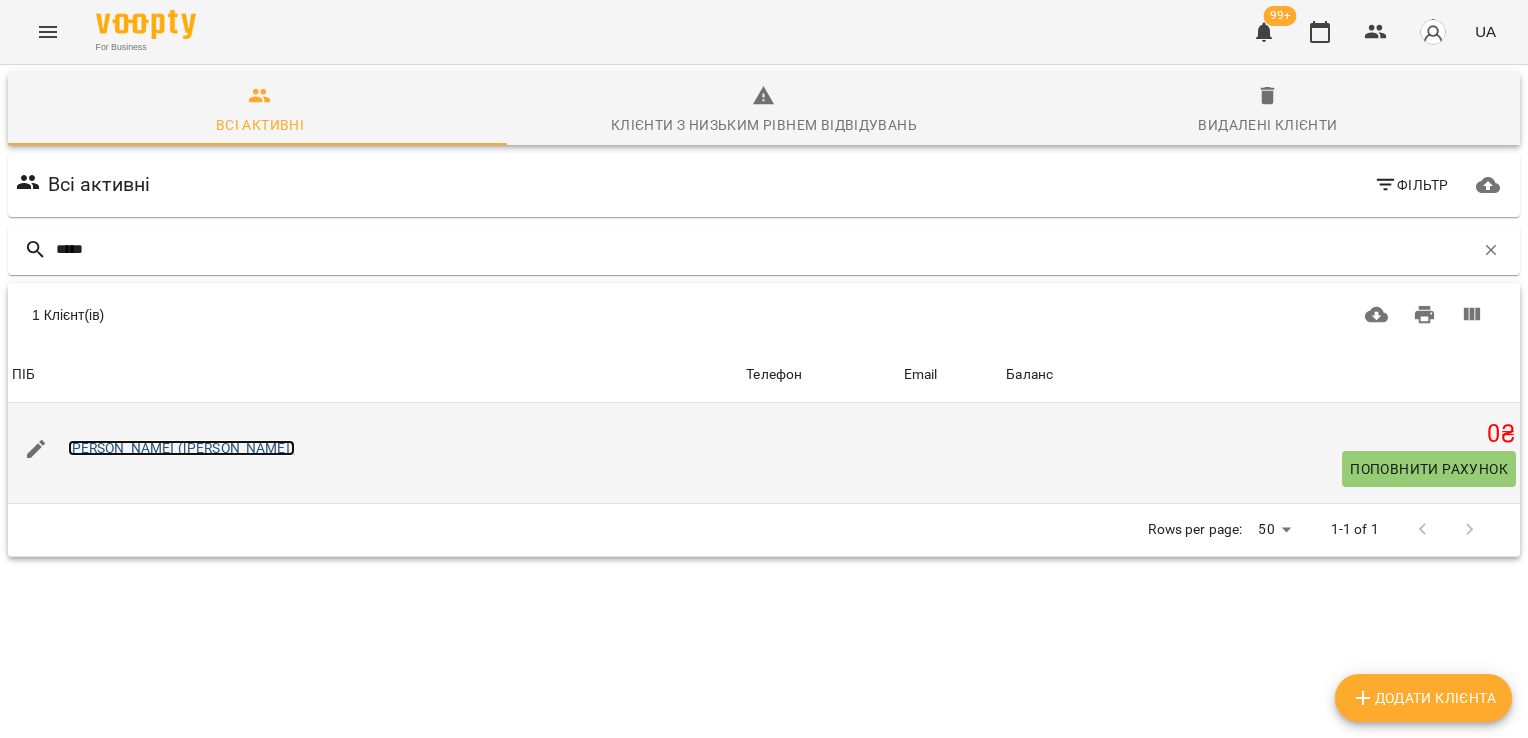 click on "[PERSON_NAME] ([PERSON_NAME])" at bounding box center (181, 448) 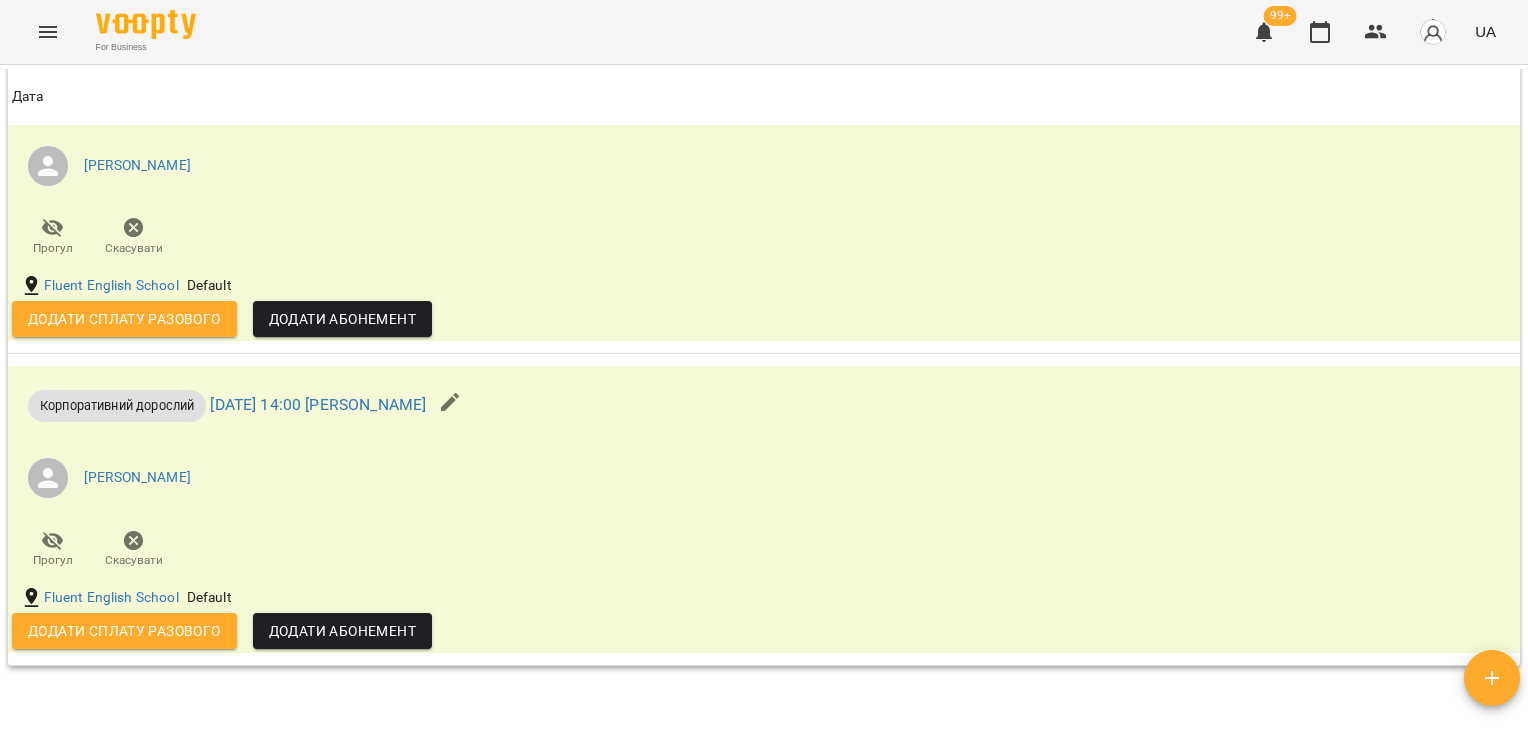 scroll, scrollTop: 1593, scrollLeft: 0, axis: vertical 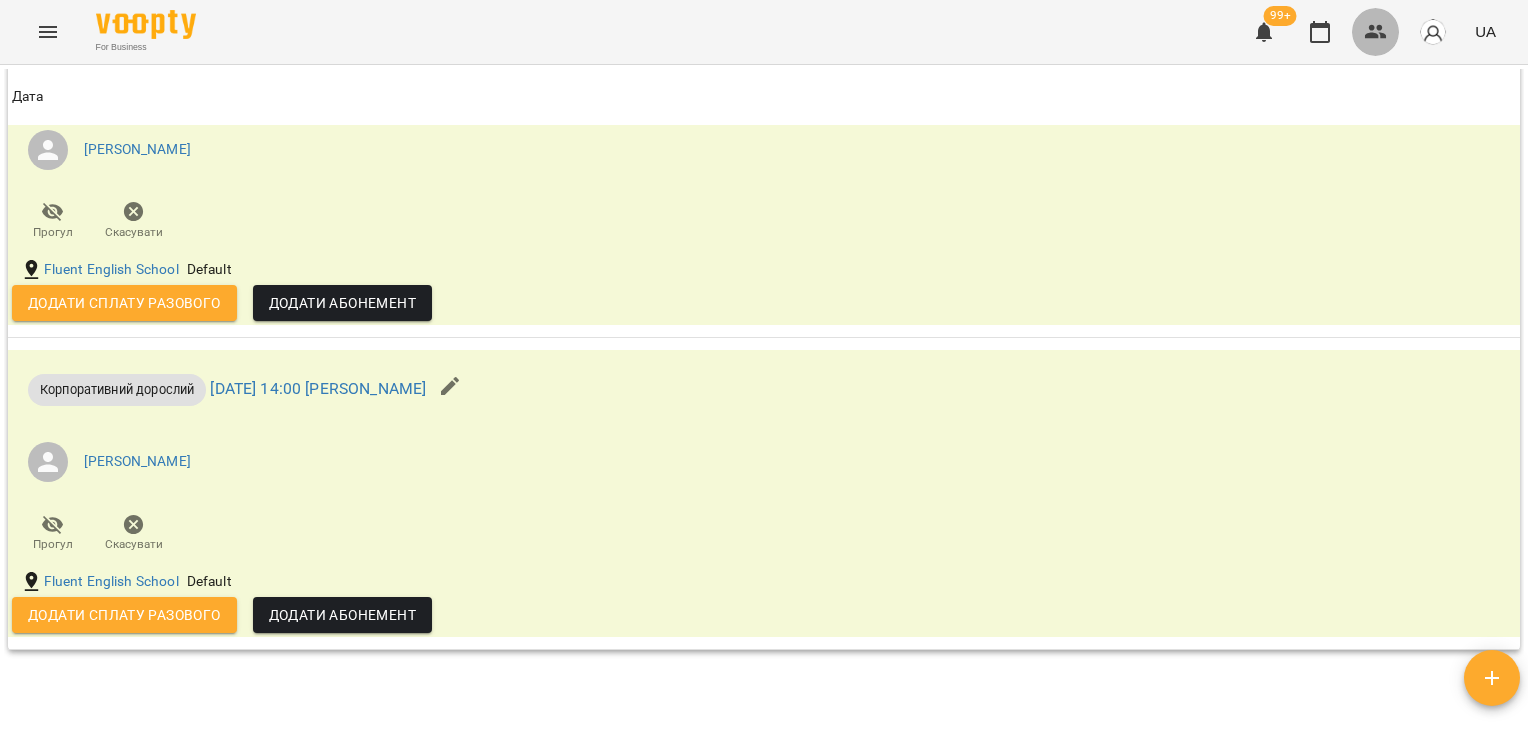 click 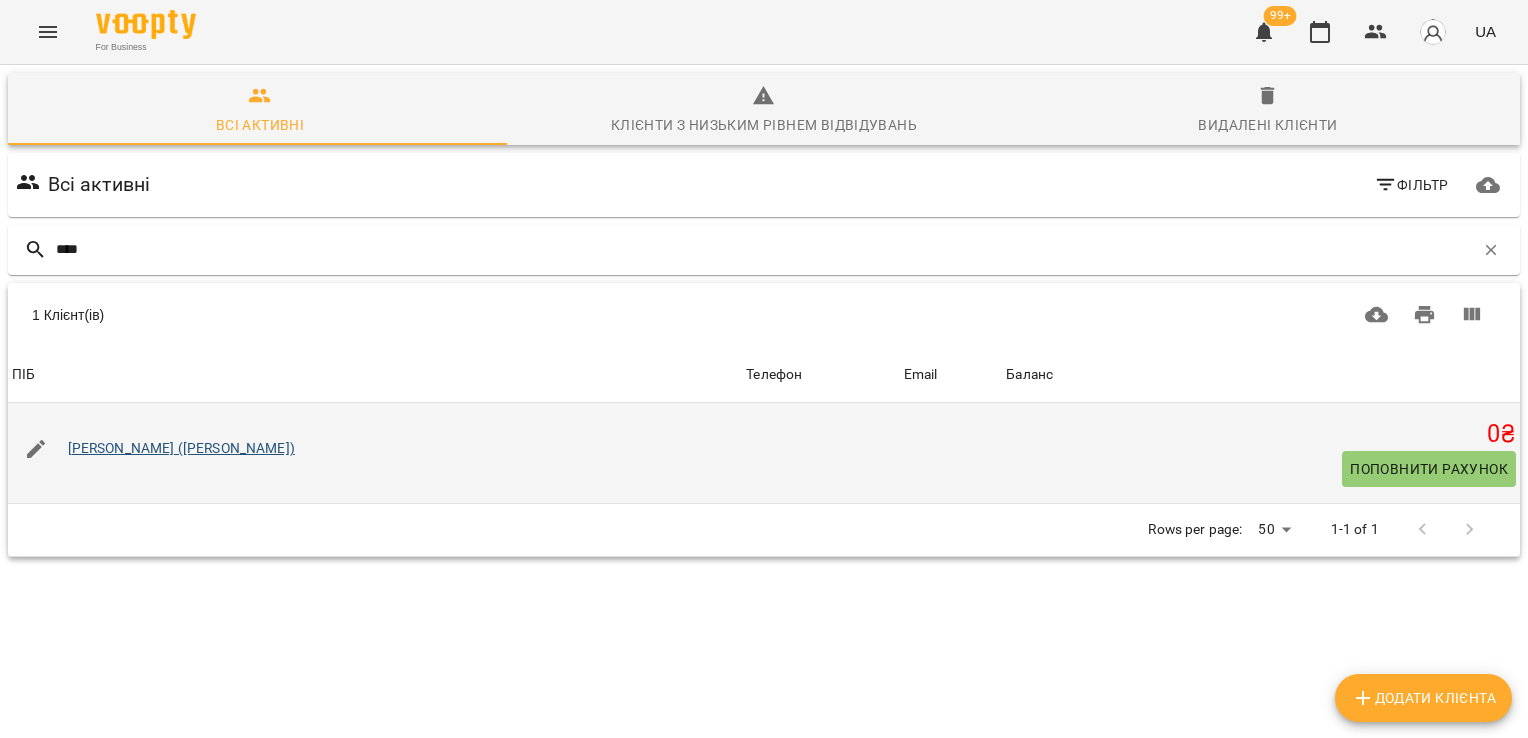 type on "****" 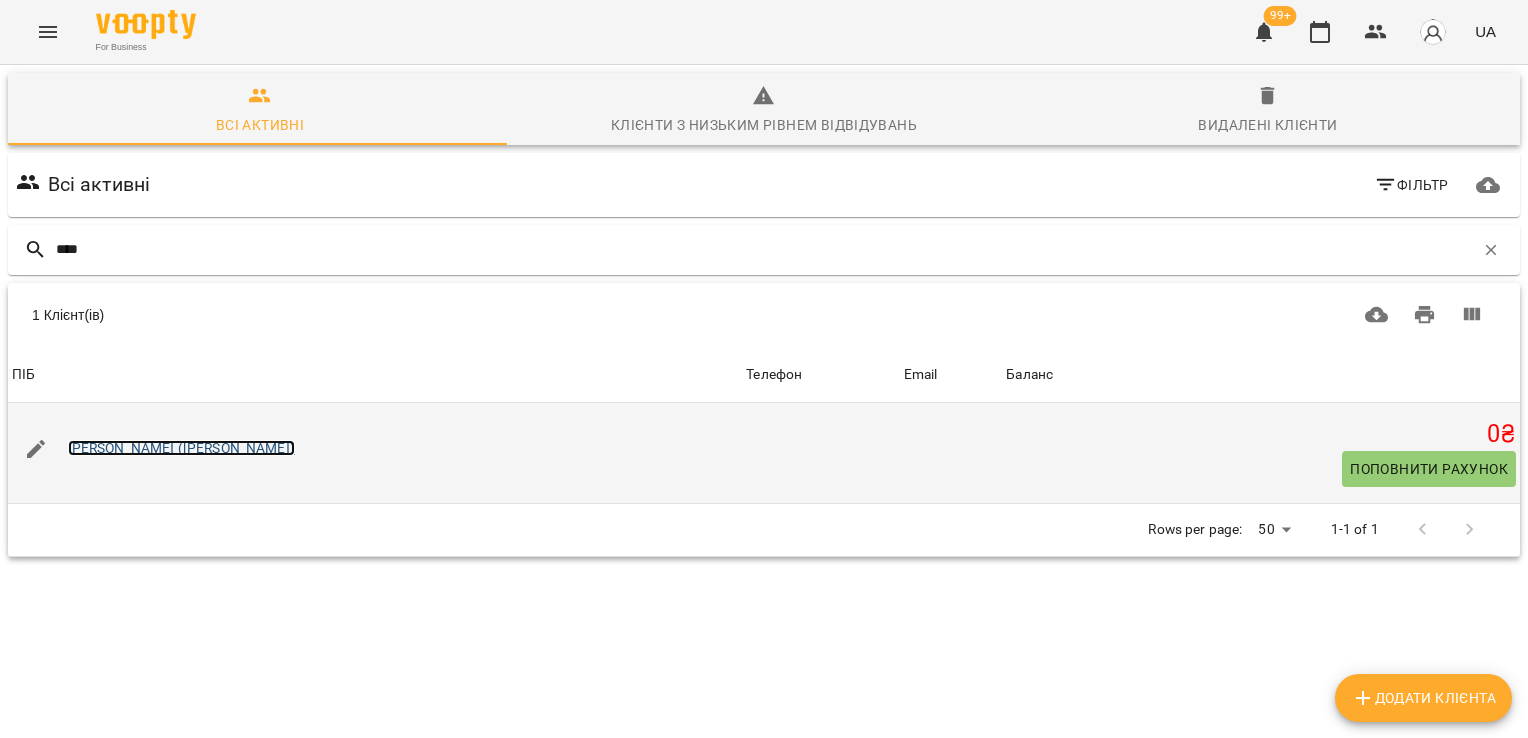 click on "[PERSON_NAME] ([PERSON_NAME])" at bounding box center [181, 448] 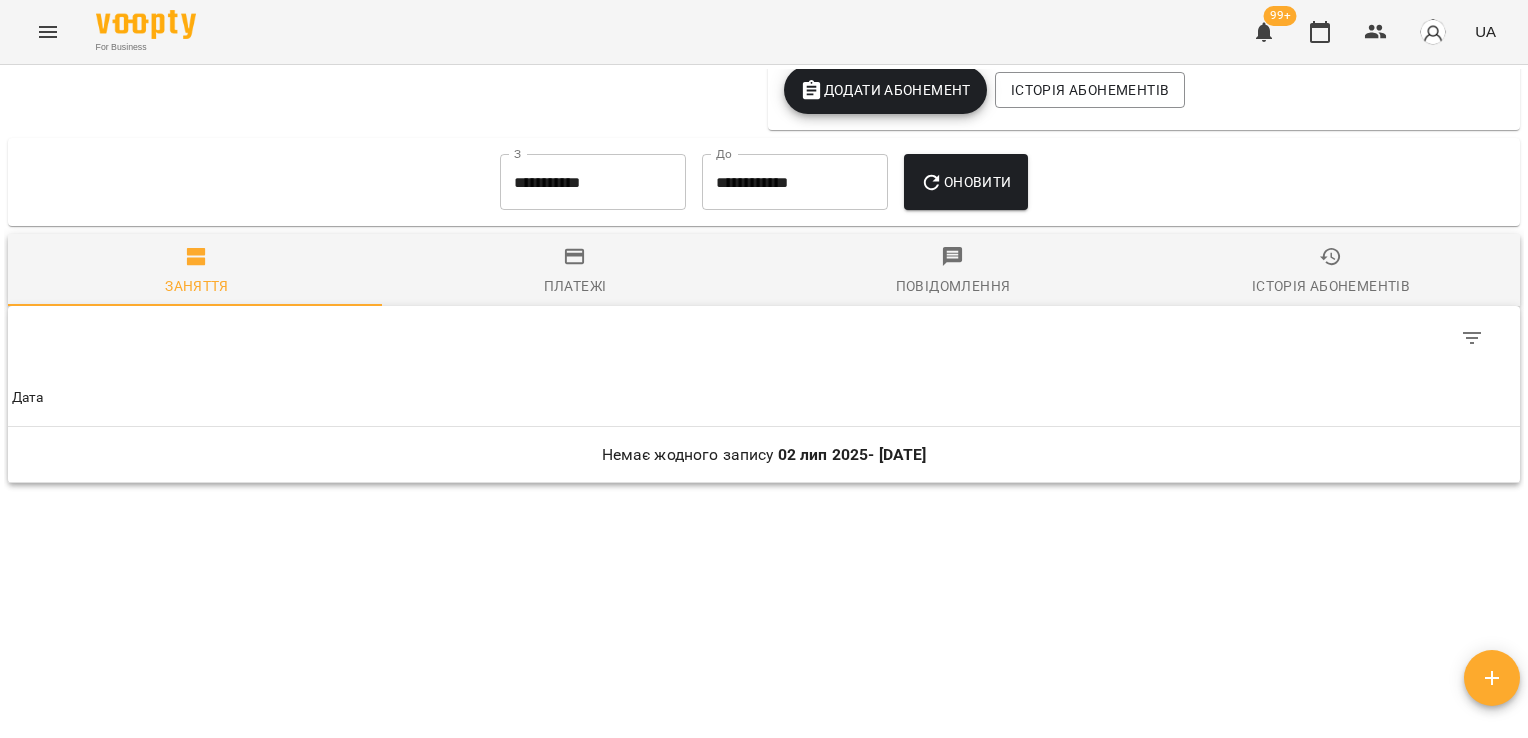 scroll, scrollTop: 2173, scrollLeft: 0, axis: vertical 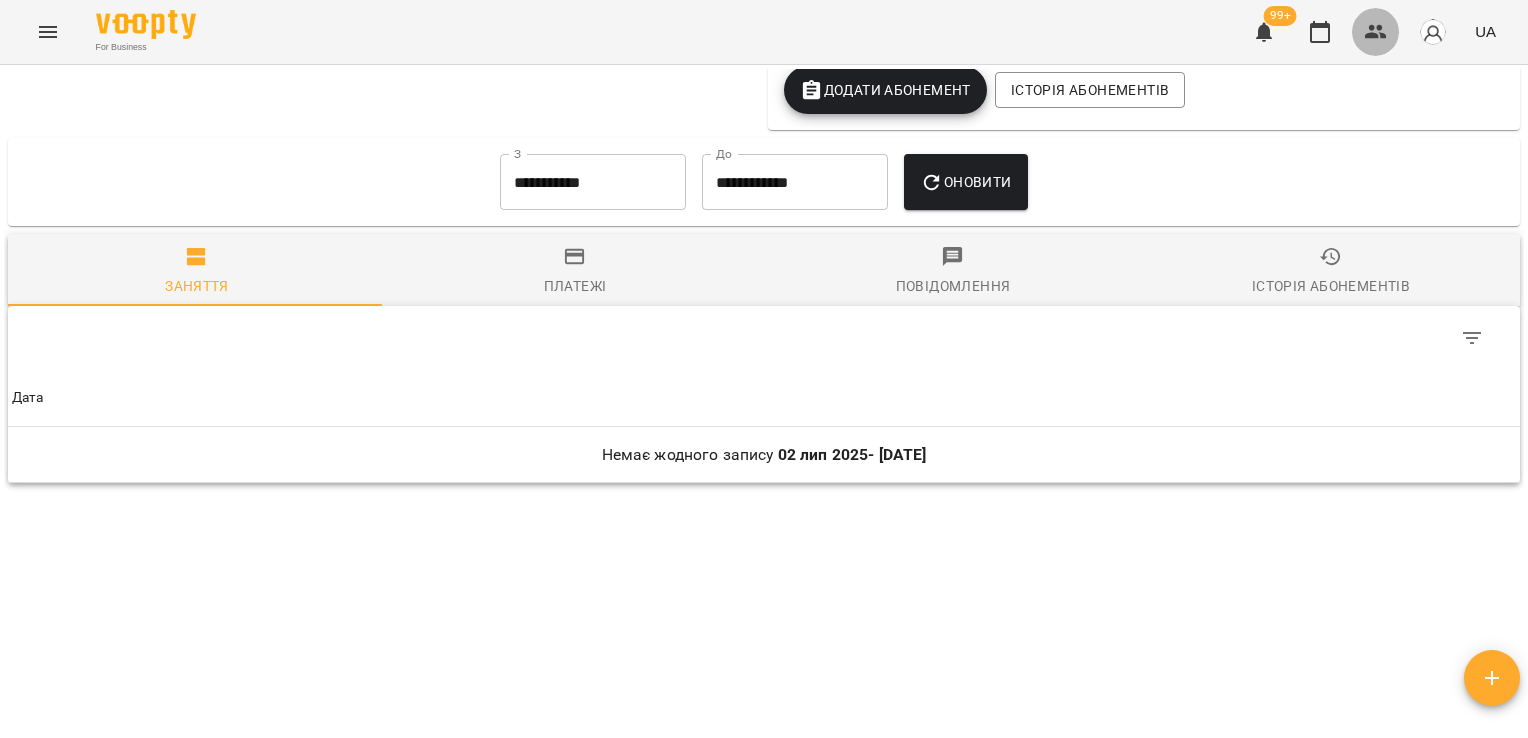 click 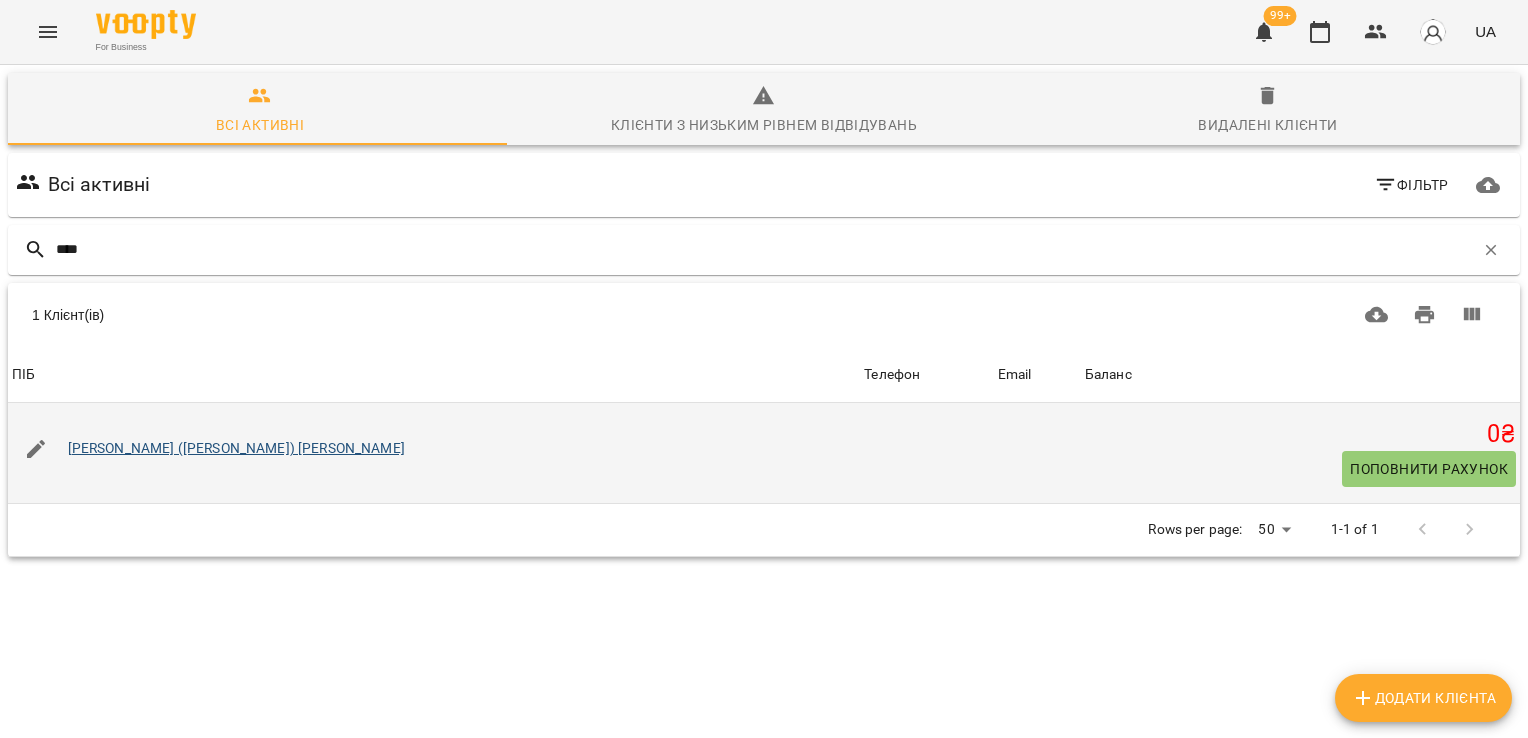 type on "****" 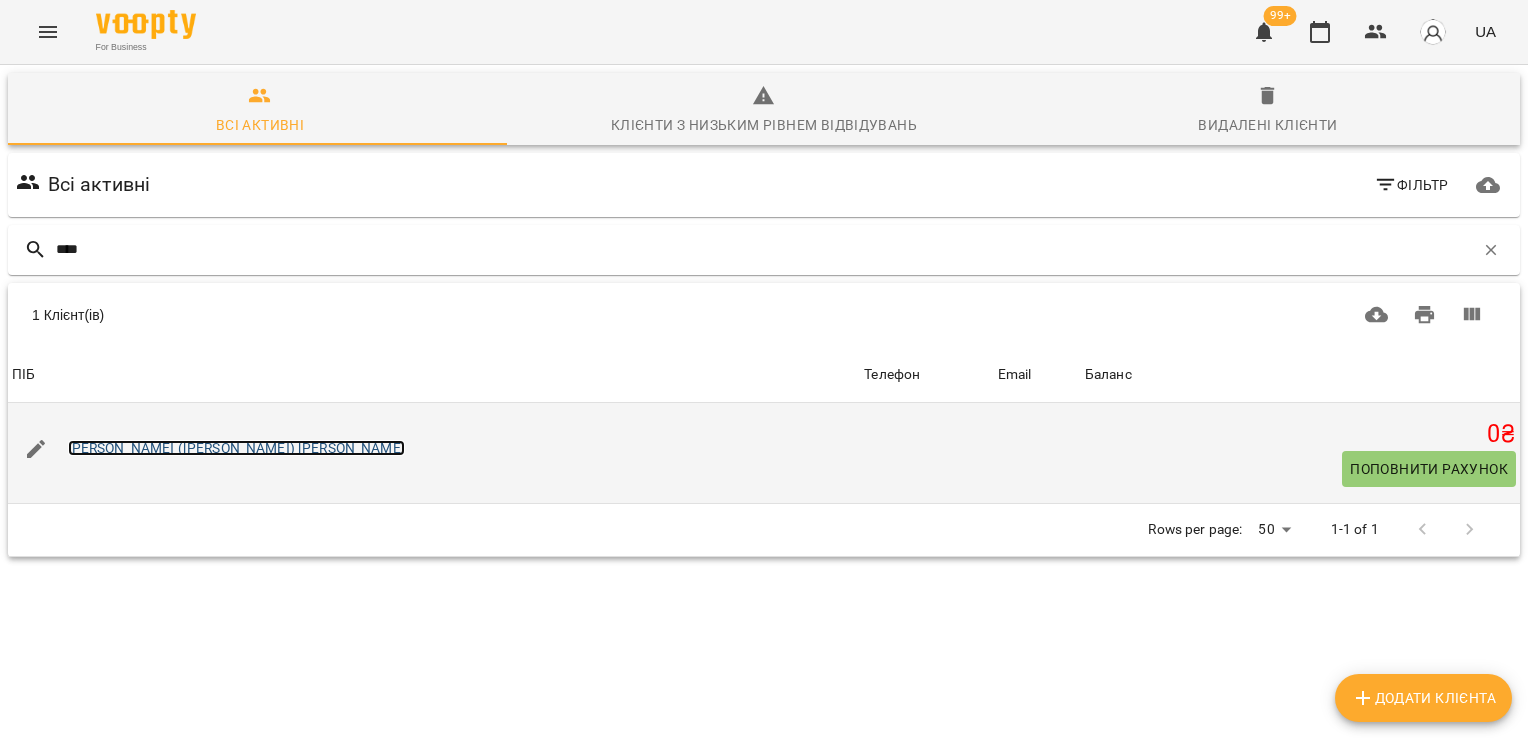 click on "[PERSON_NAME] ([PERSON_NAME]) [PERSON_NAME]" at bounding box center [236, 448] 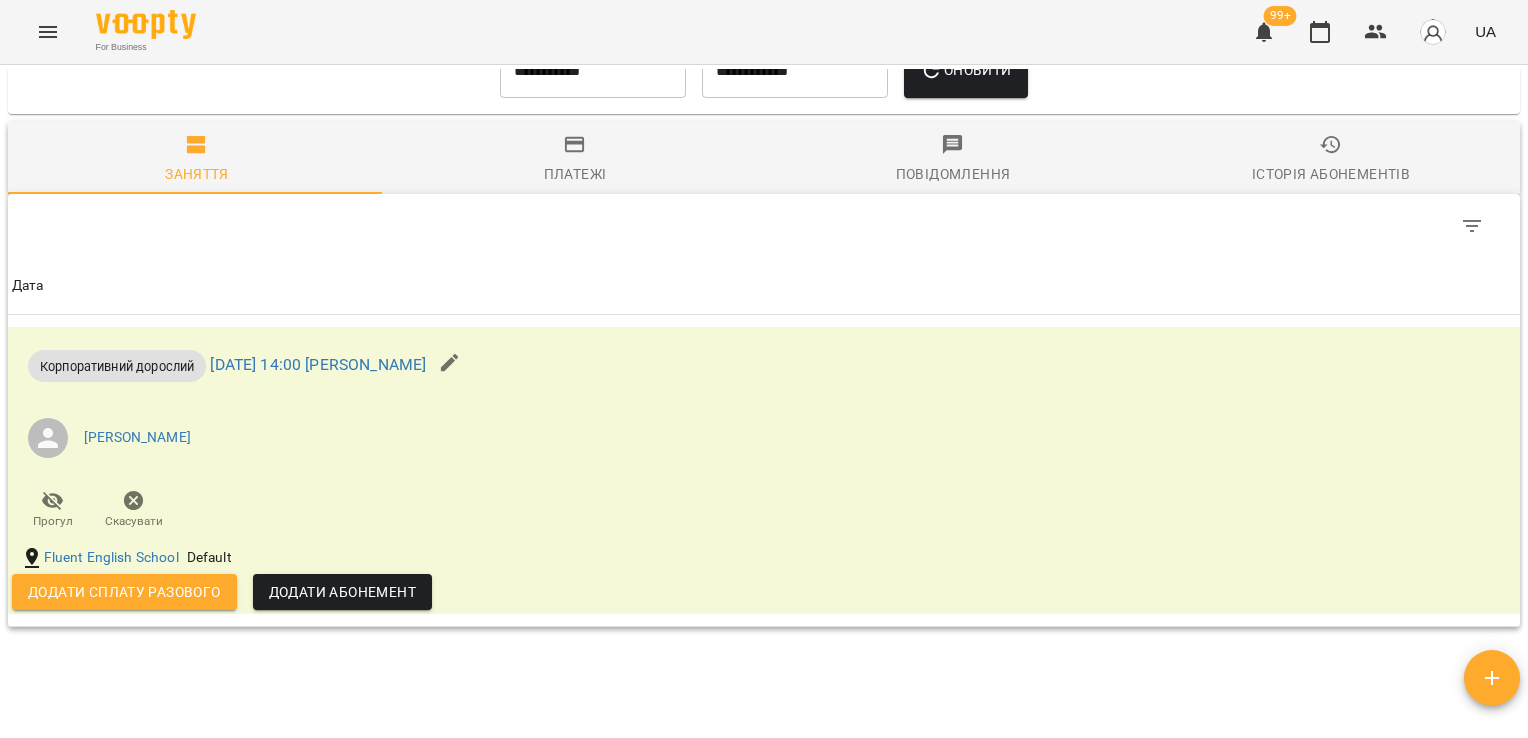scroll, scrollTop: 1259, scrollLeft: 0, axis: vertical 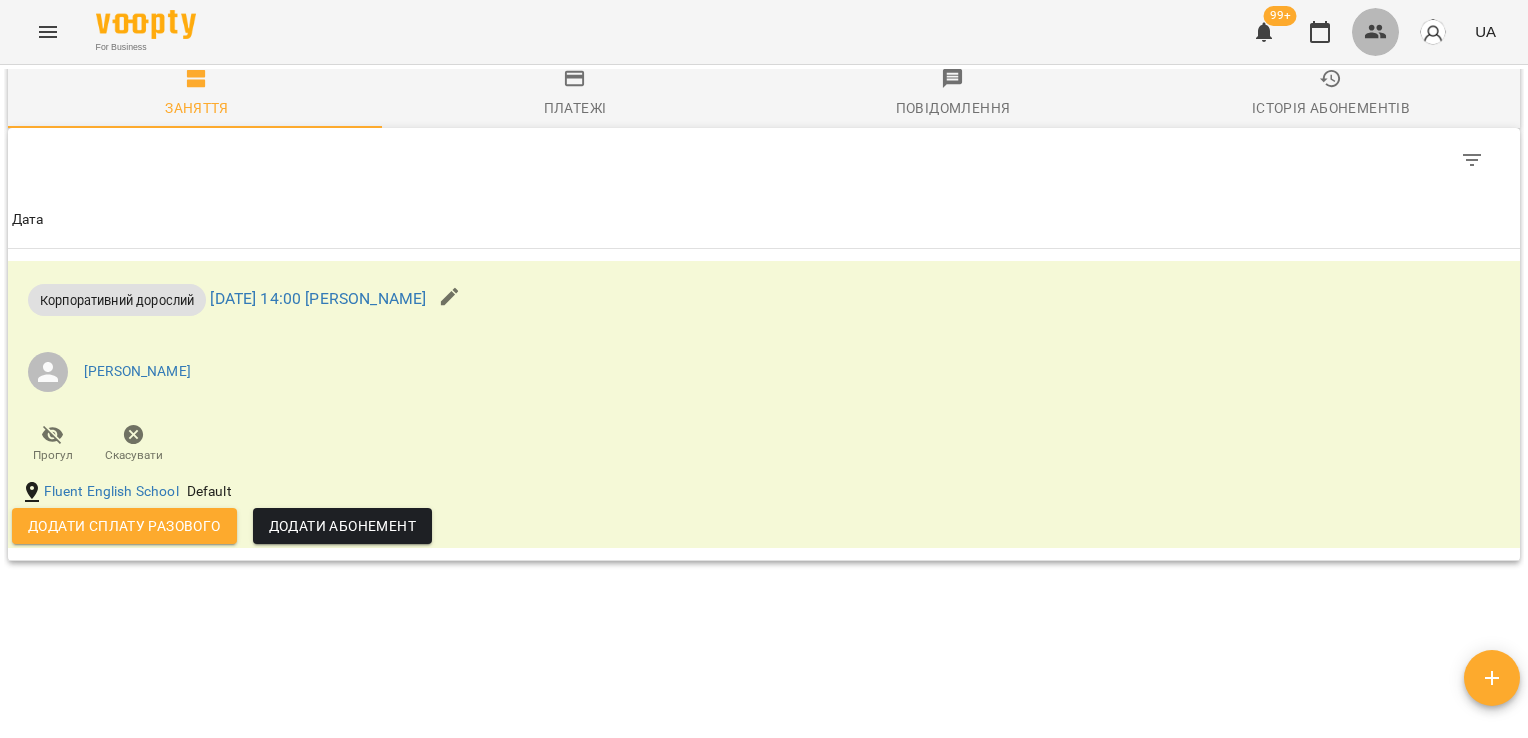 click at bounding box center [1376, 32] 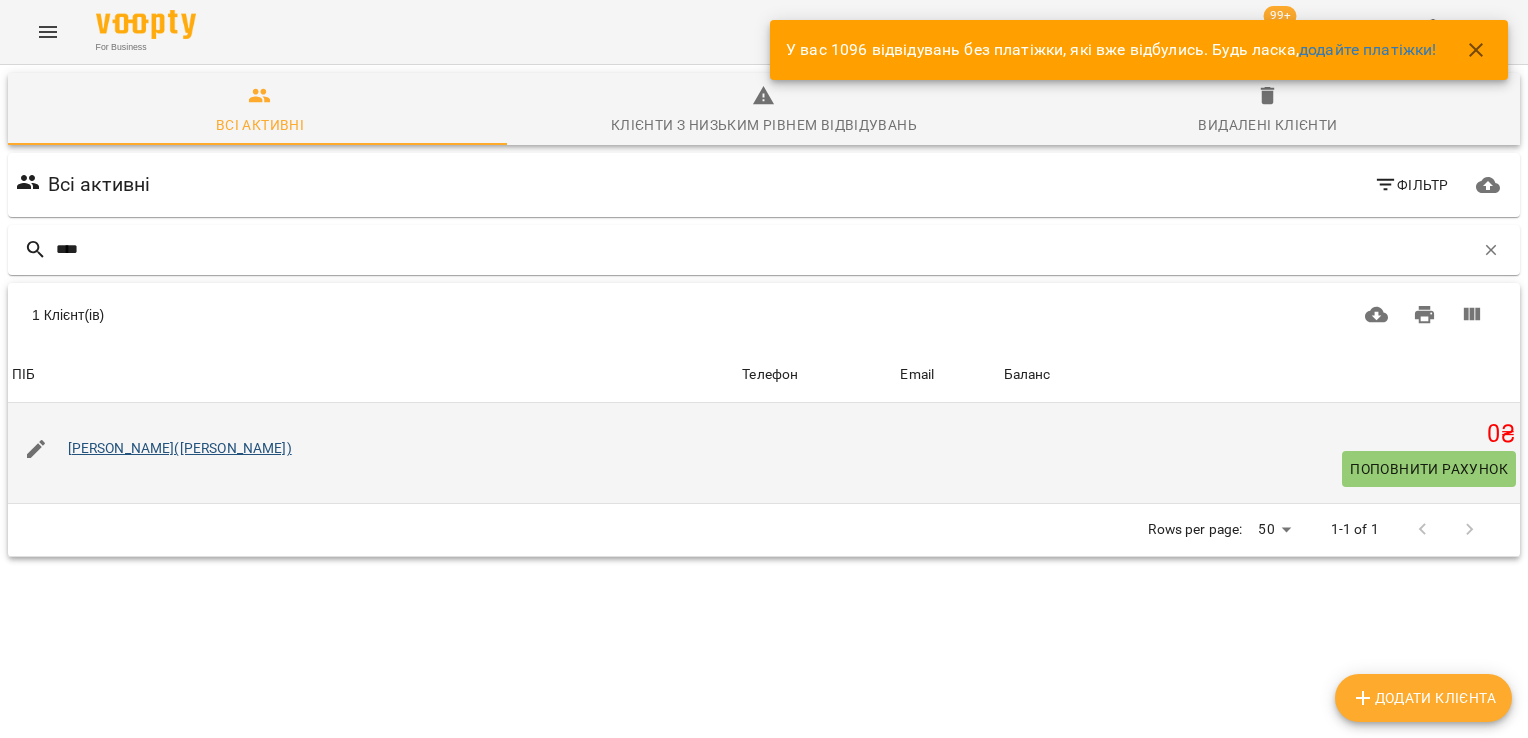 type on "****" 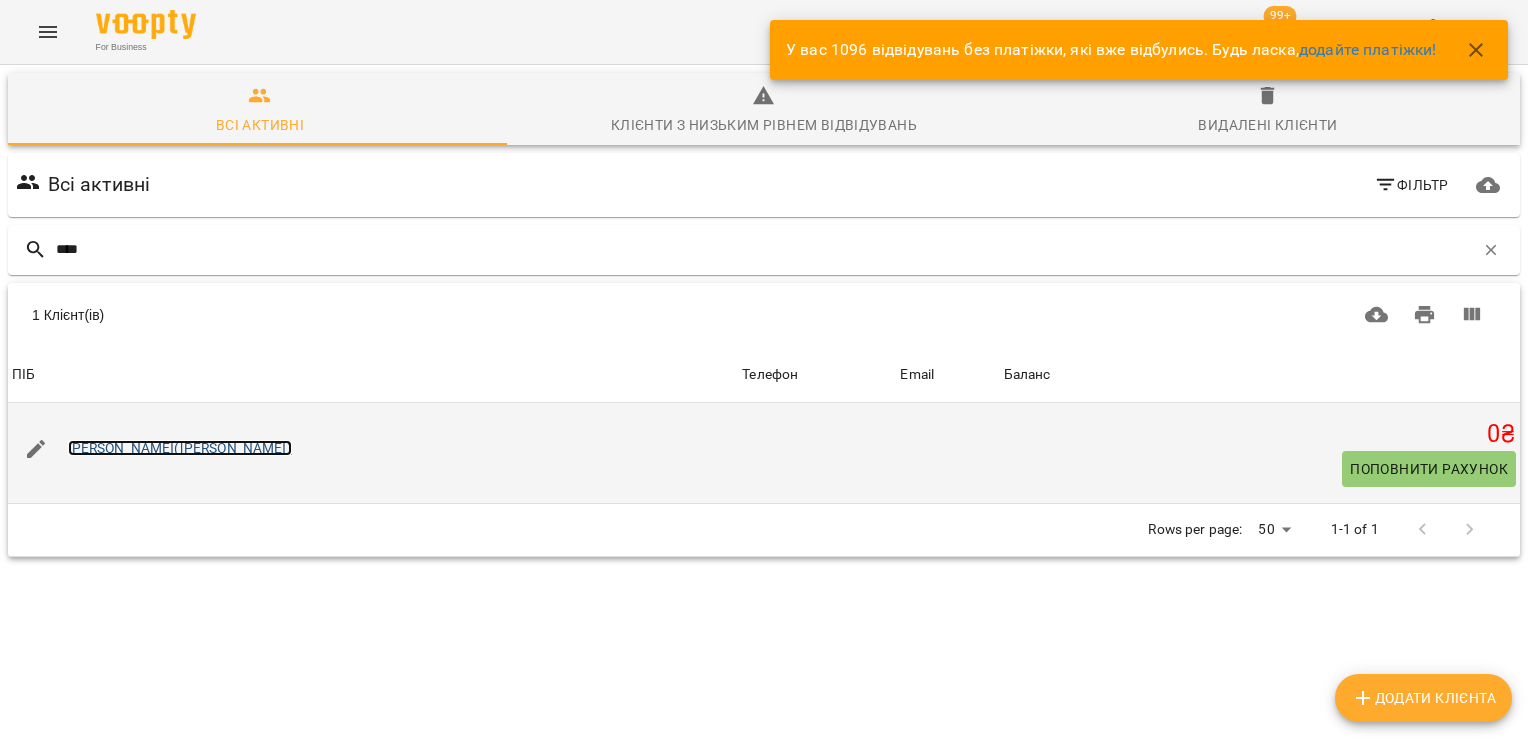 click on "[PERSON_NAME]([PERSON_NAME])" at bounding box center (180, 448) 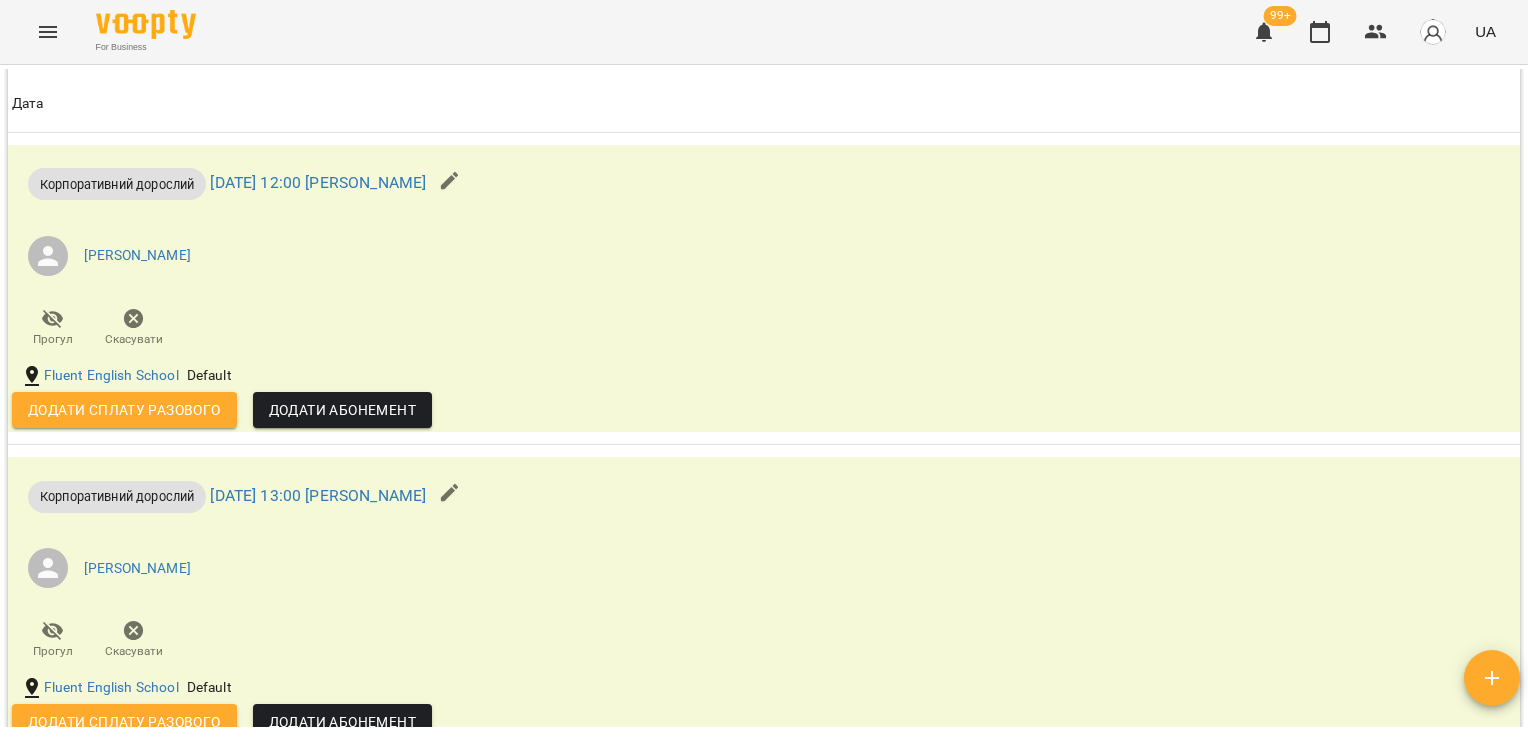 scroll, scrollTop: 1423, scrollLeft: 0, axis: vertical 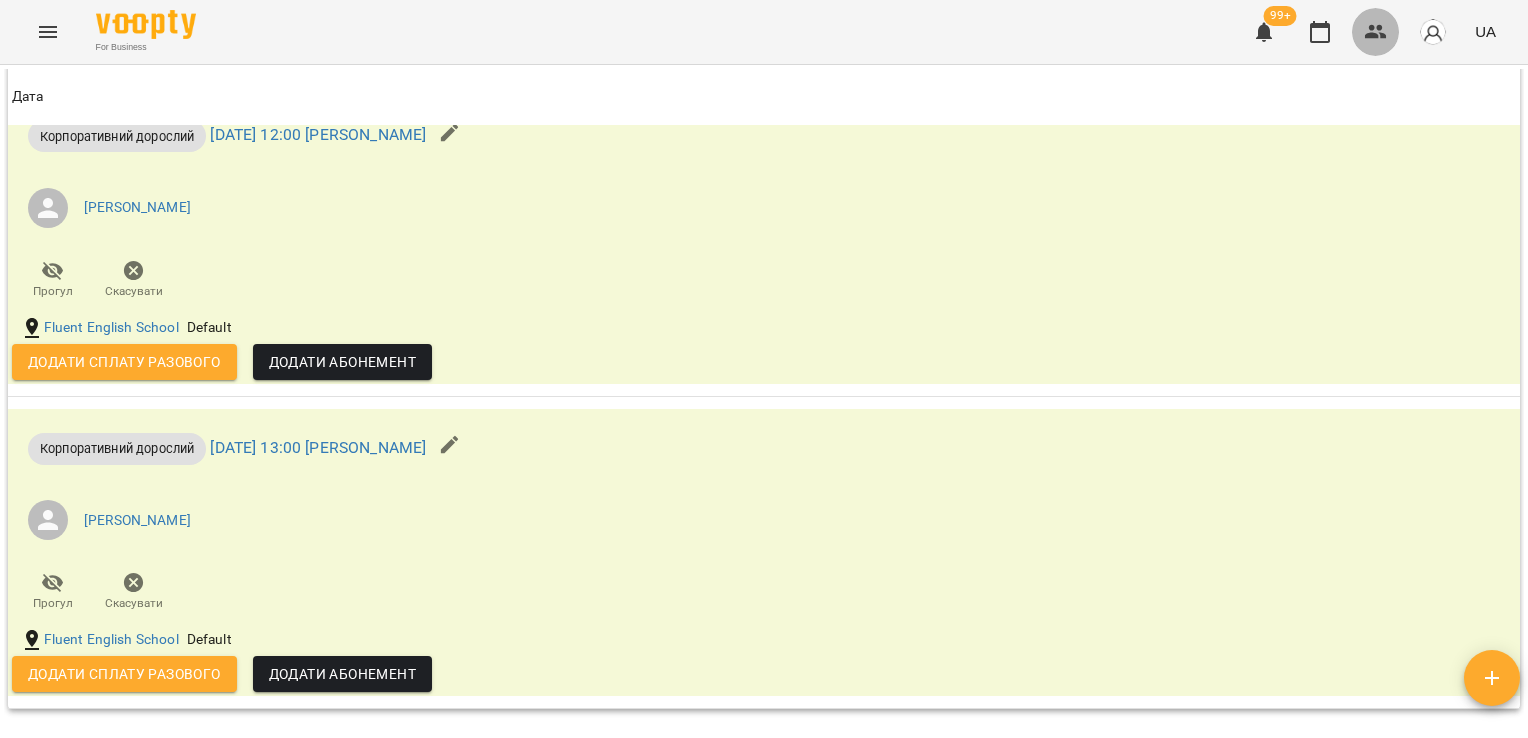 click 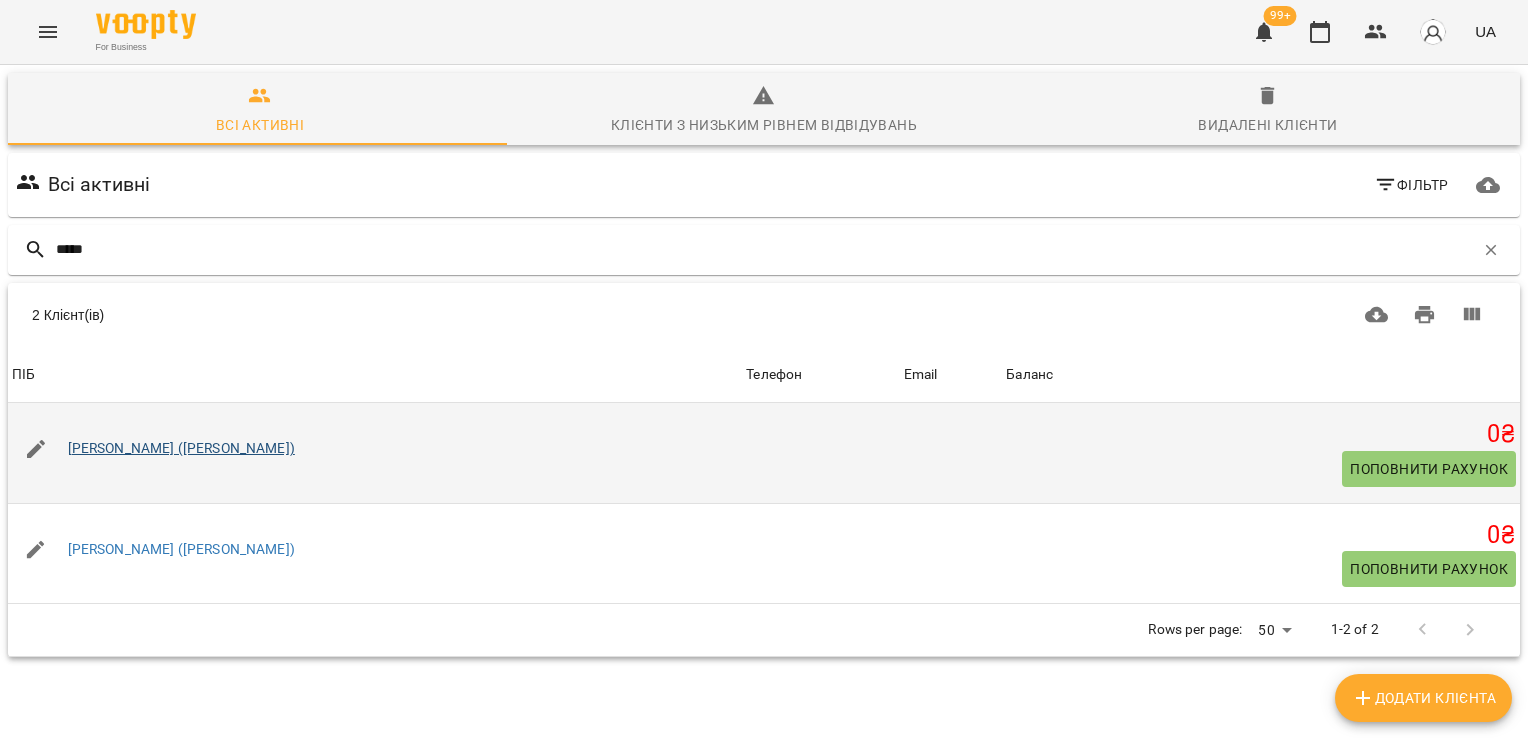 type on "*****" 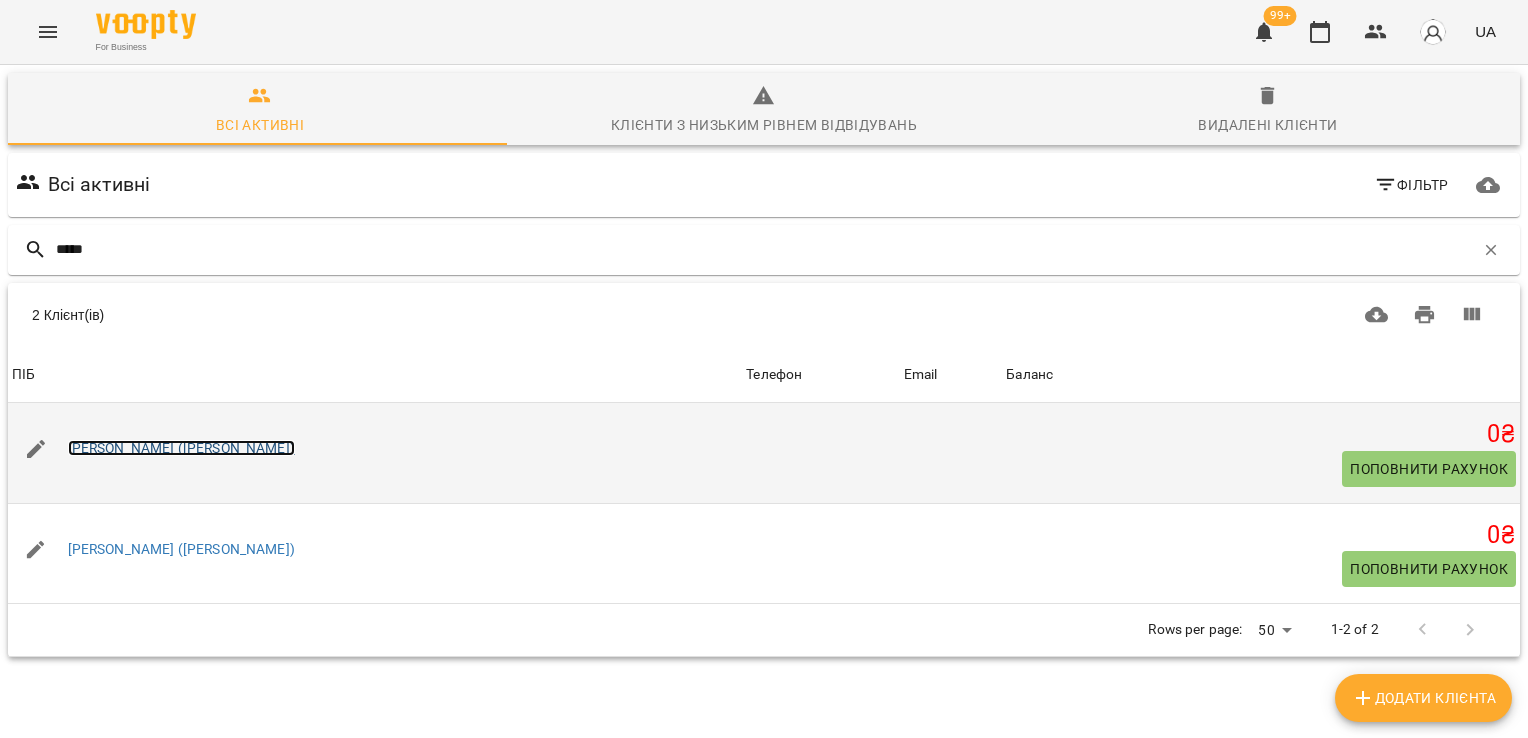 click on "[PERSON_NAME] ([PERSON_NAME])" at bounding box center [181, 448] 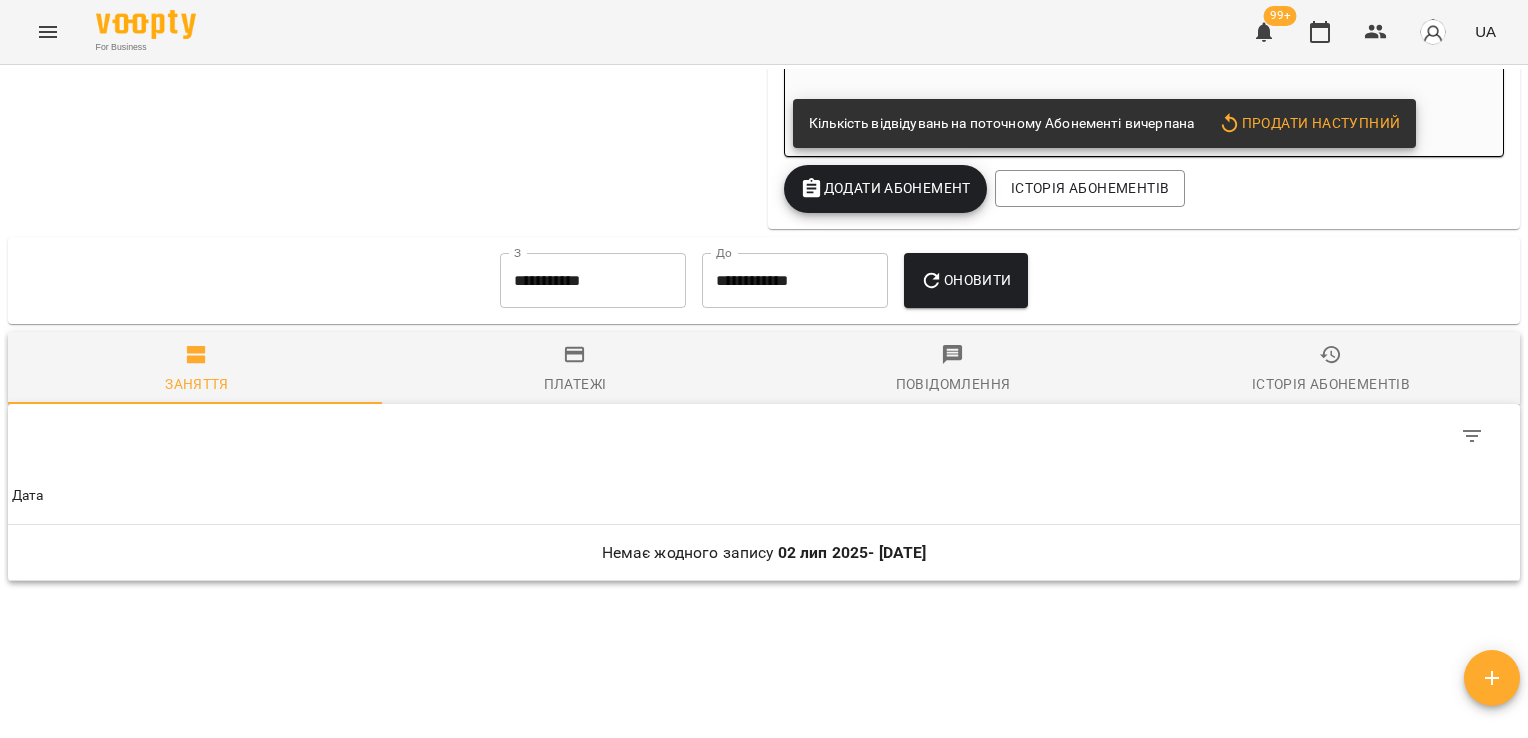 scroll, scrollTop: 2221, scrollLeft: 0, axis: vertical 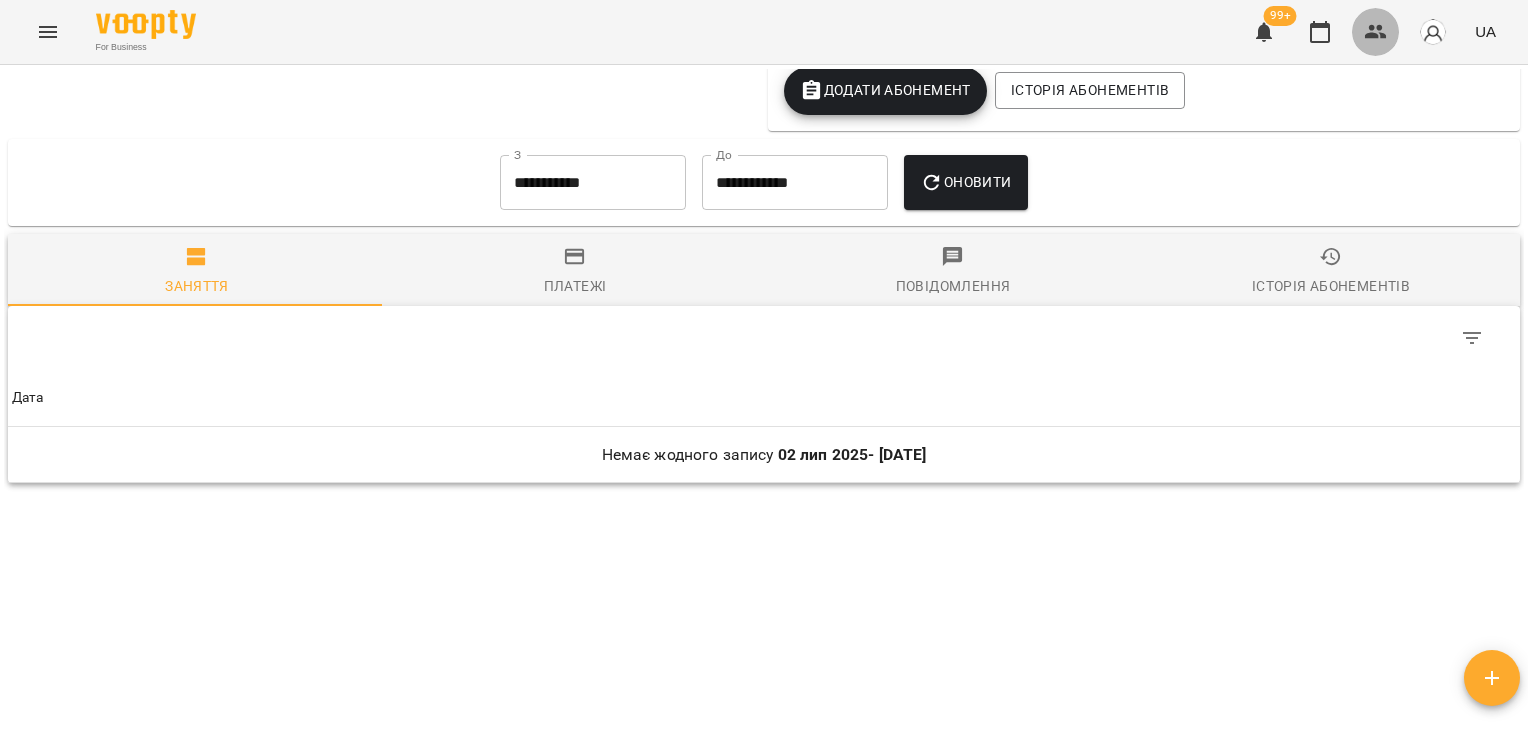 click 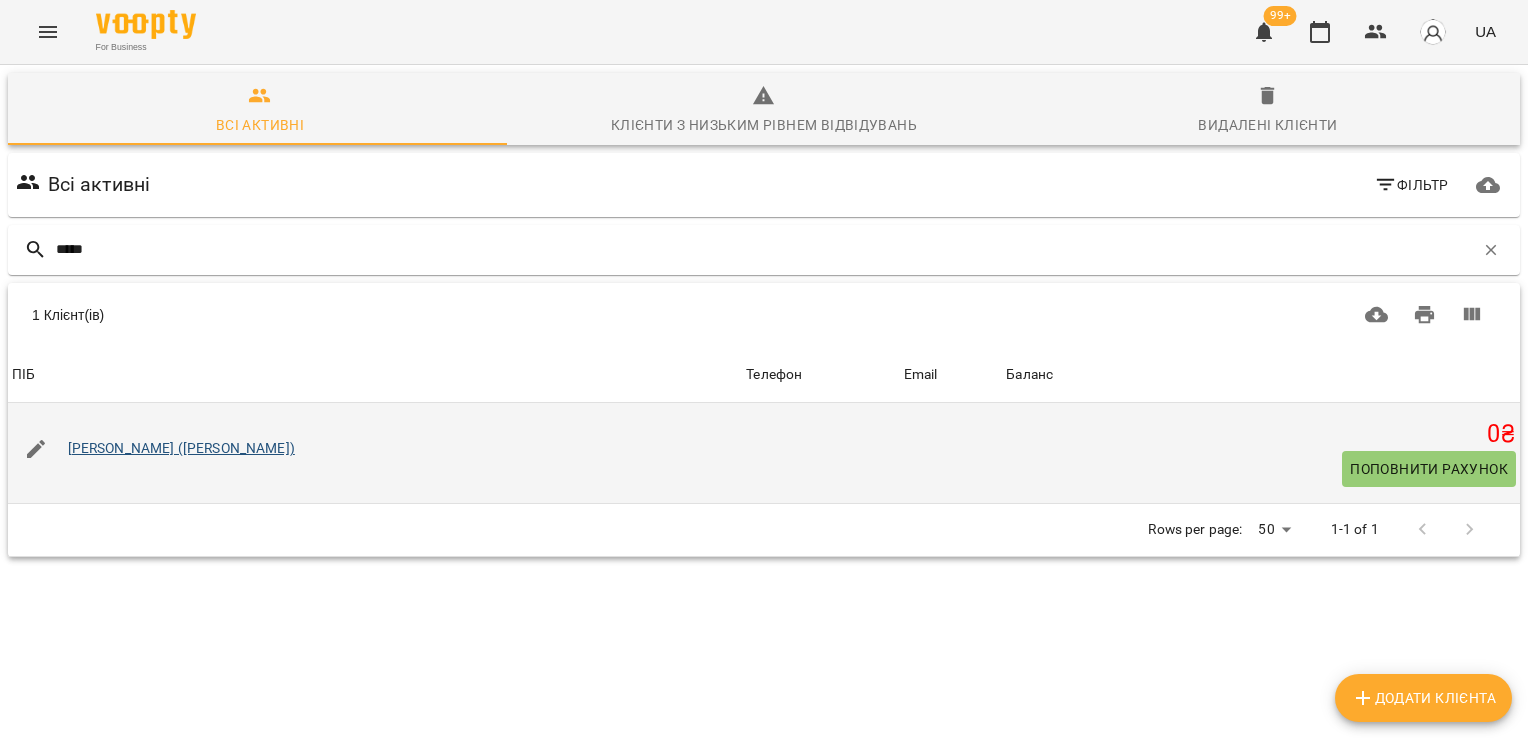 type on "*****" 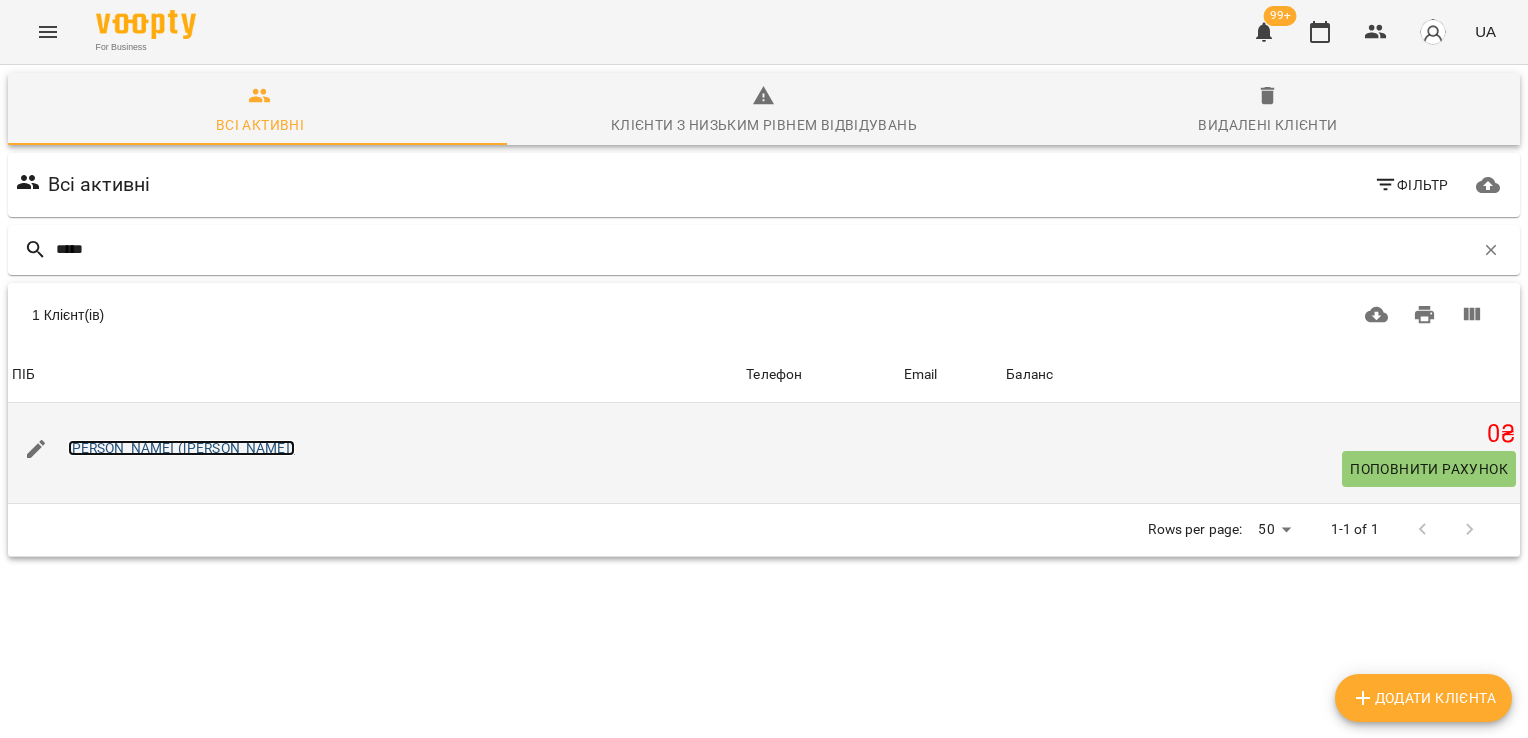click on "[PERSON_NAME] ([PERSON_NAME])" at bounding box center [181, 448] 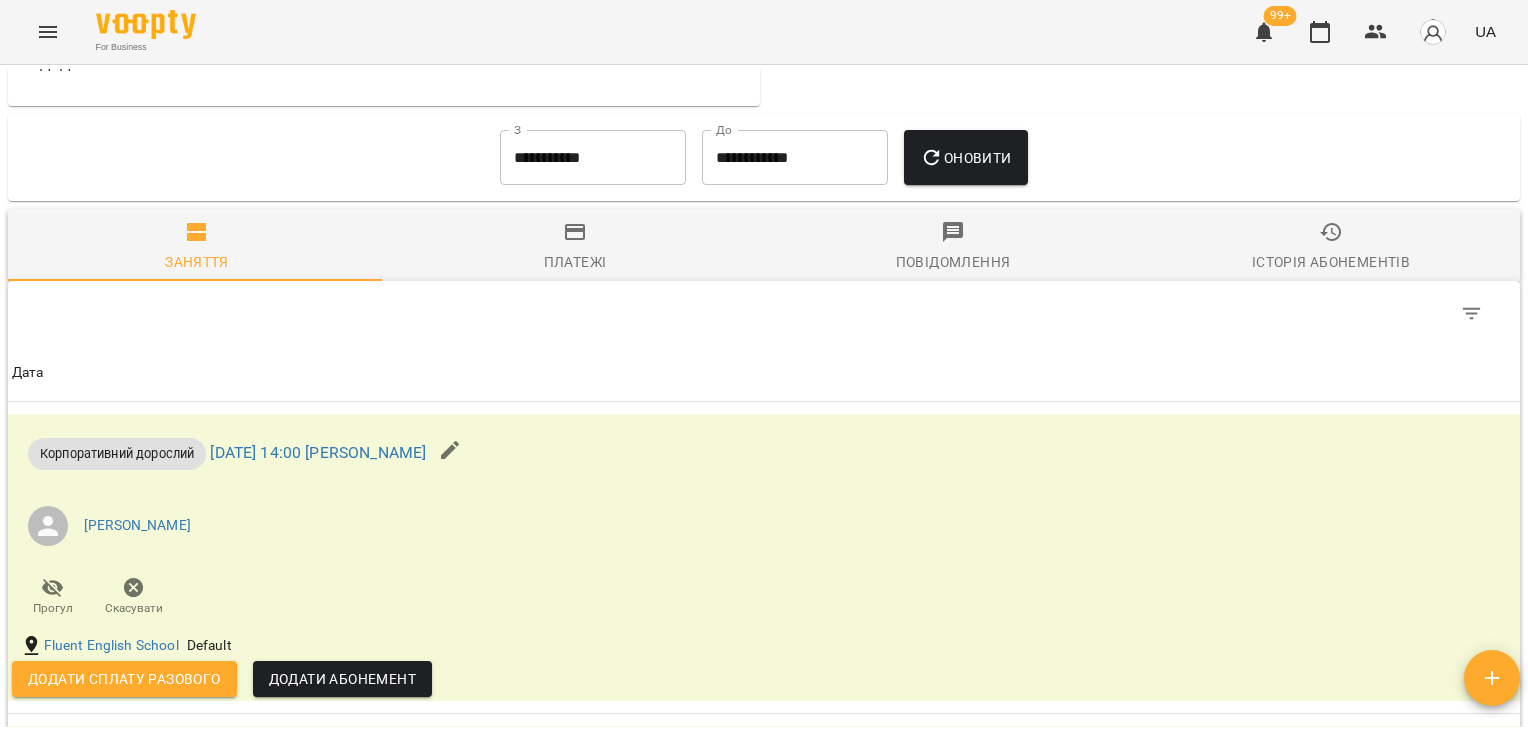 scroll, scrollTop: 1201, scrollLeft: 0, axis: vertical 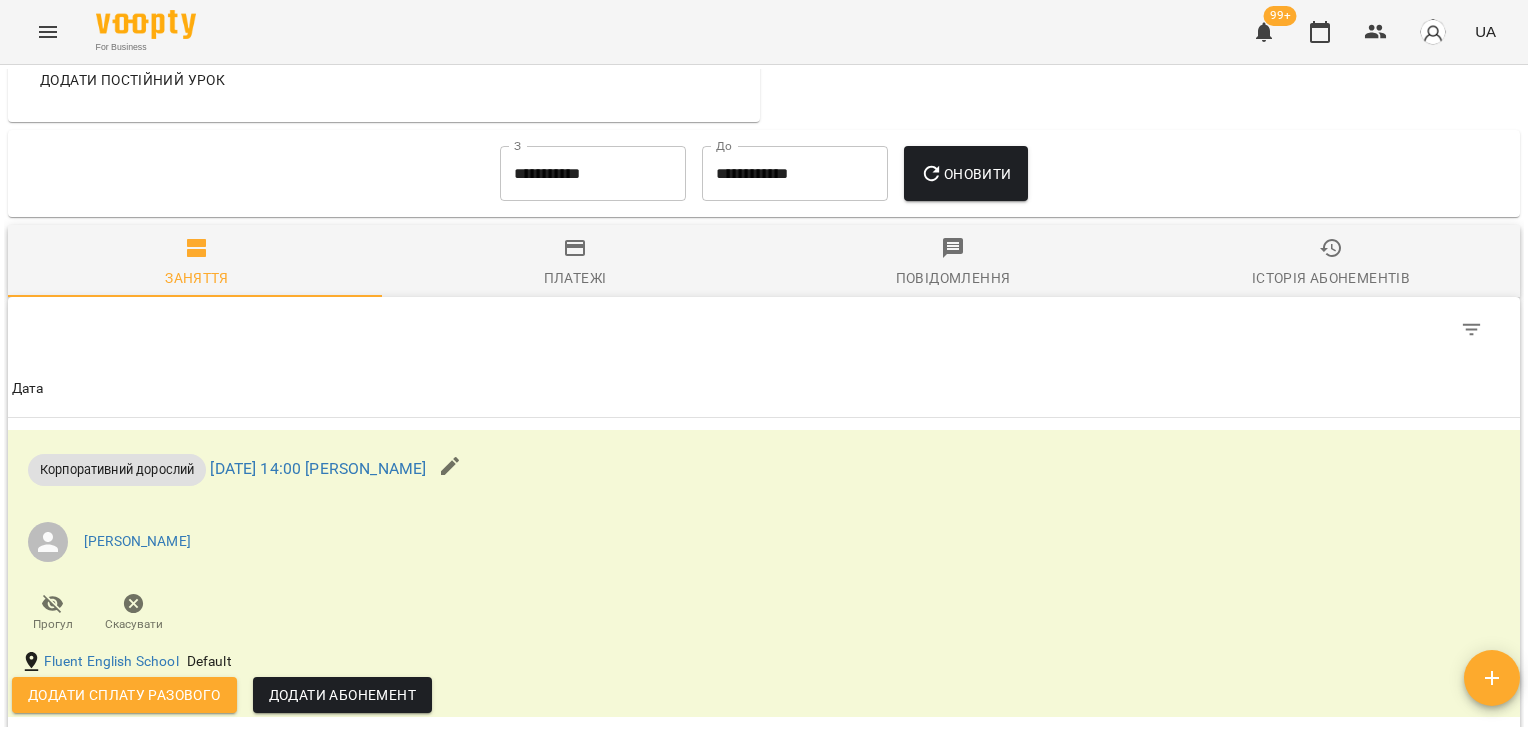 click on "**********" at bounding box center (593, 174) 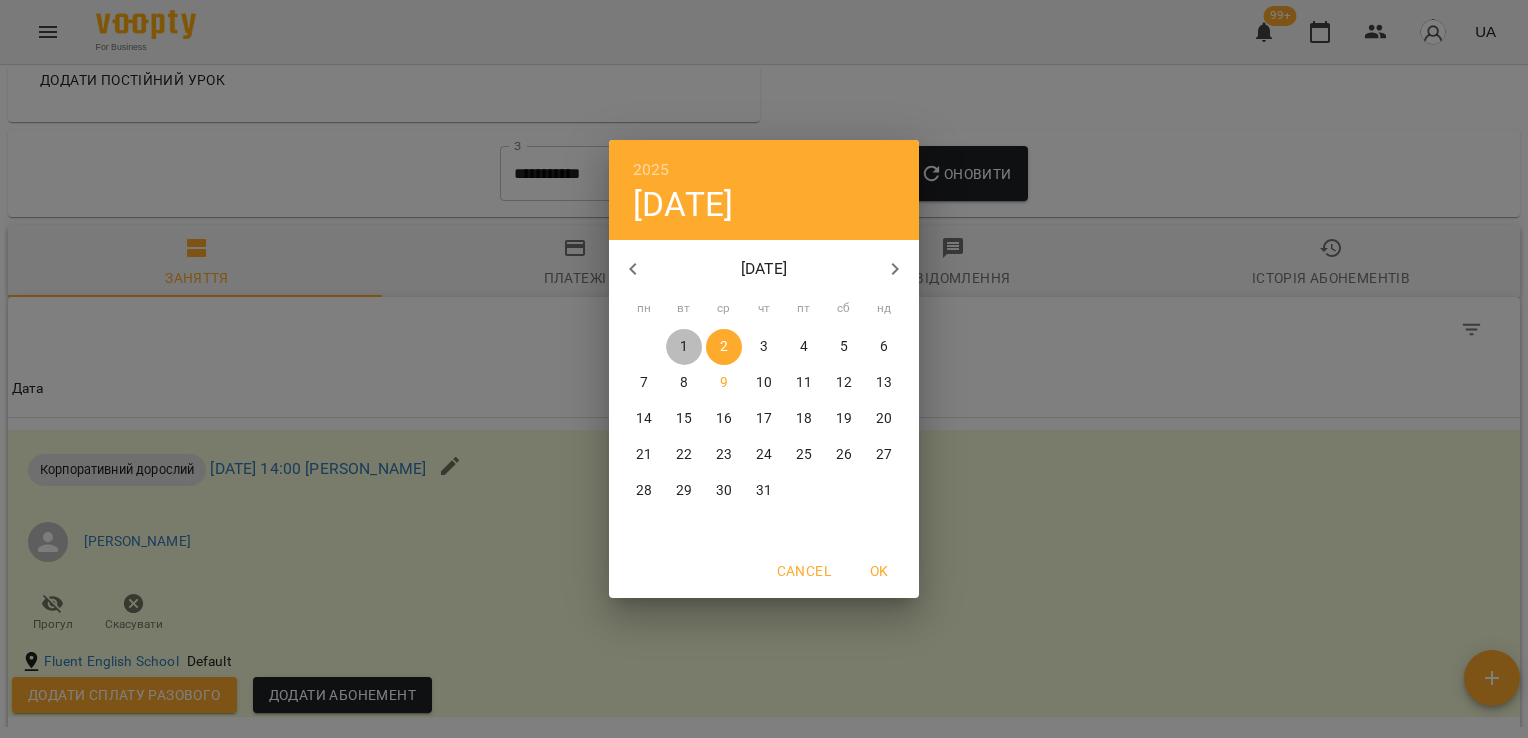 click on "1" at bounding box center [684, 347] 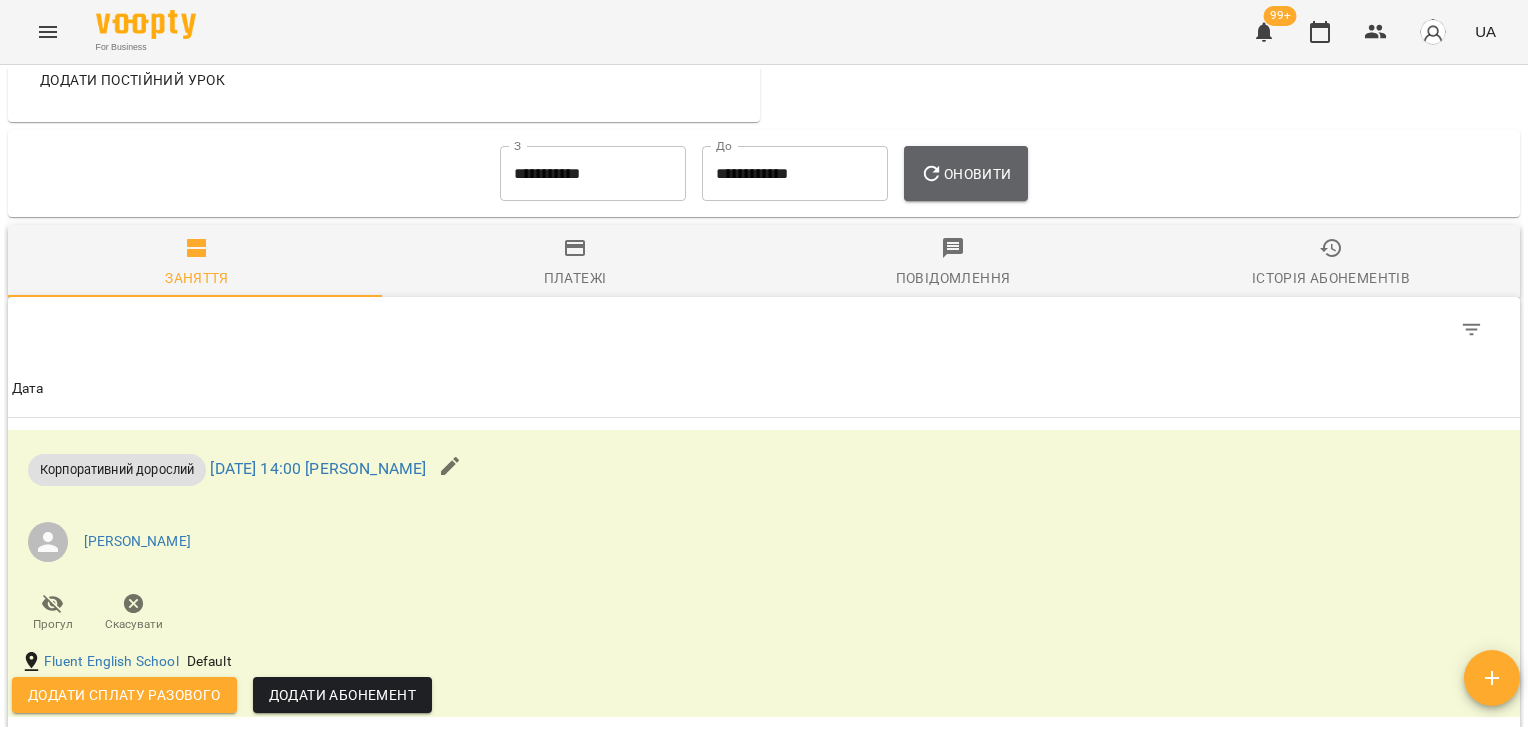 click on "Оновити" at bounding box center (965, 174) 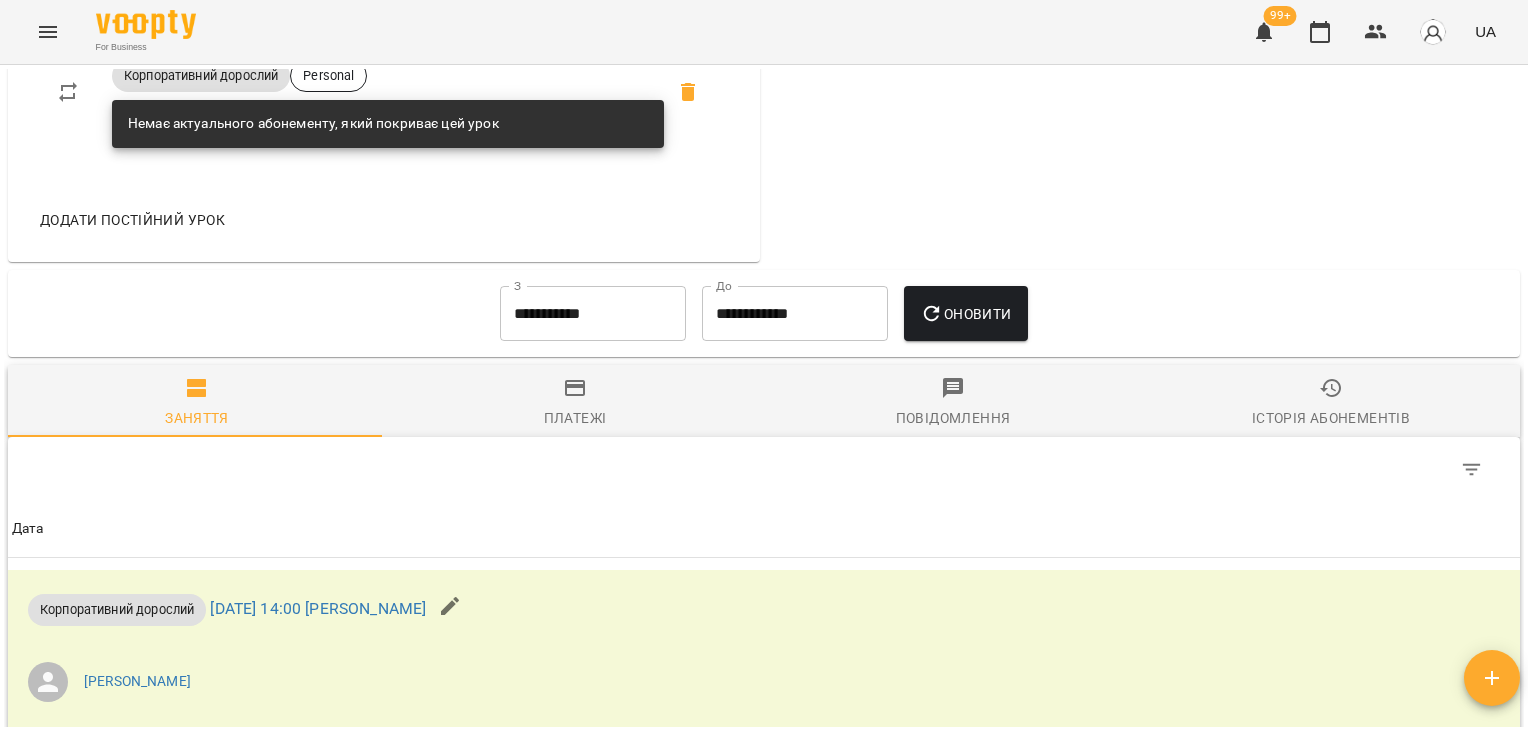 scroll, scrollTop: 1201, scrollLeft: 0, axis: vertical 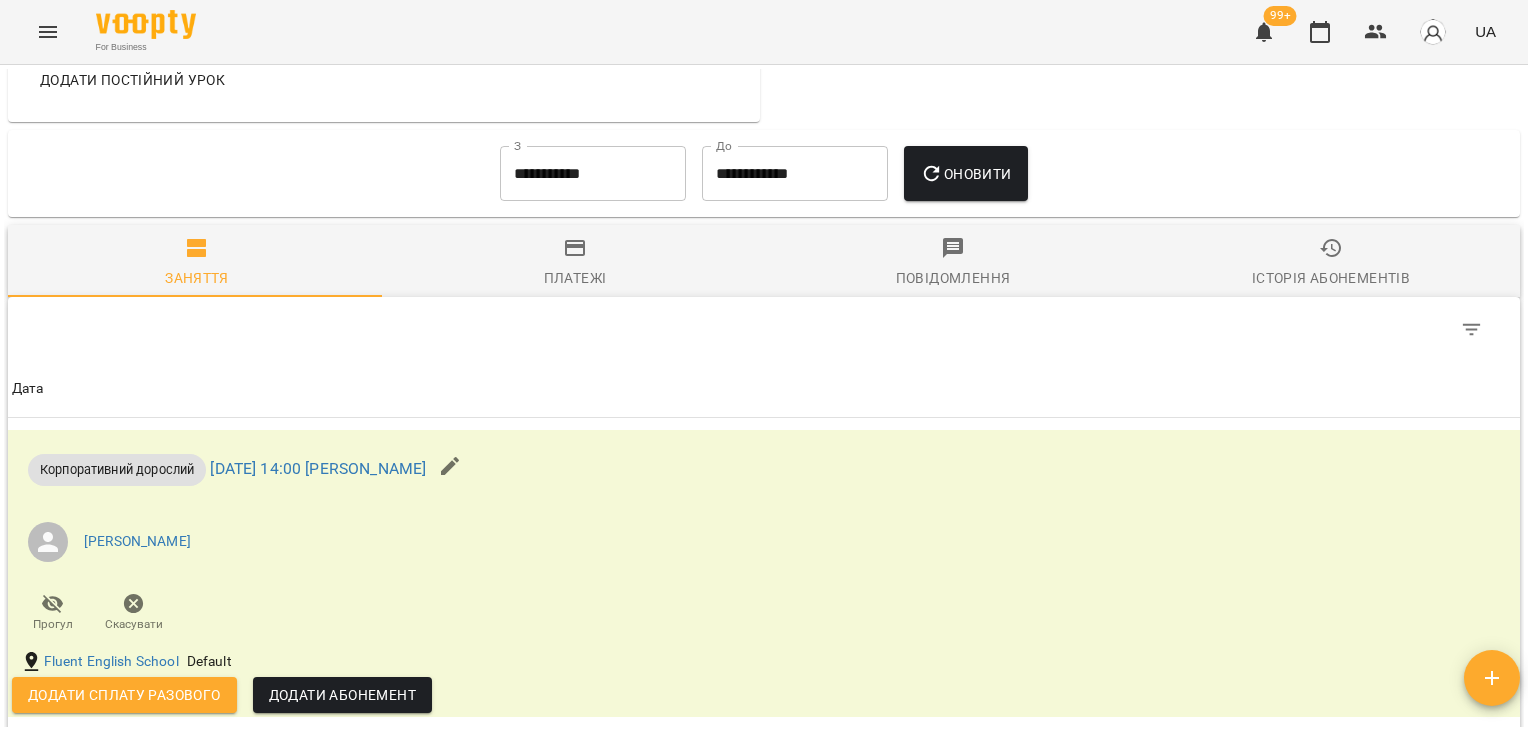 drag, startPoint x: 1524, startPoint y: 448, endPoint x: 1522, endPoint y: 473, distance: 25.079872 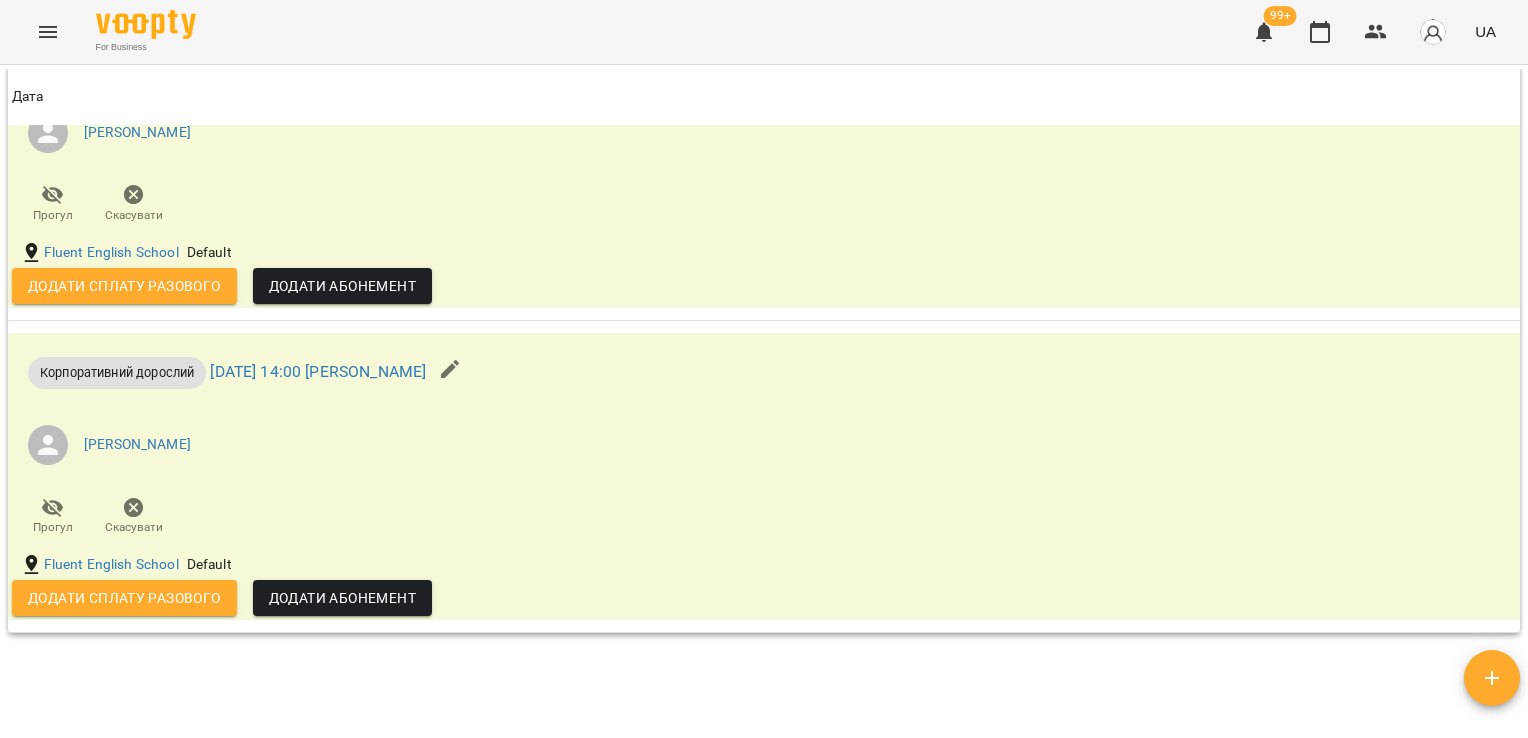 scroll, scrollTop: 1642, scrollLeft: 0, axis: vertical 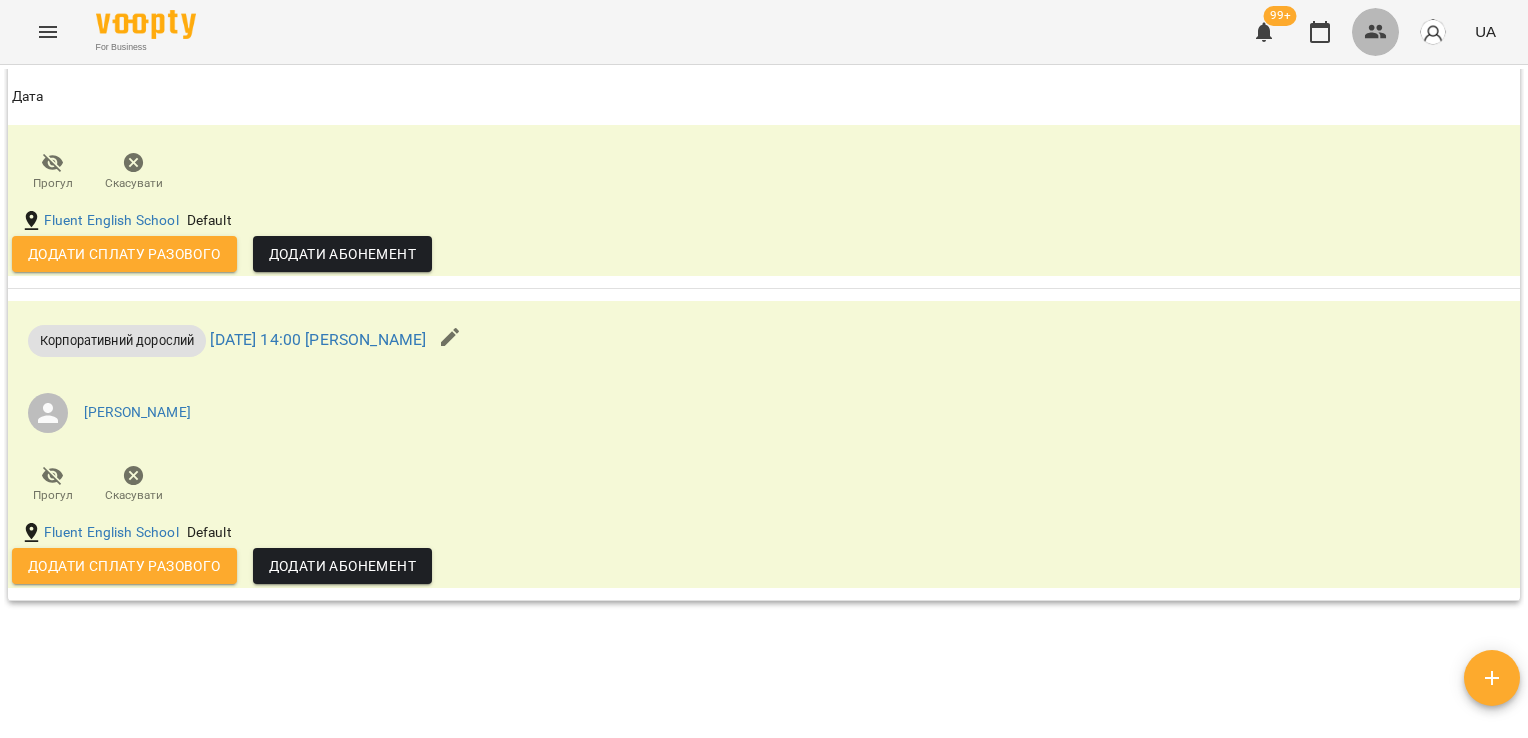 click 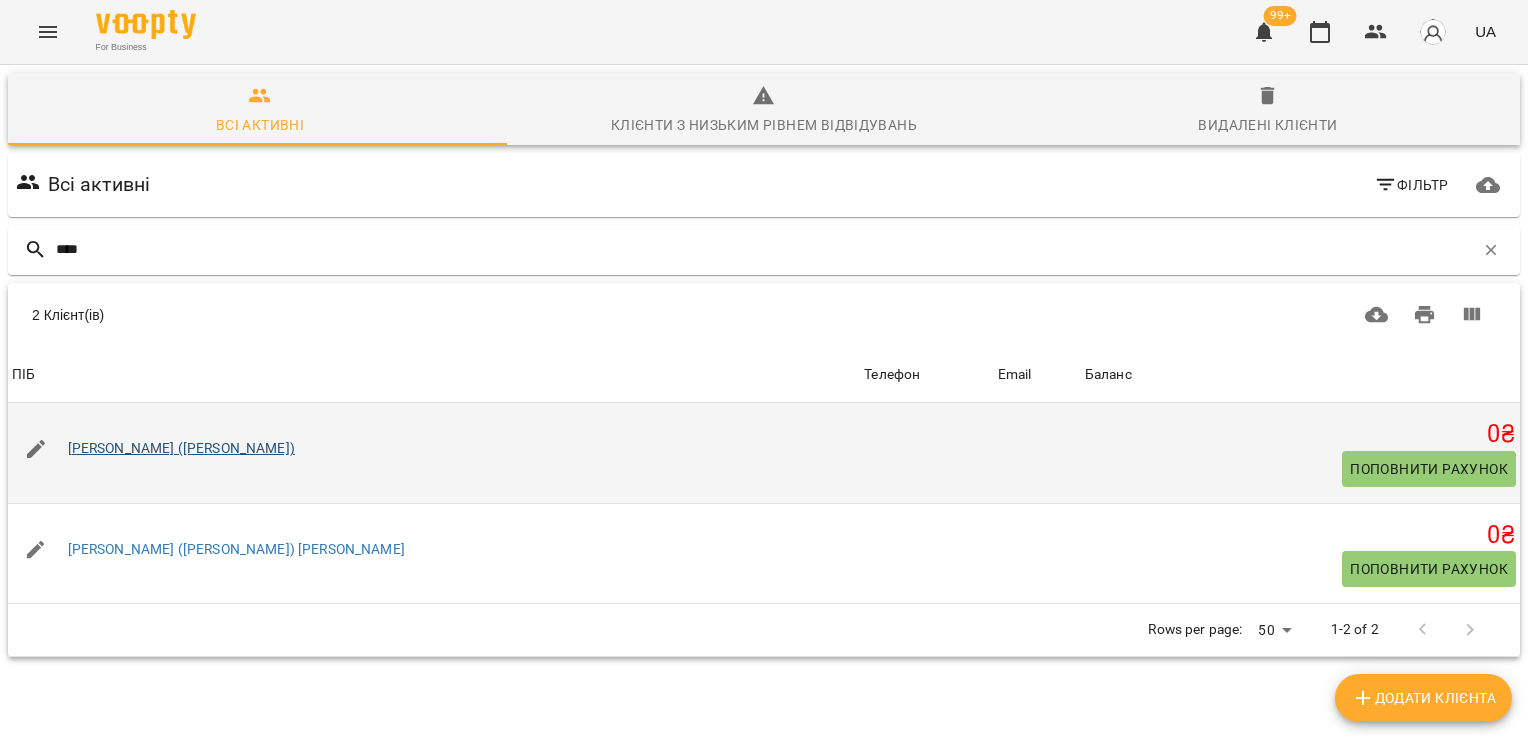 type on "****" 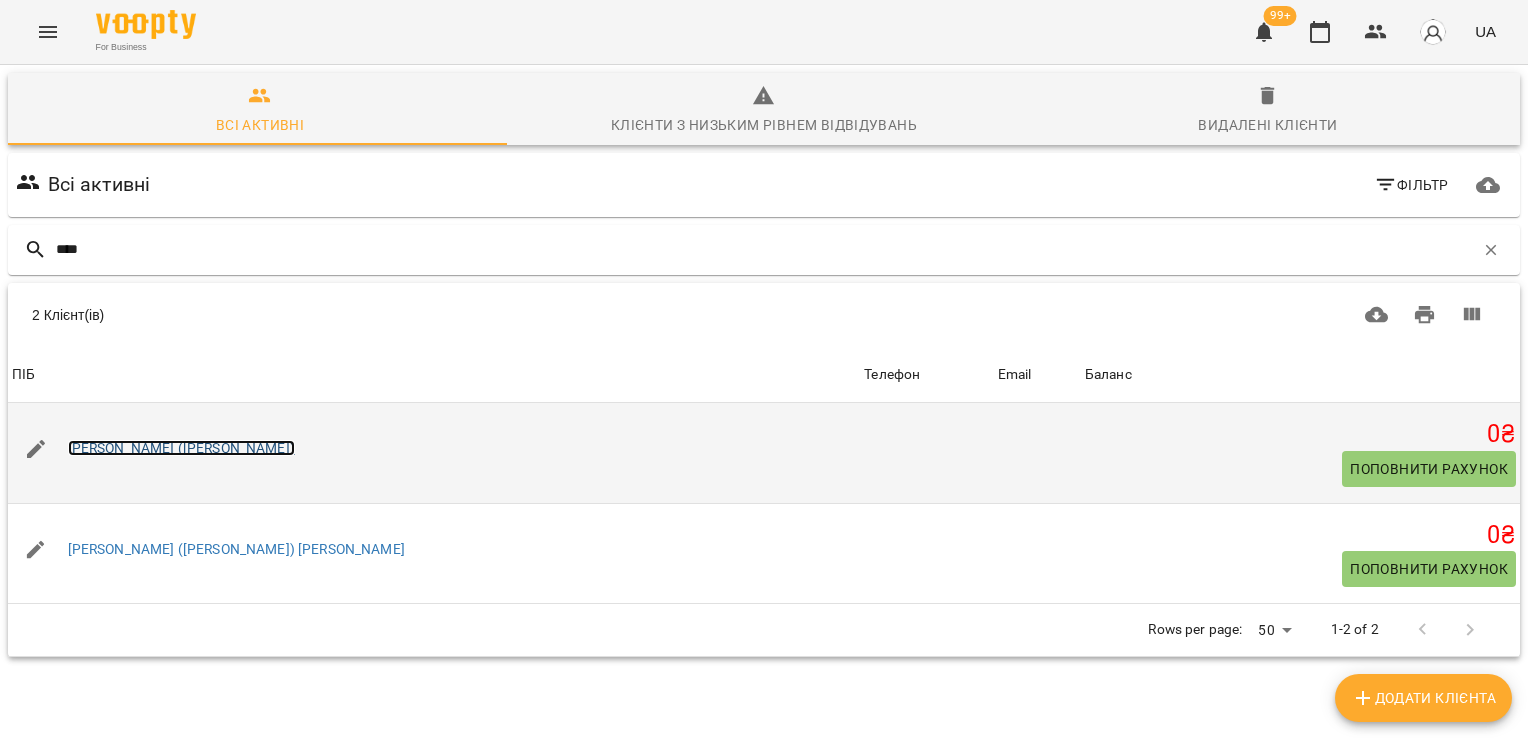 click on "[PERSON_NAME] ([PERSON_NAME])" at bounding box center (181, 448) 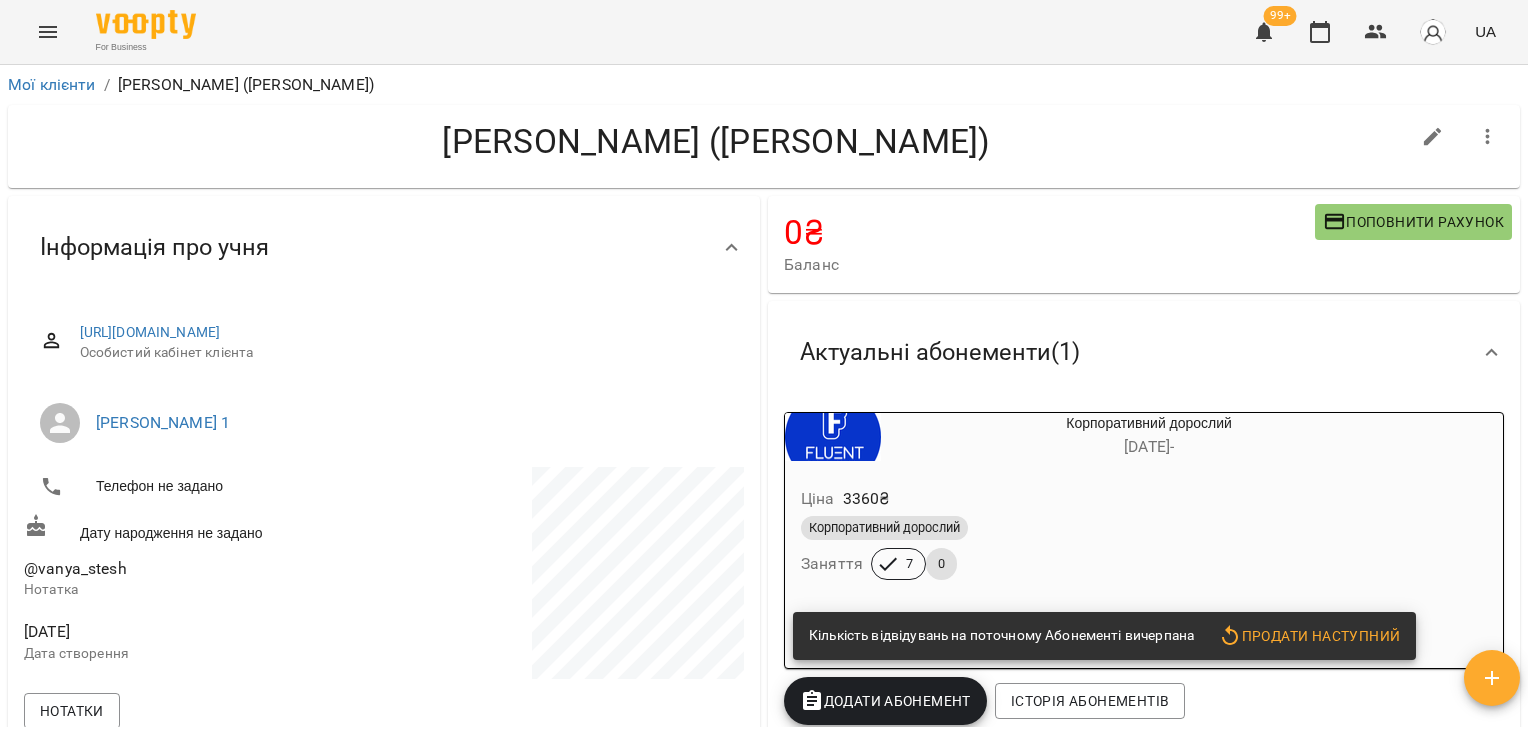 drag, startPoint x: 1516, startPoint y: 172, endPoint x: 1496, endPoint y: 627, distance: 455.43936 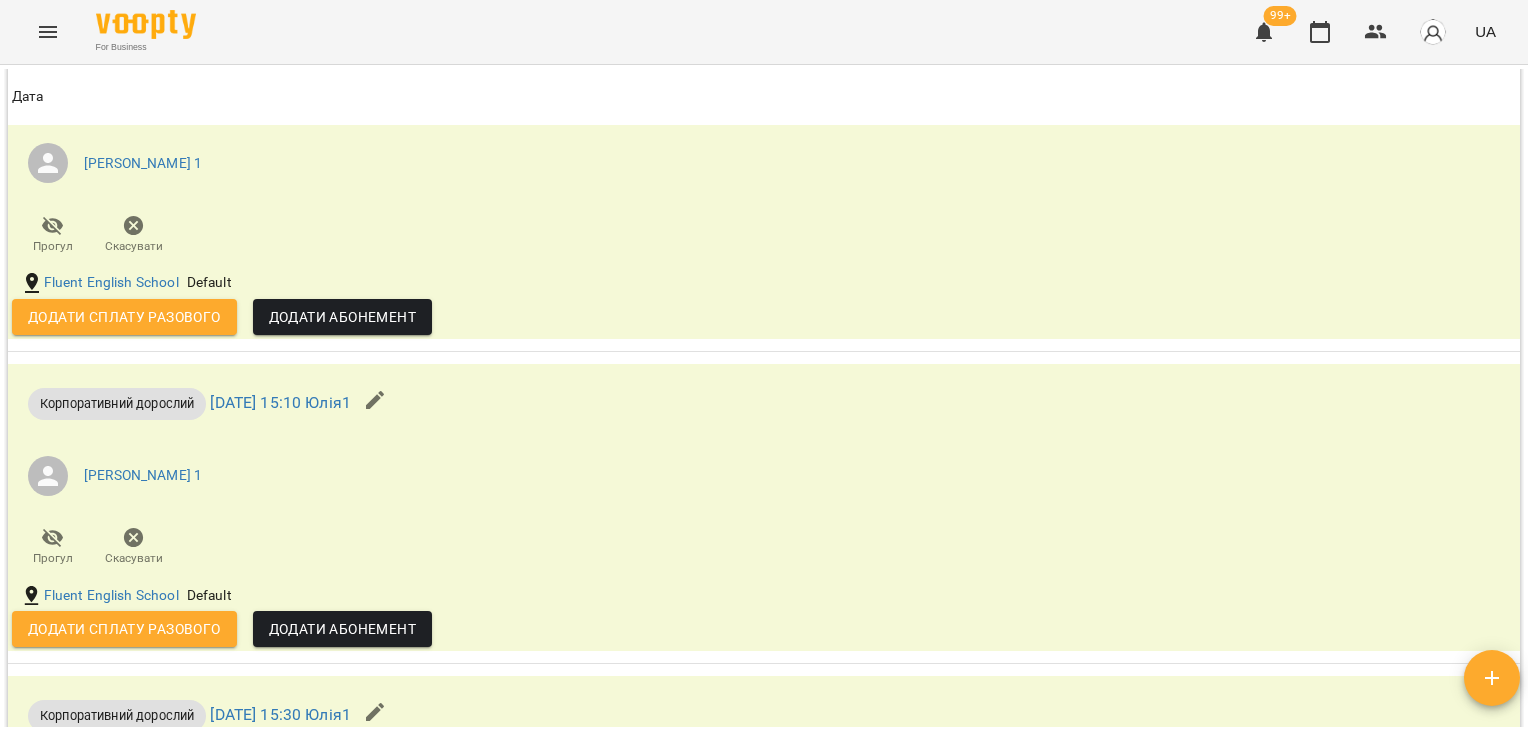 scroll, scrollTop: 1799, scrollLeft: 0, axis: vertical 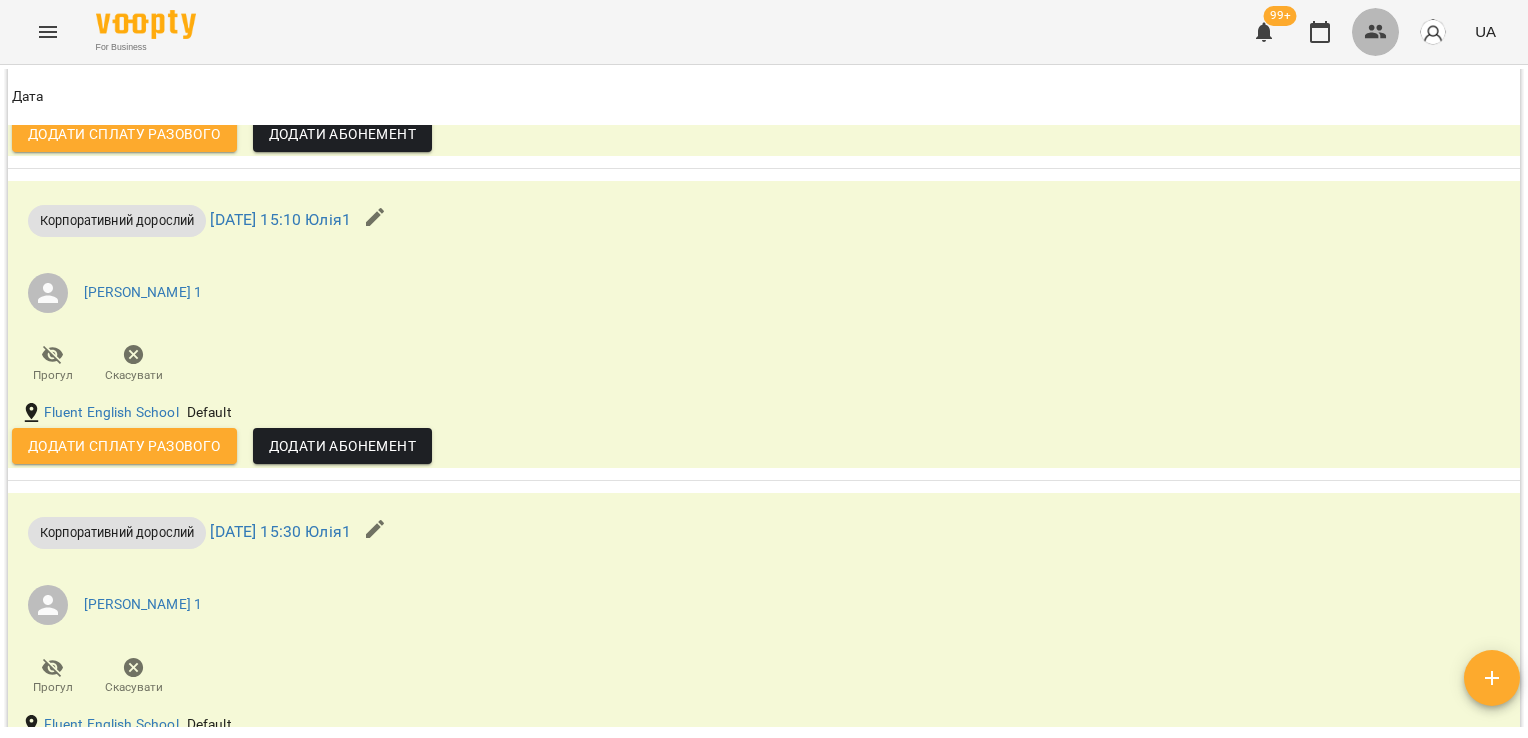 click 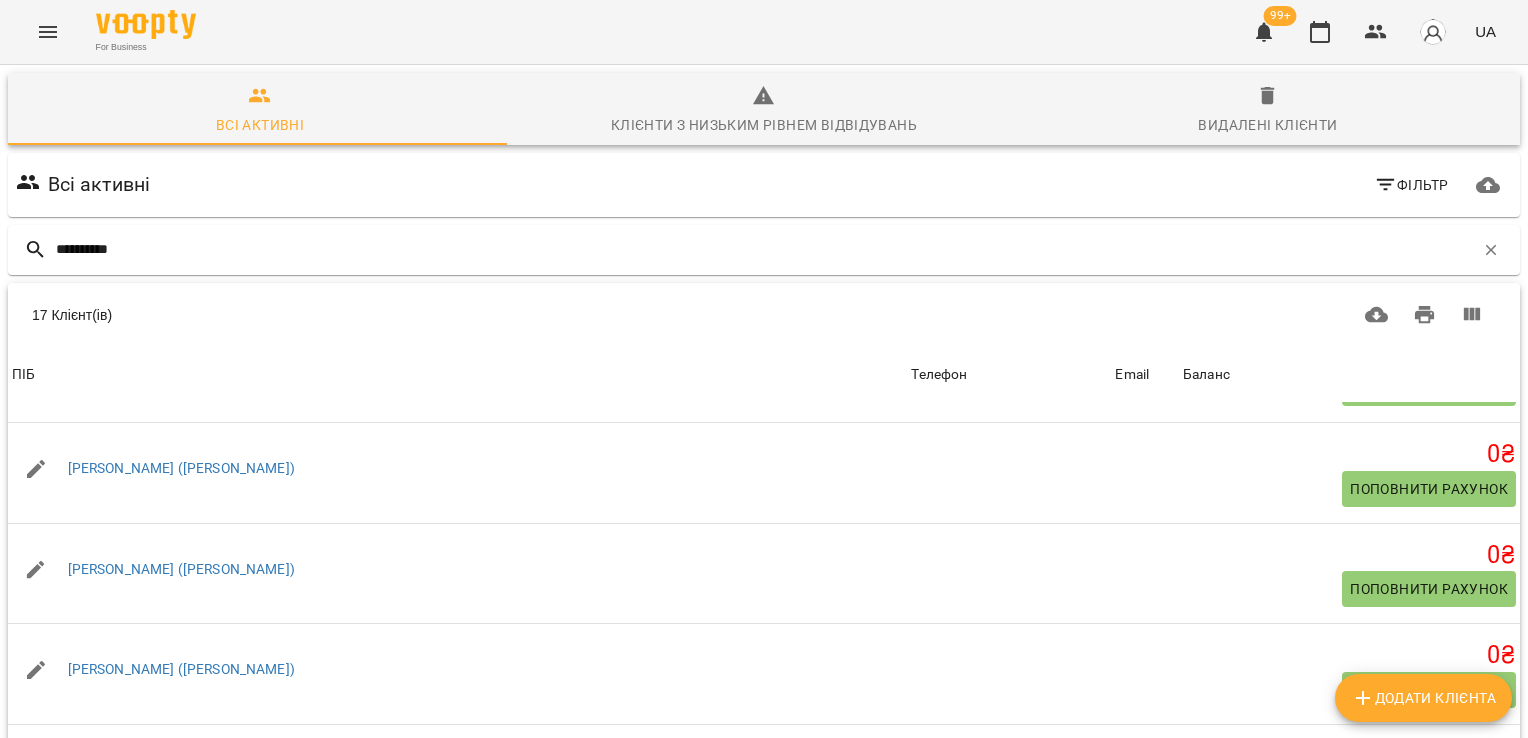 scroll, scrollTop: 586, scrollLeft: 0, axis: vertical 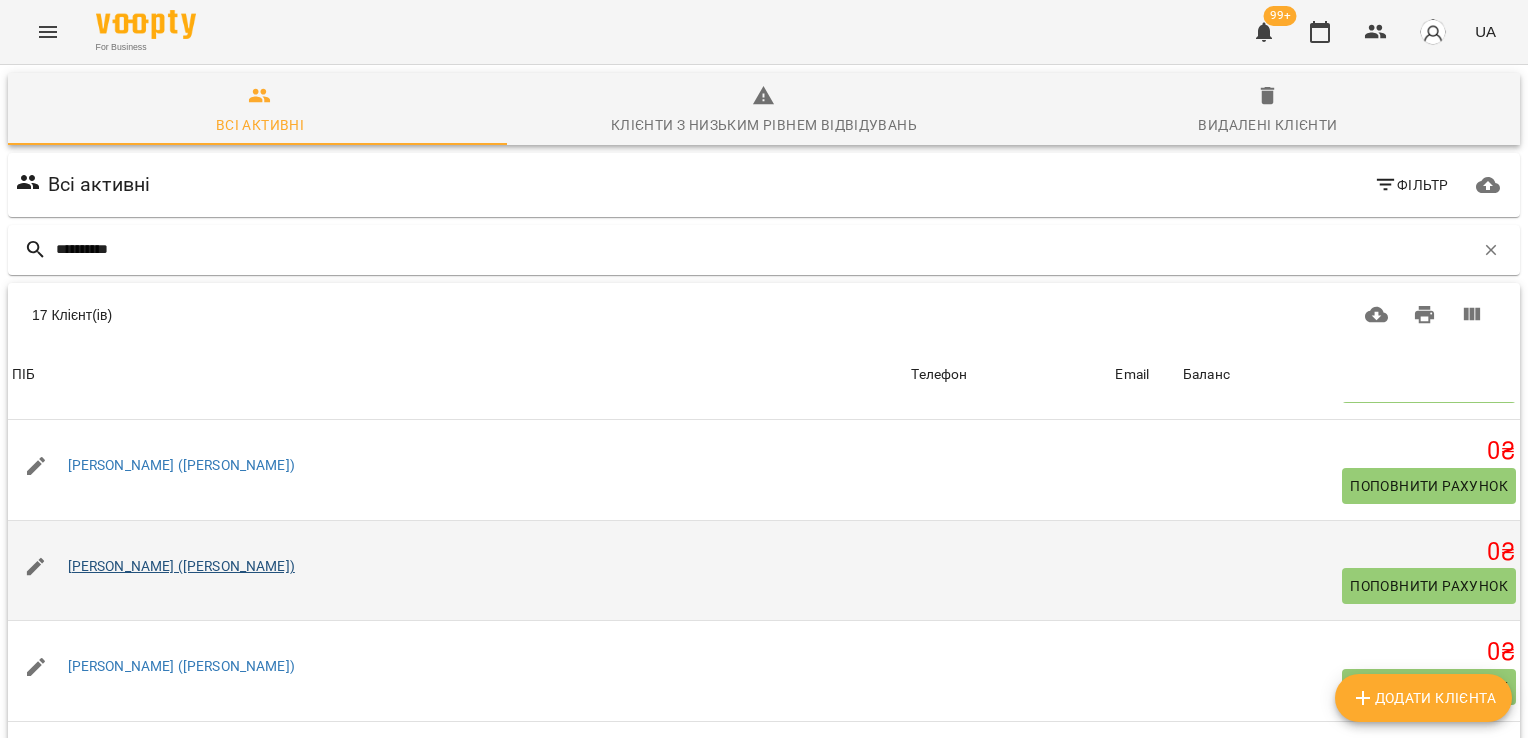 type on "**********" 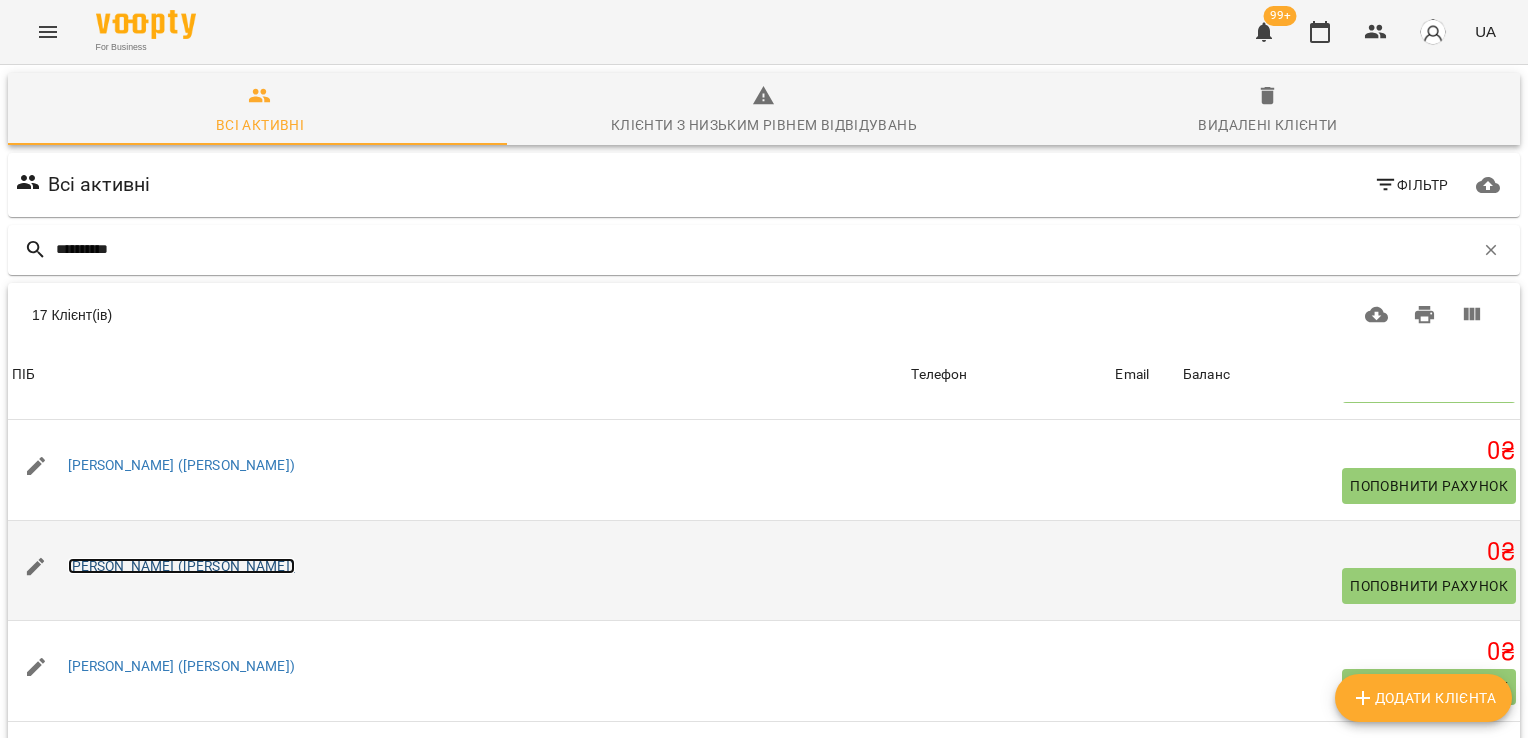 click on "[PERSON_NAME] ([PERSON_NAME])" at bounding box center [181, 566] 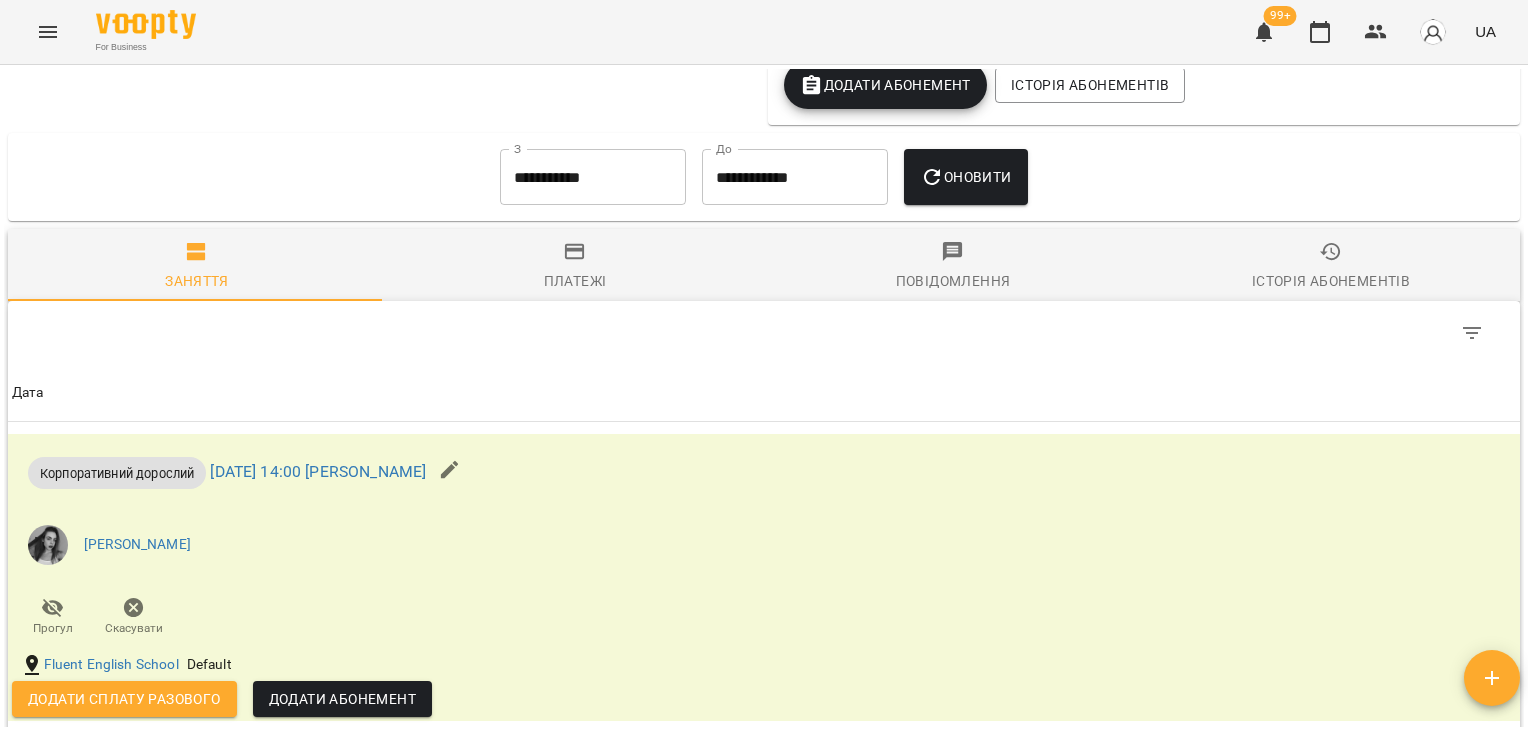 scroll, scrollTop: 1847, scrollLeft: 0, axis: vertical 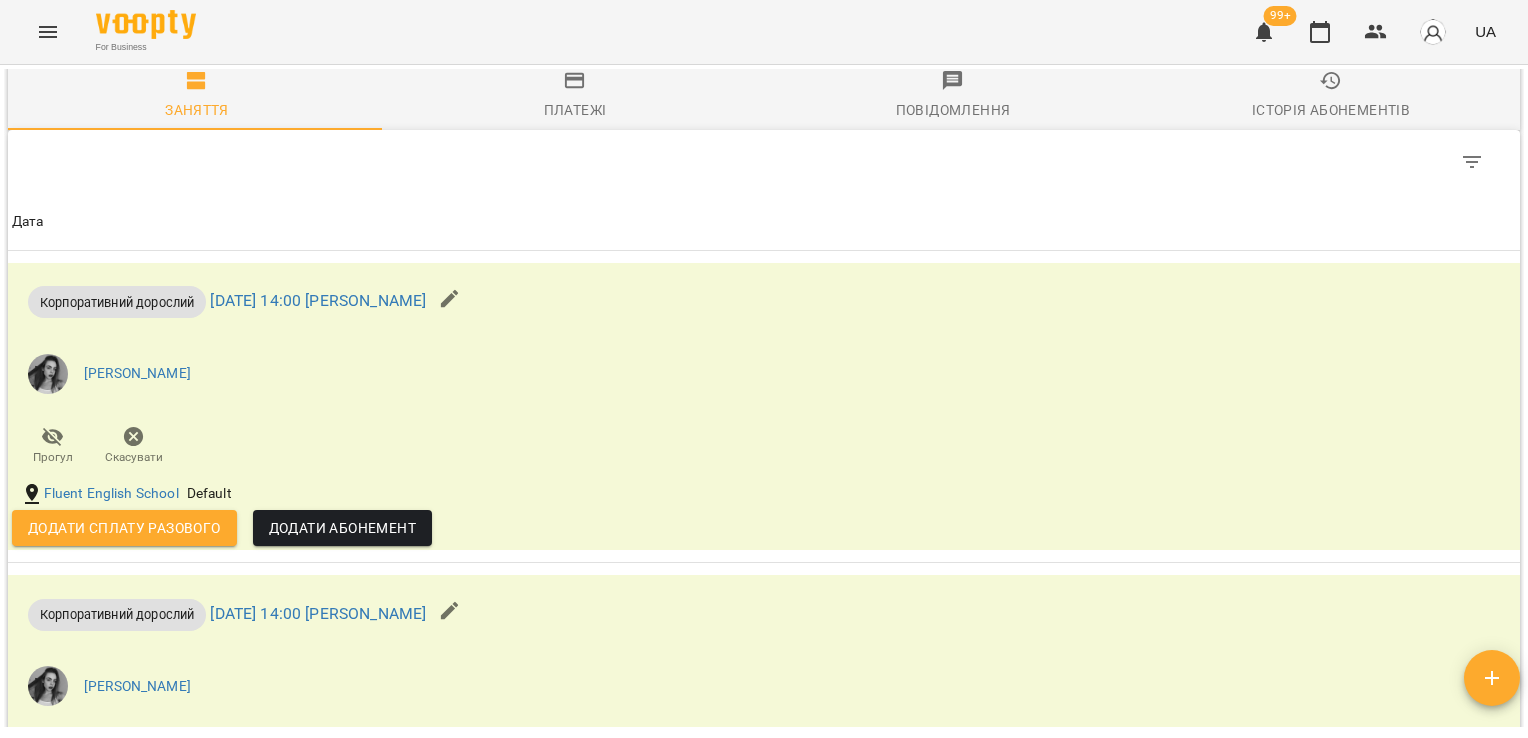 drag, startPoint x: 1527, startPoint y: 611, endPoint x: 1527, endPoint y: 691, distance: 80 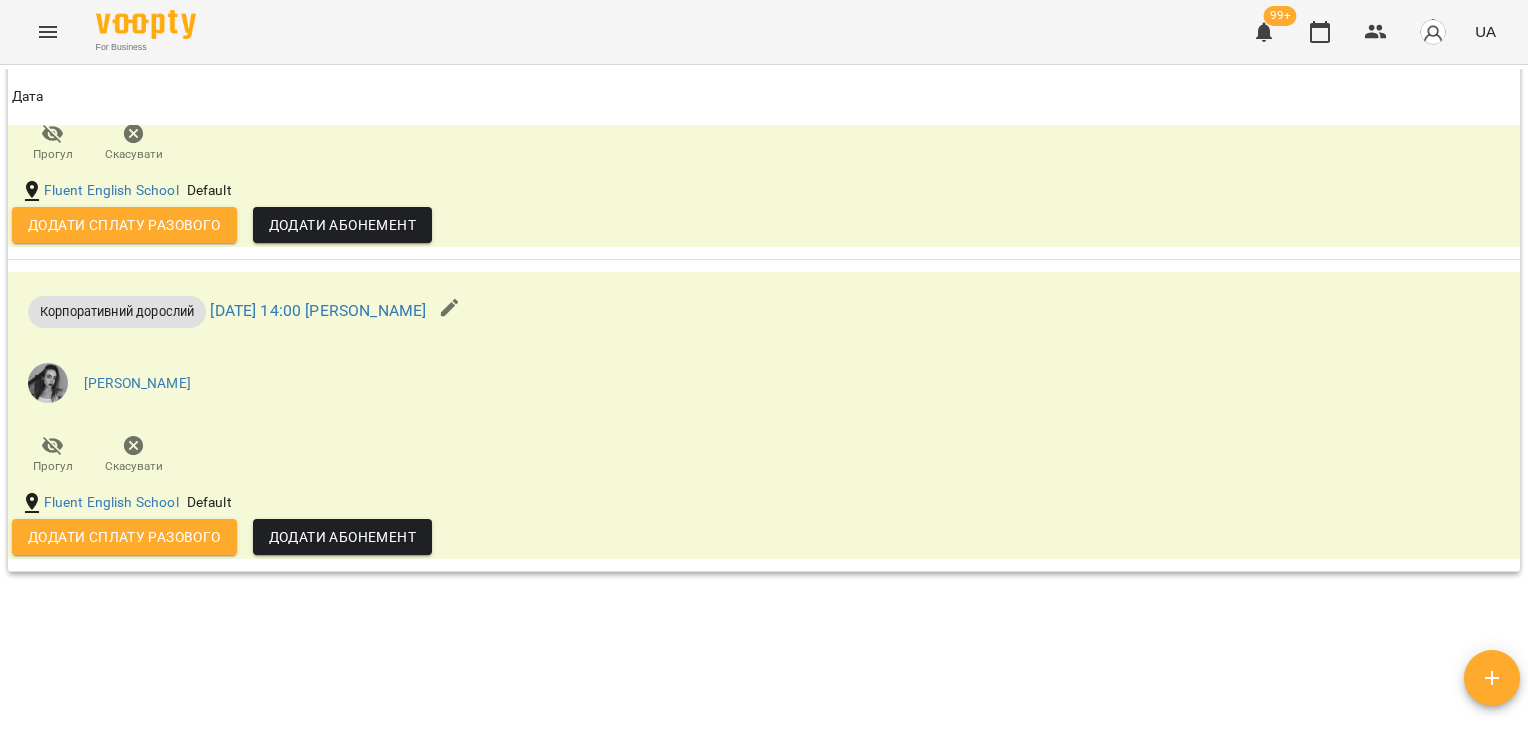 scroll, scrollTop: 2153, scrollLeft: 0, axis: vertical 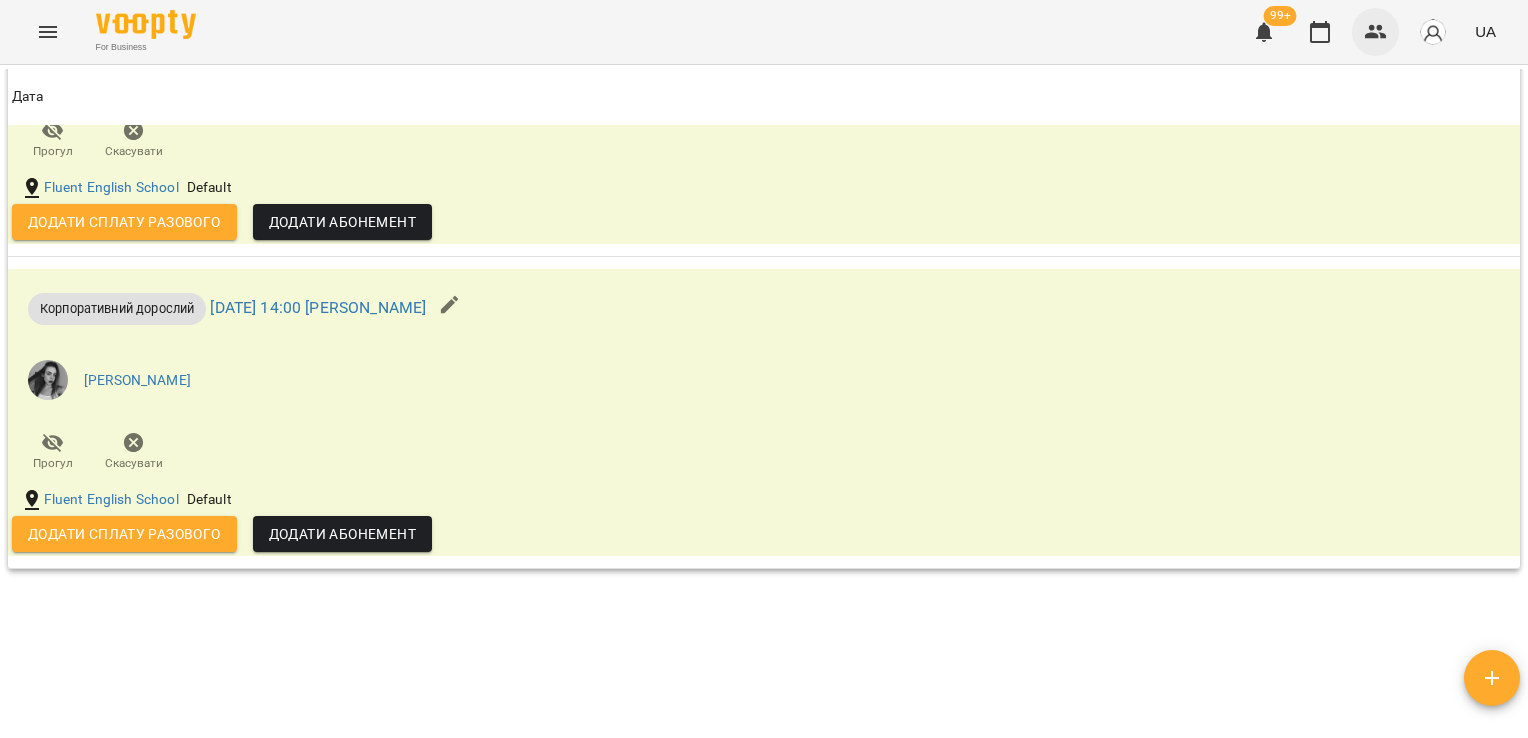 click 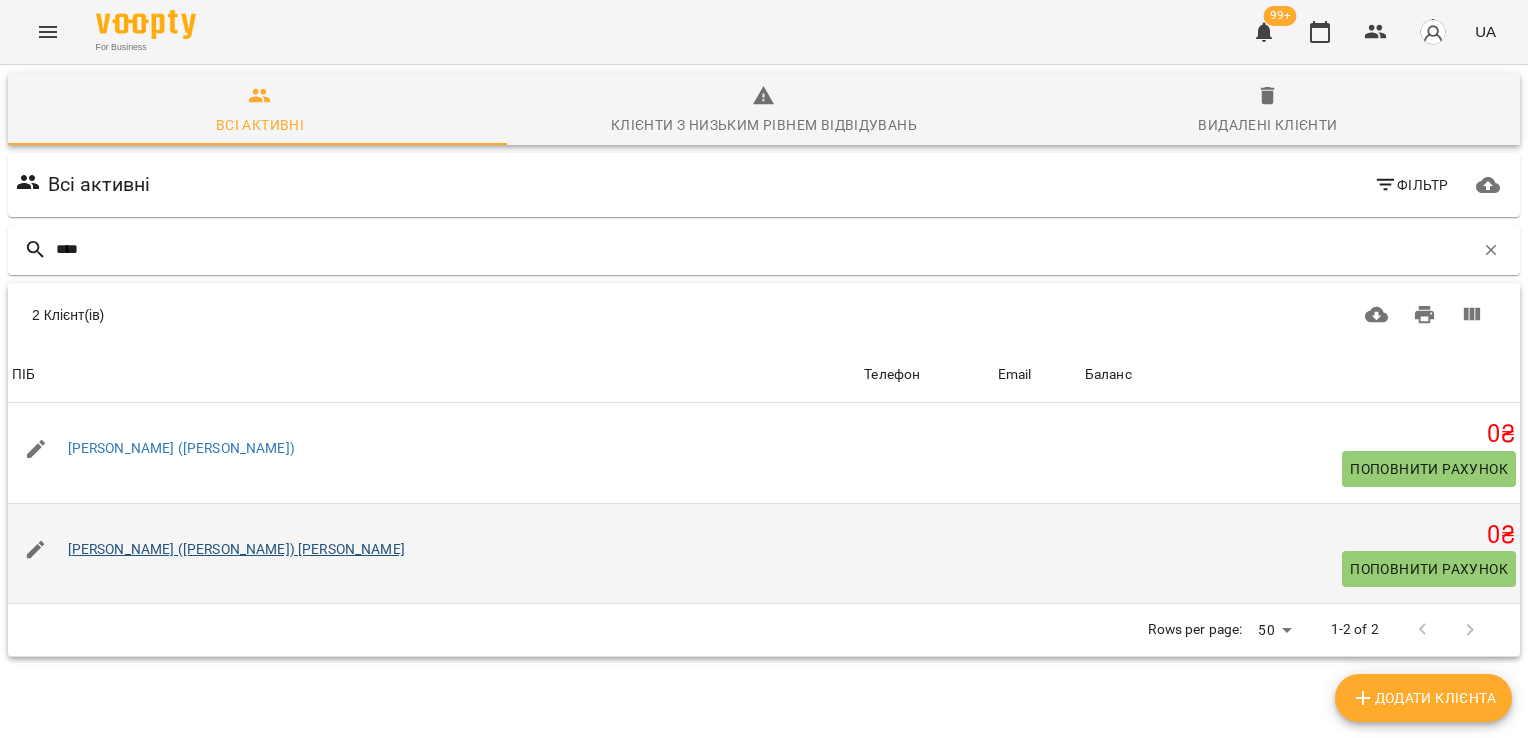 type on "****" 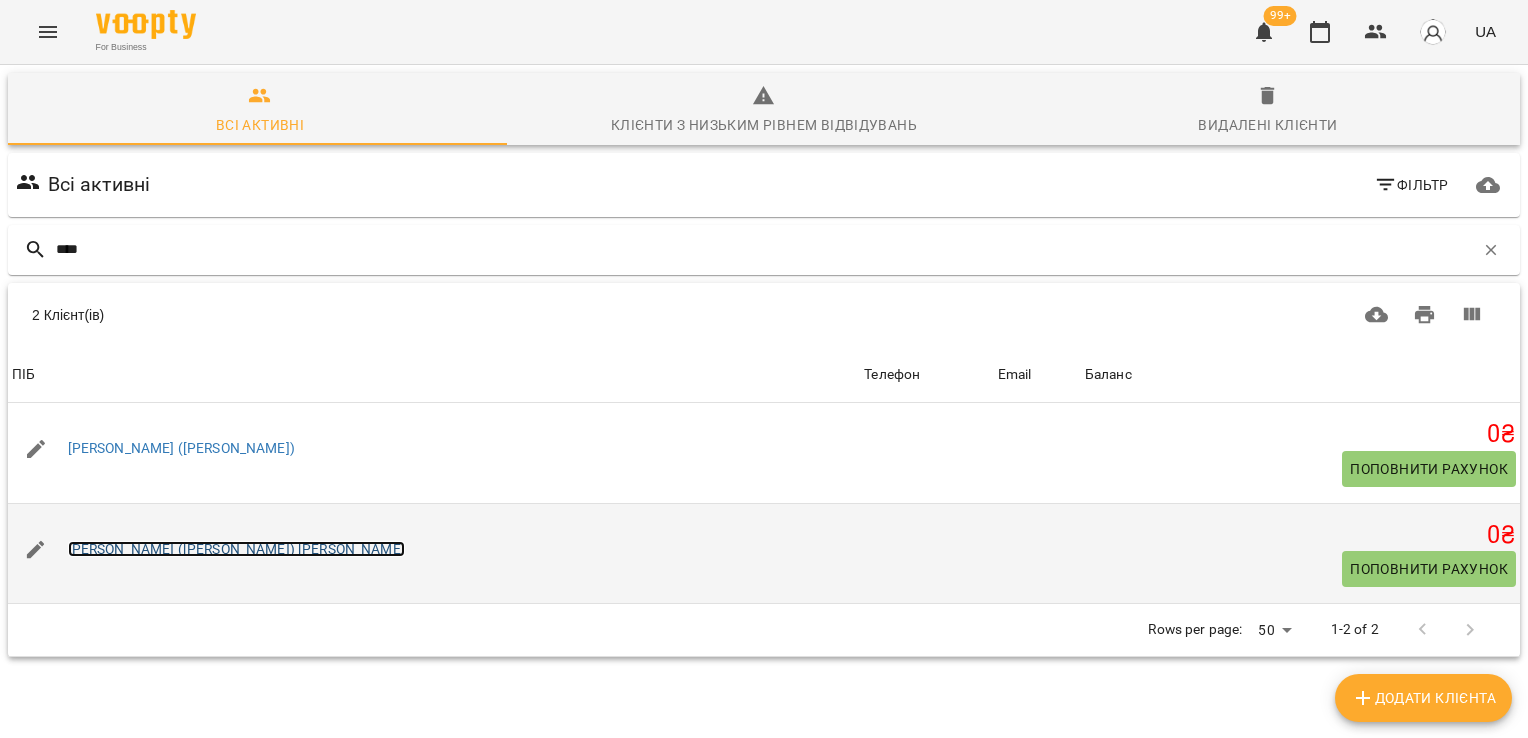 click on "[PERSON_NAME] ([PERSON_NAME]) [PERSON_NAME]" at bounding box center (236, 549) 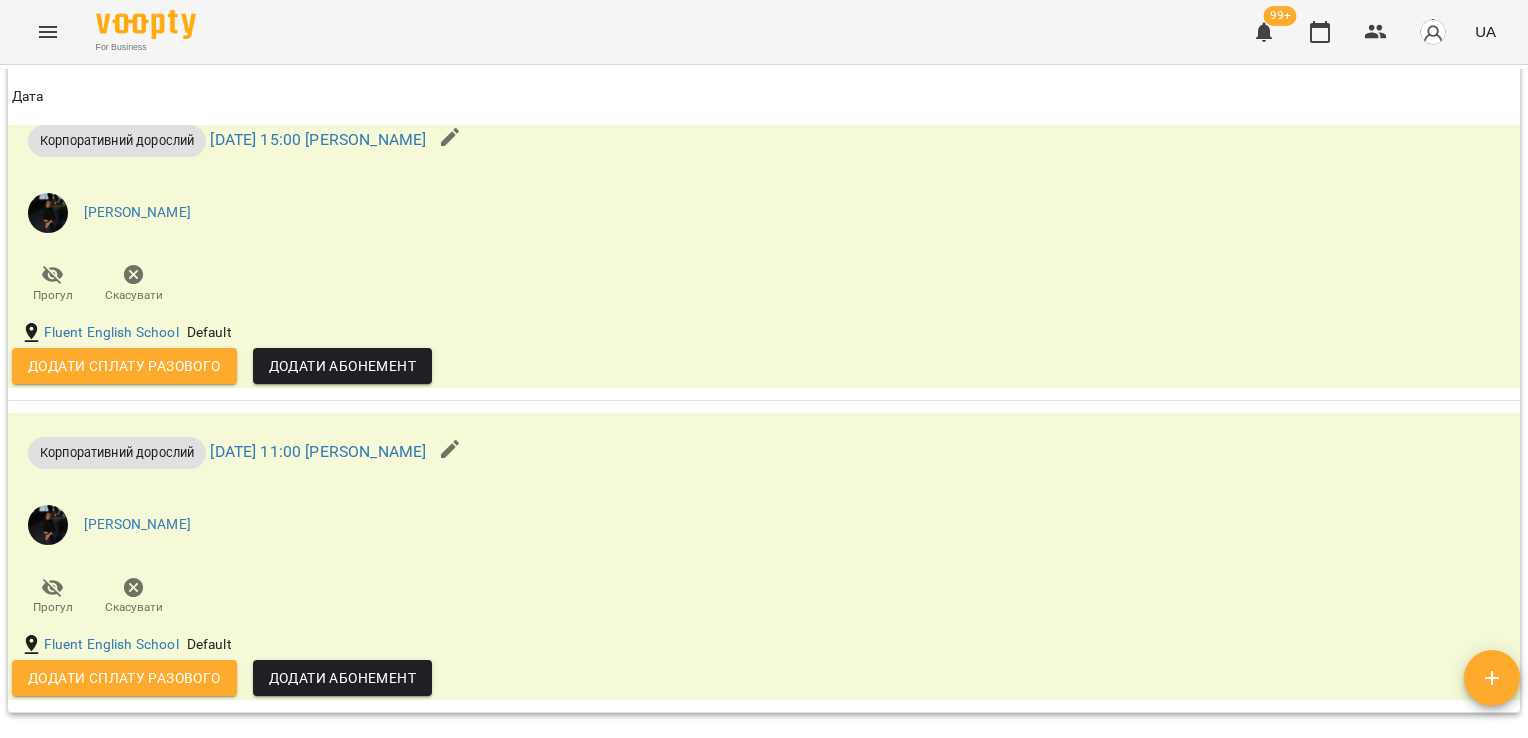 scroll, scrollTop: 1631, scrollLeft: 0, axis: vertical 